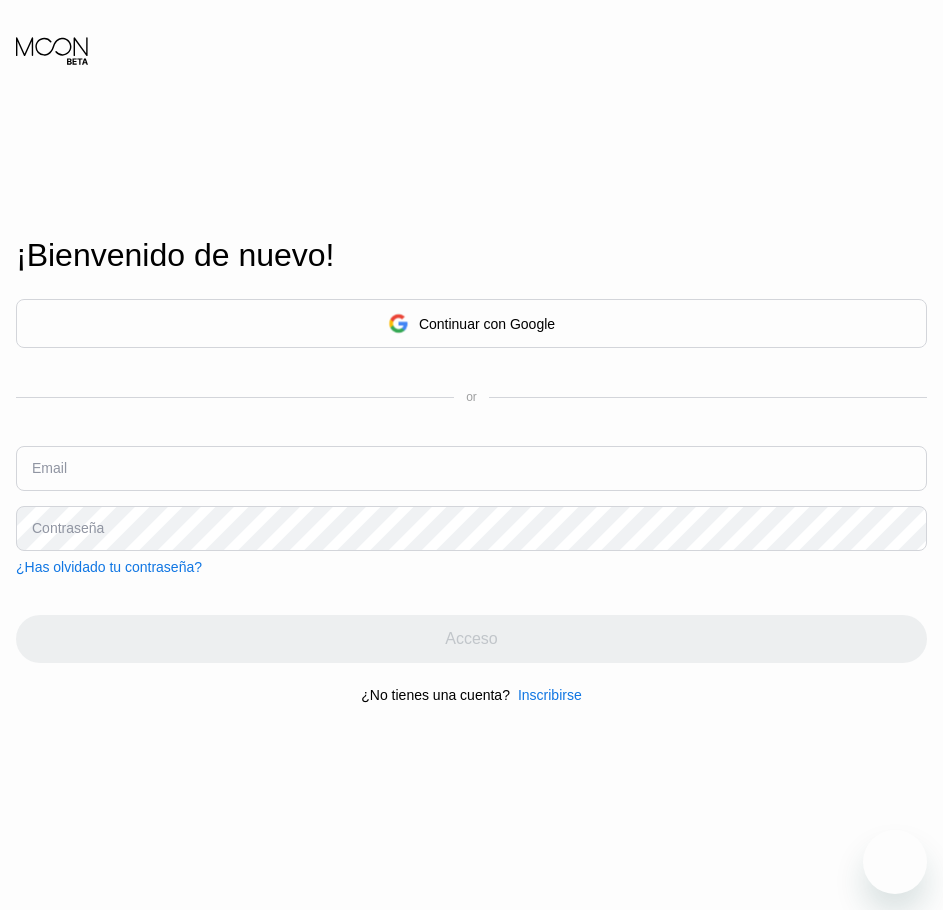 scroll, scrollTop: 0, scrollLeft: 0, axis: both 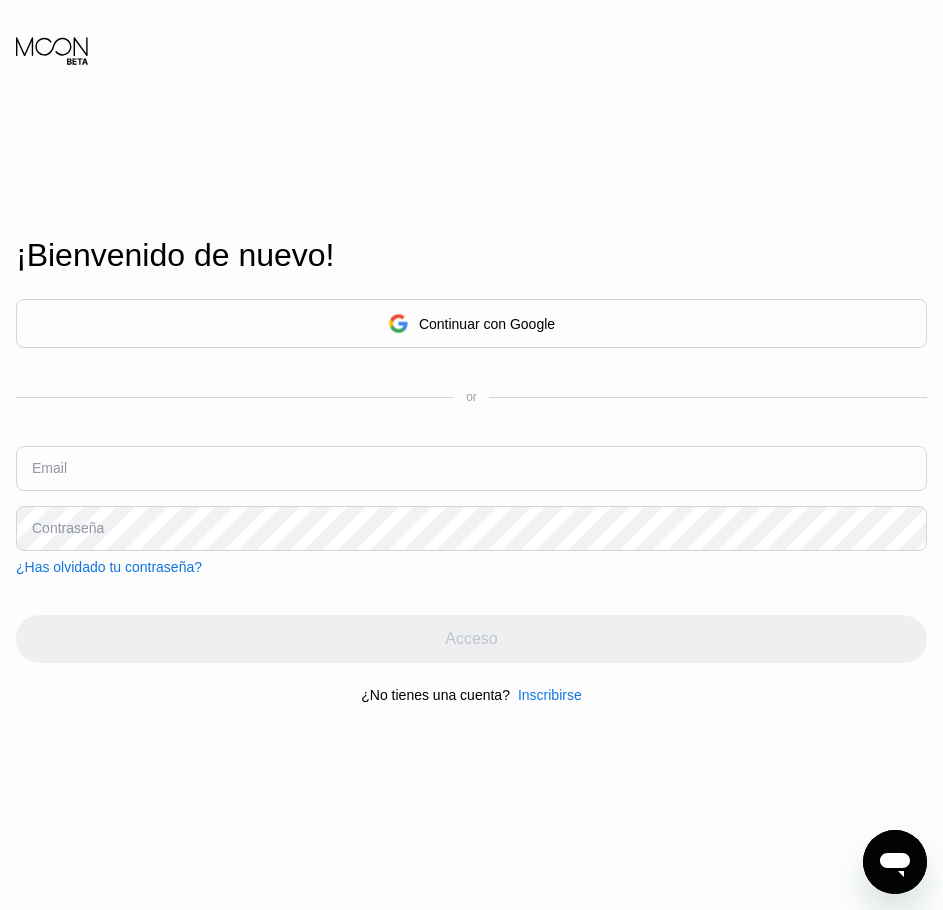 click at bounding box center (471, 468) 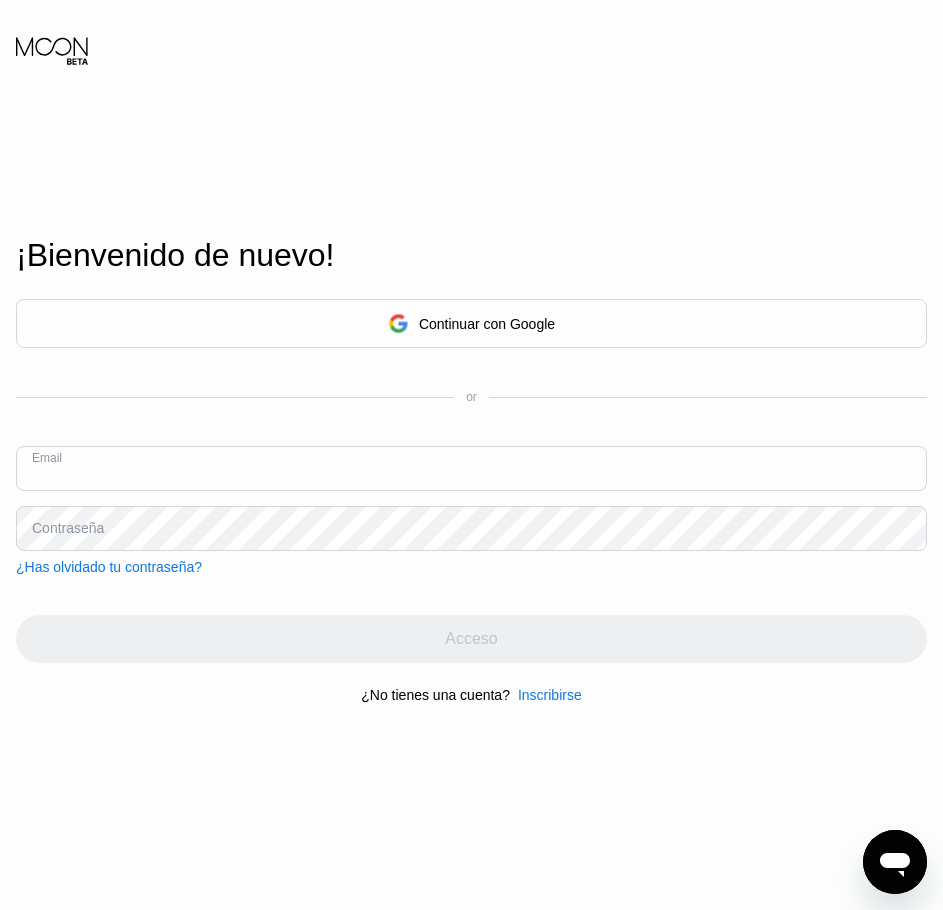 paste on "[EMAIL]" 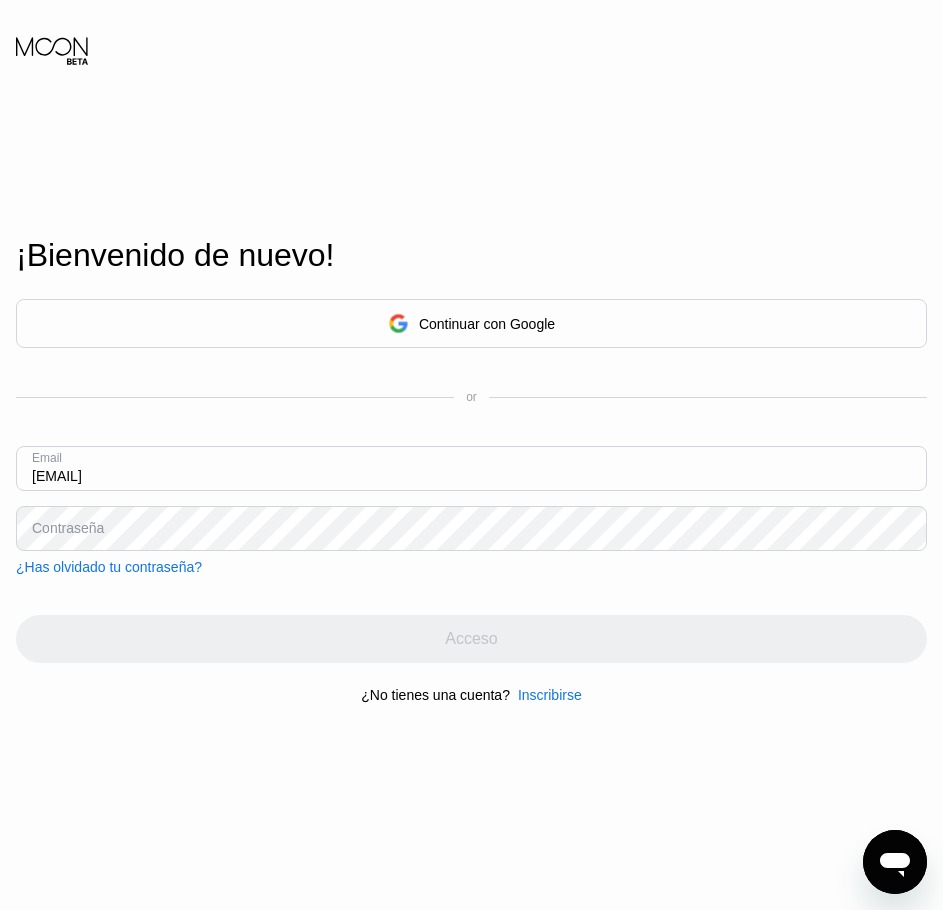 type on "[EMAIL]" 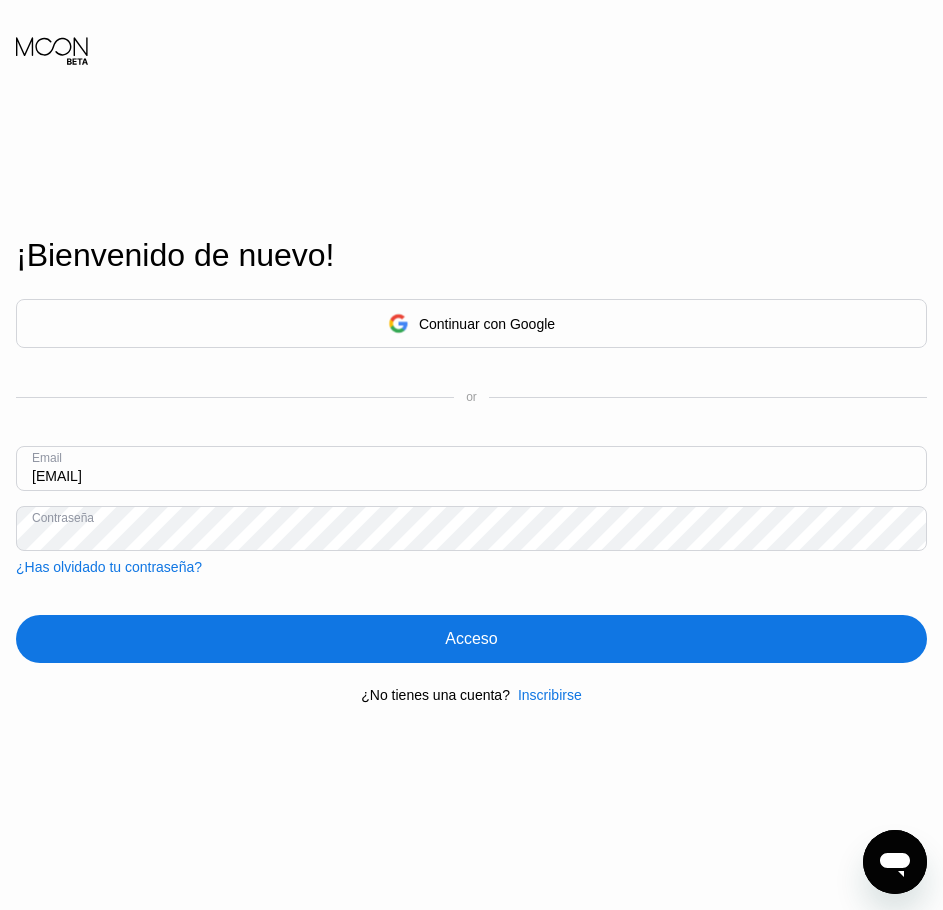 click on "Acceso" at bounding box center [471, 639] 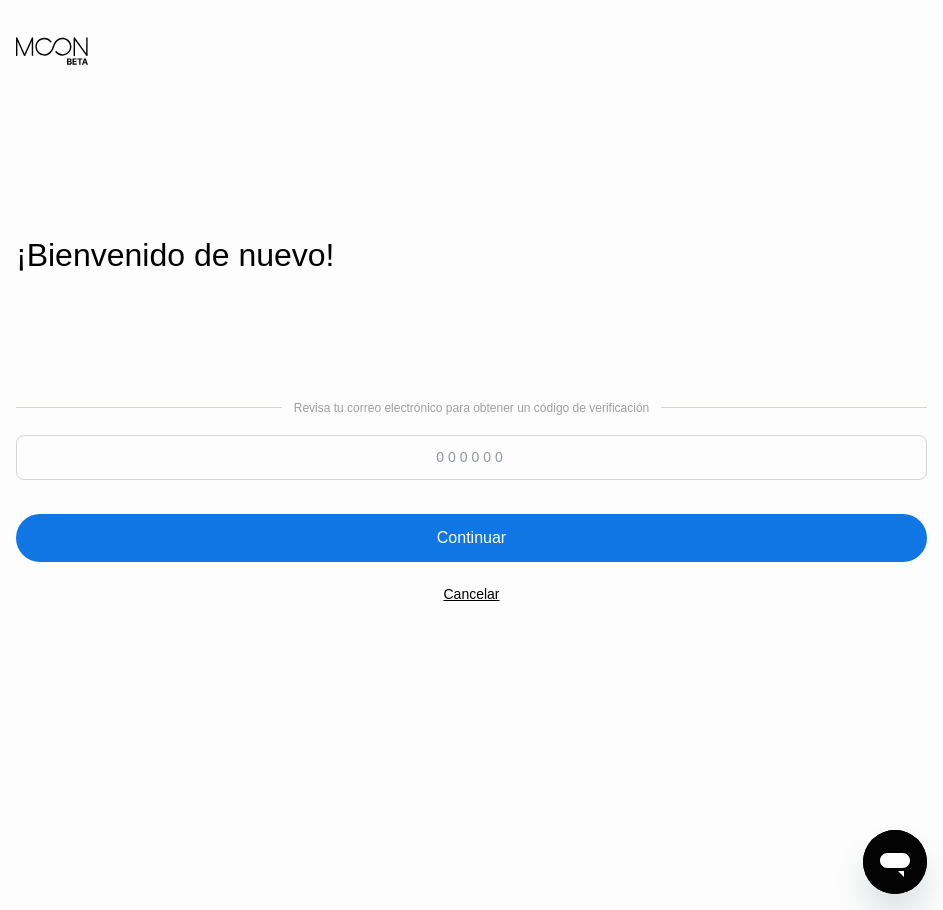 click at bounding box center (471, 457) 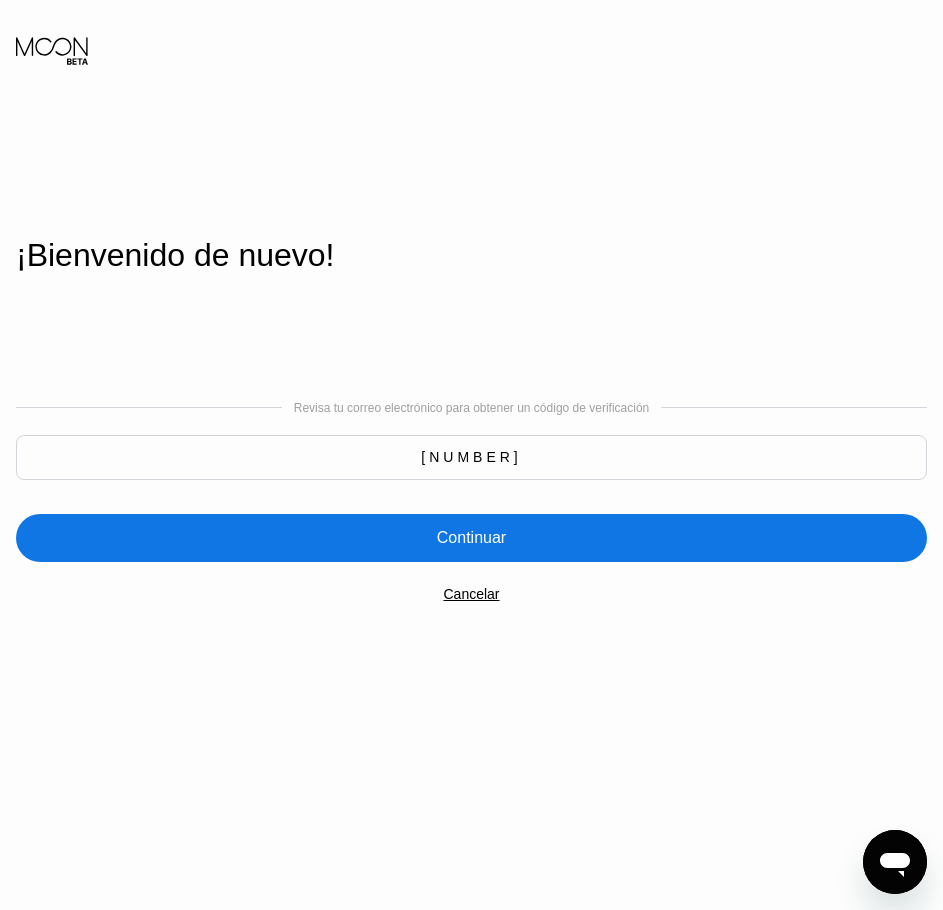 type on "479778" 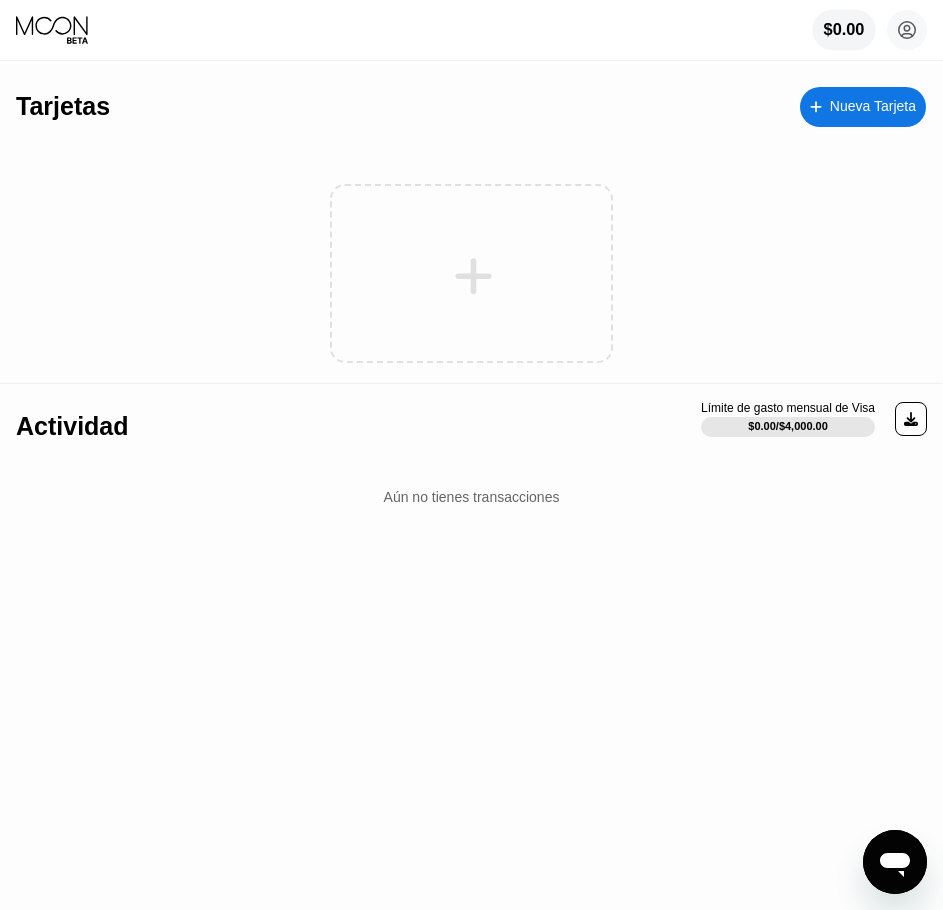 click on "$0.00" at bounding box center [844, 30] 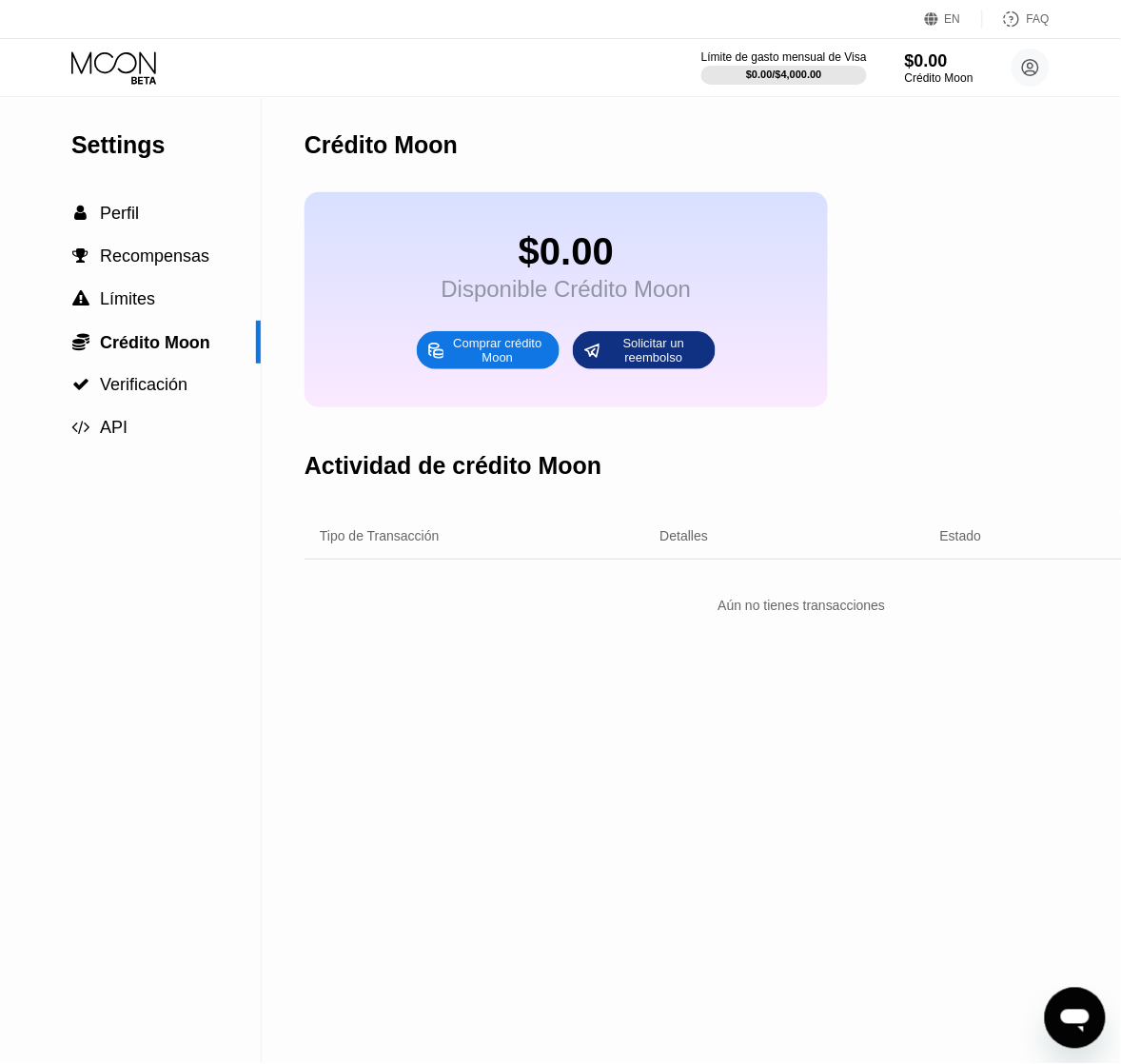click on "Comprar crédito Moon" at bounding box center [498, 350] 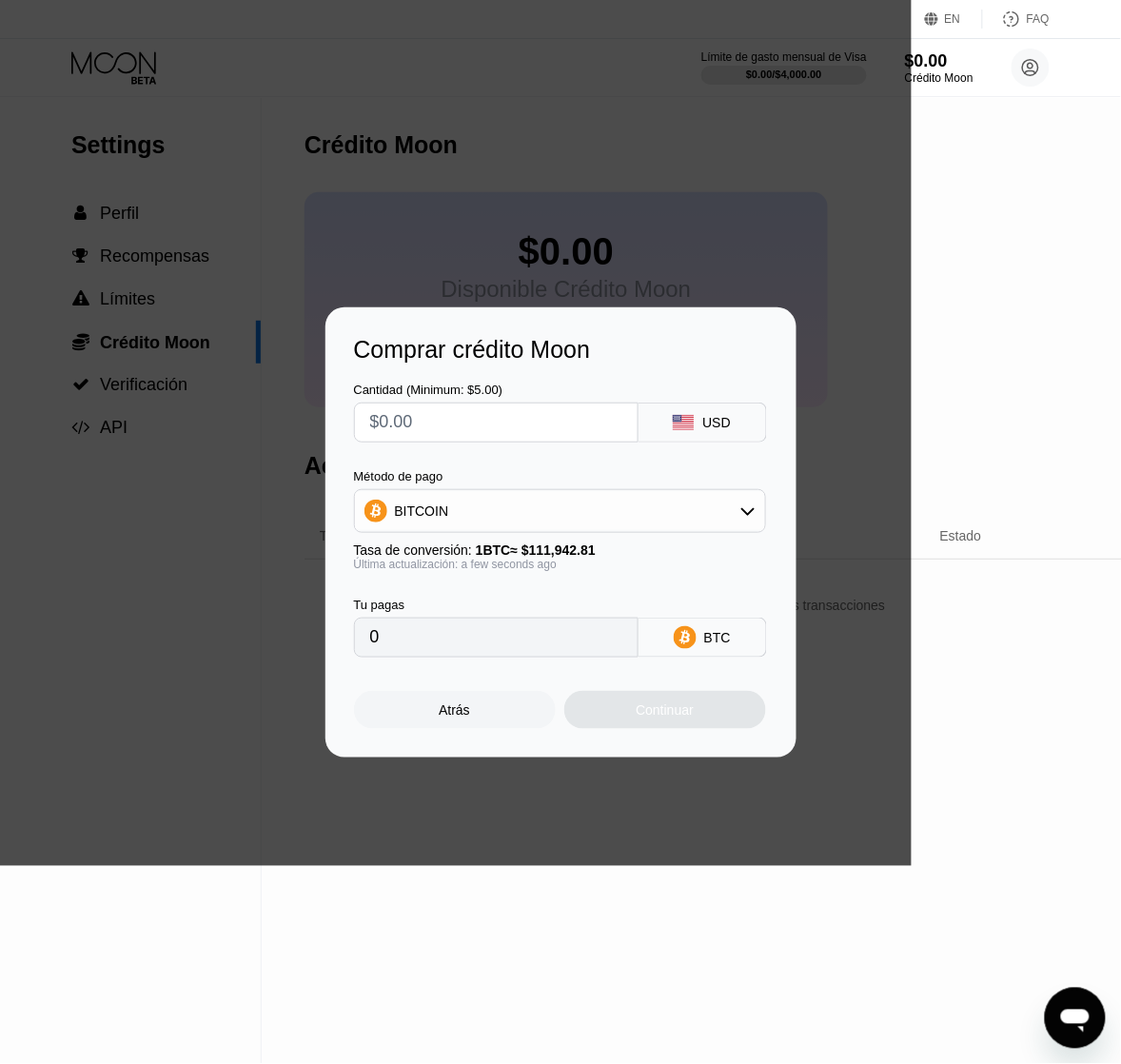 drag, startPoint x: 519, startPoint y: 512, endPoint x: 498, endPoint y: 542, distance: 36.619667 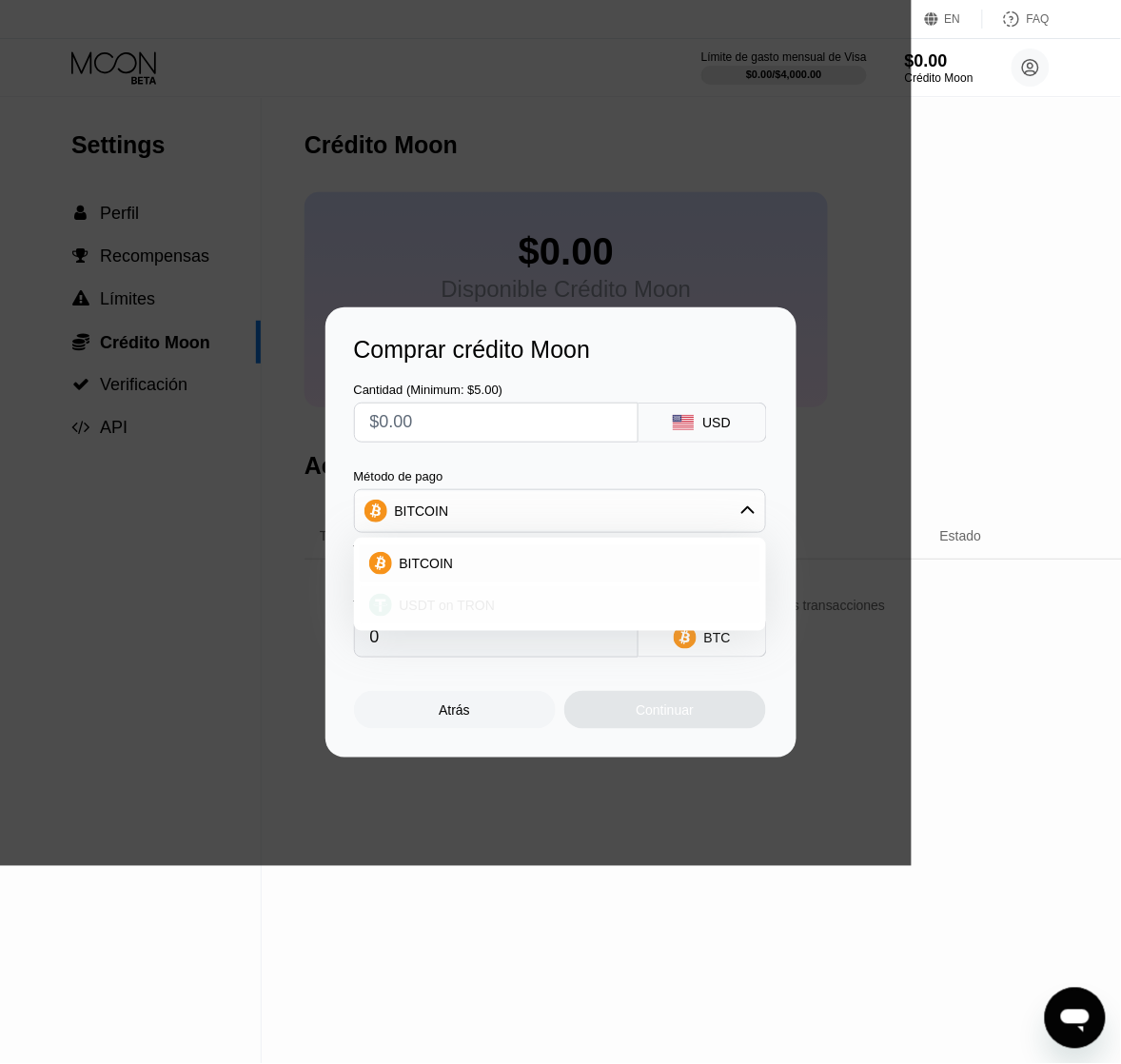 click on "USDT on TRON" at bounding box center [447, 605] 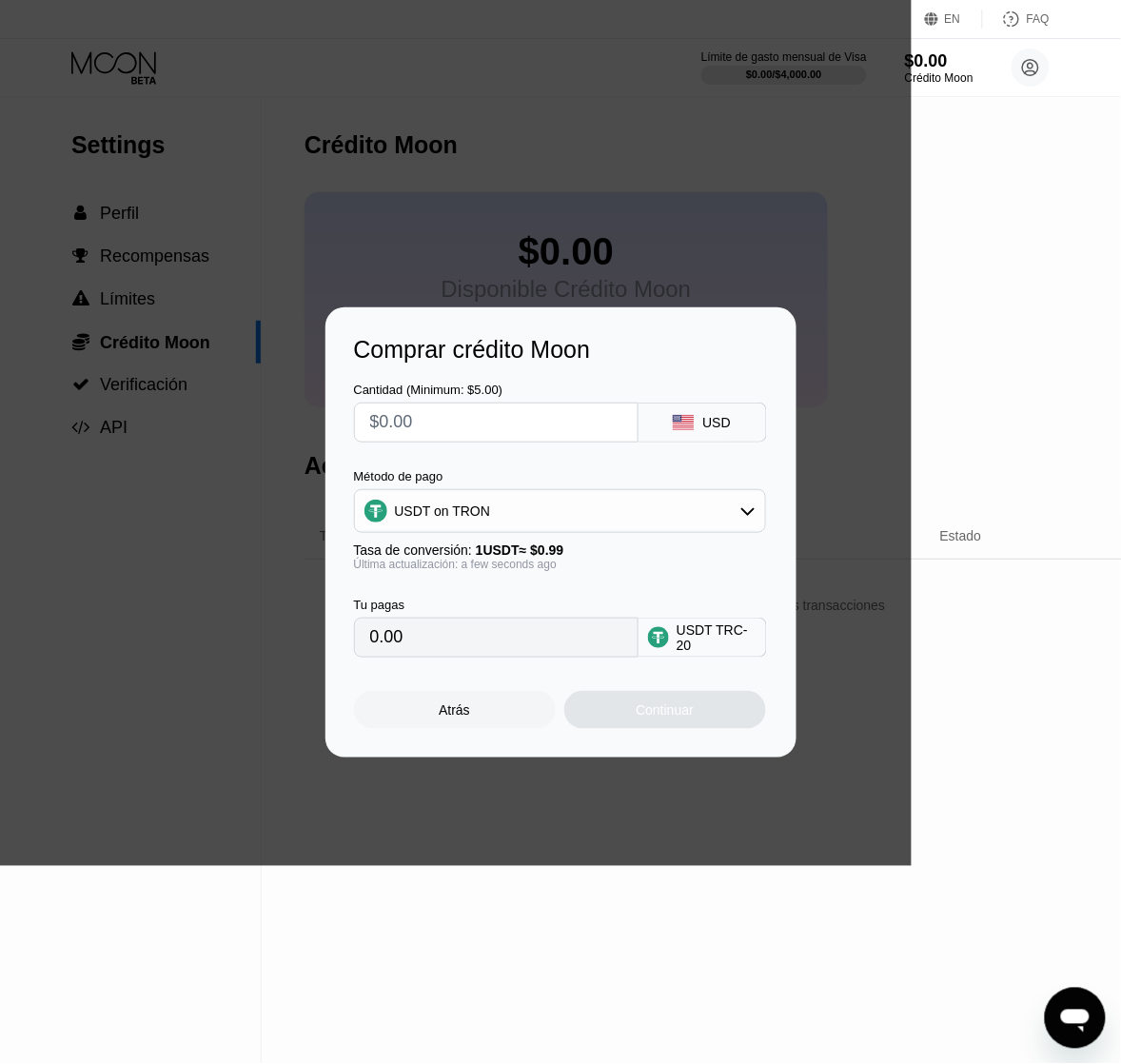 click at bounding box center [496, 423] 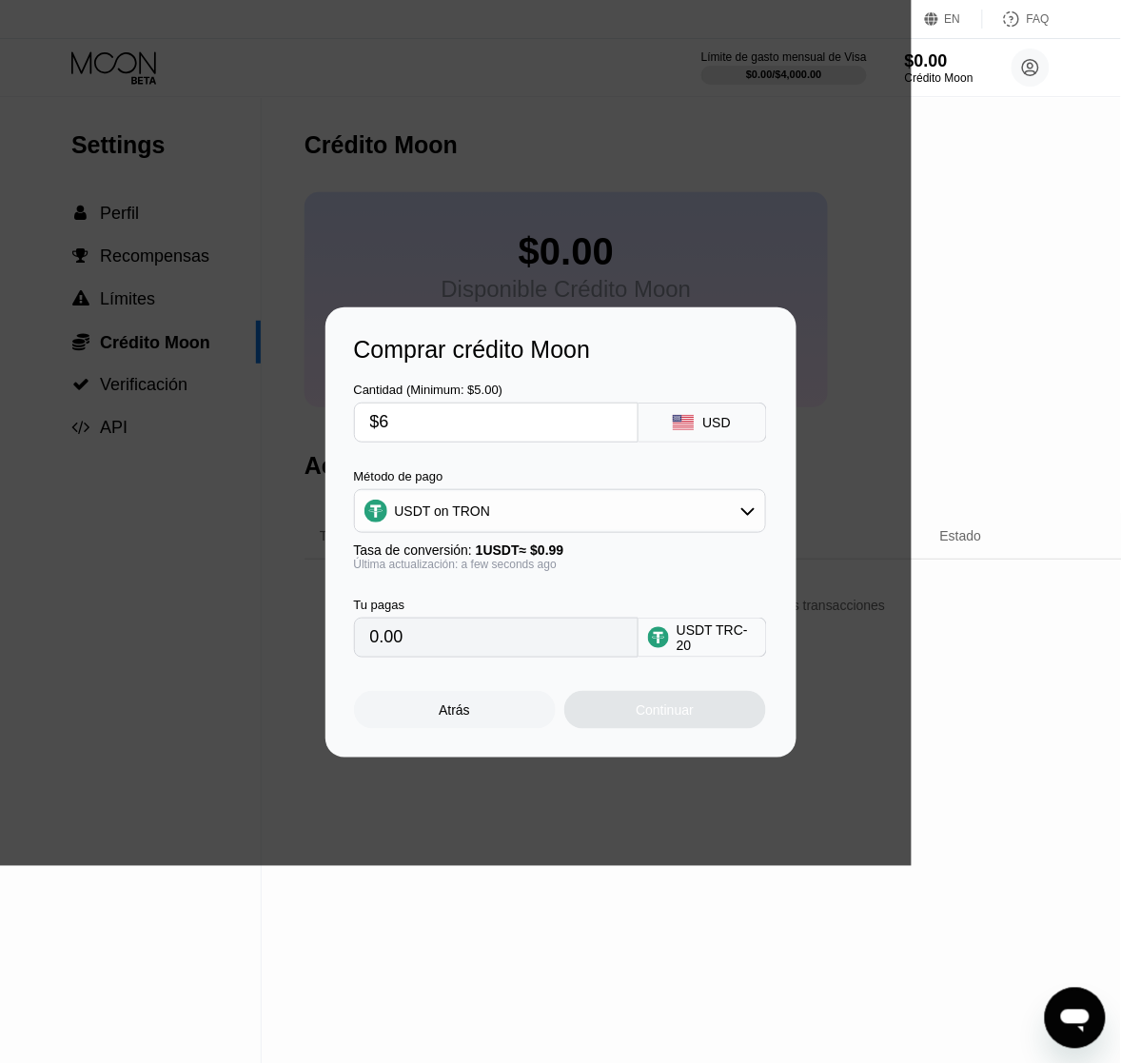 type on "$60" 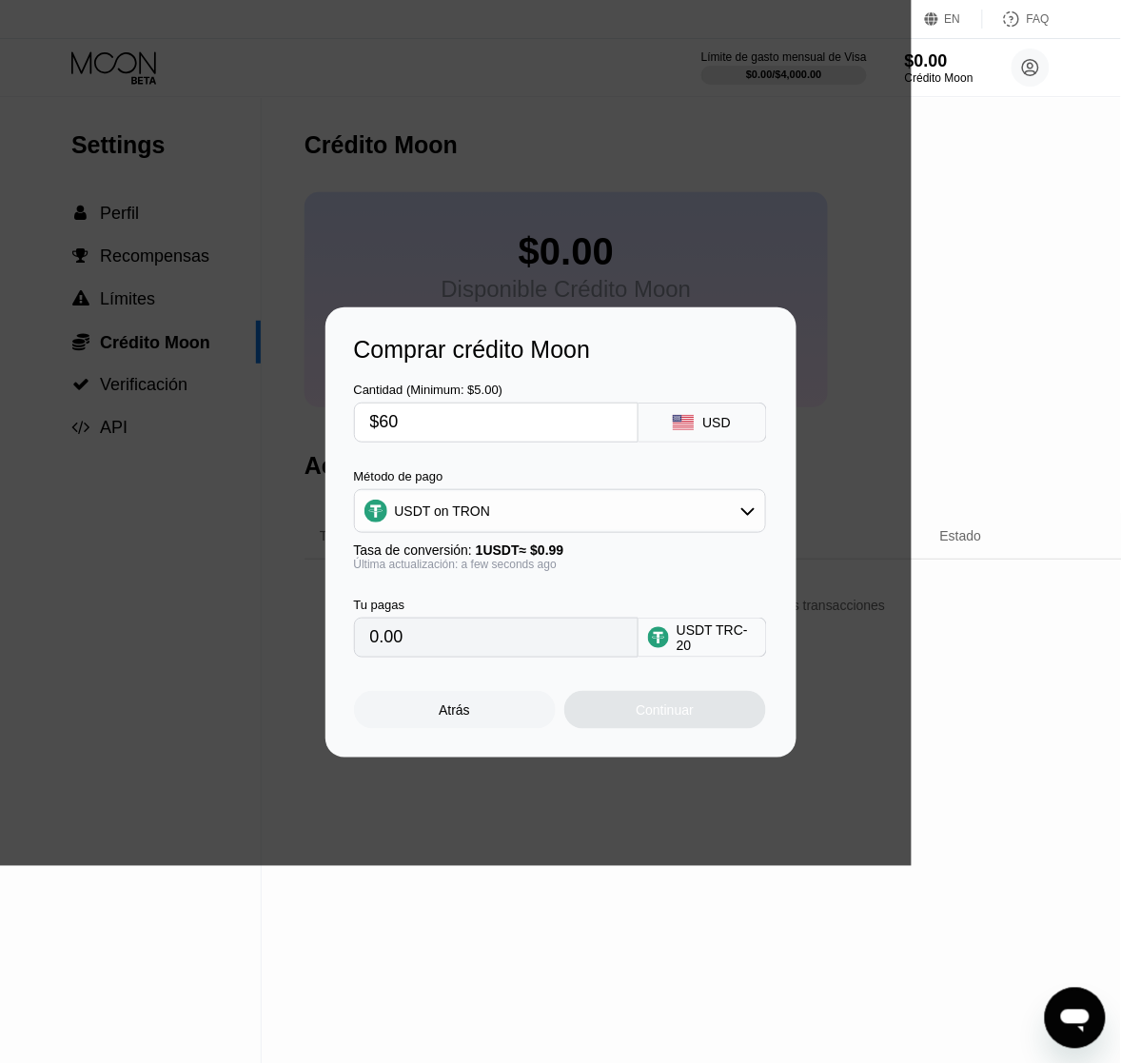type on "60.61" 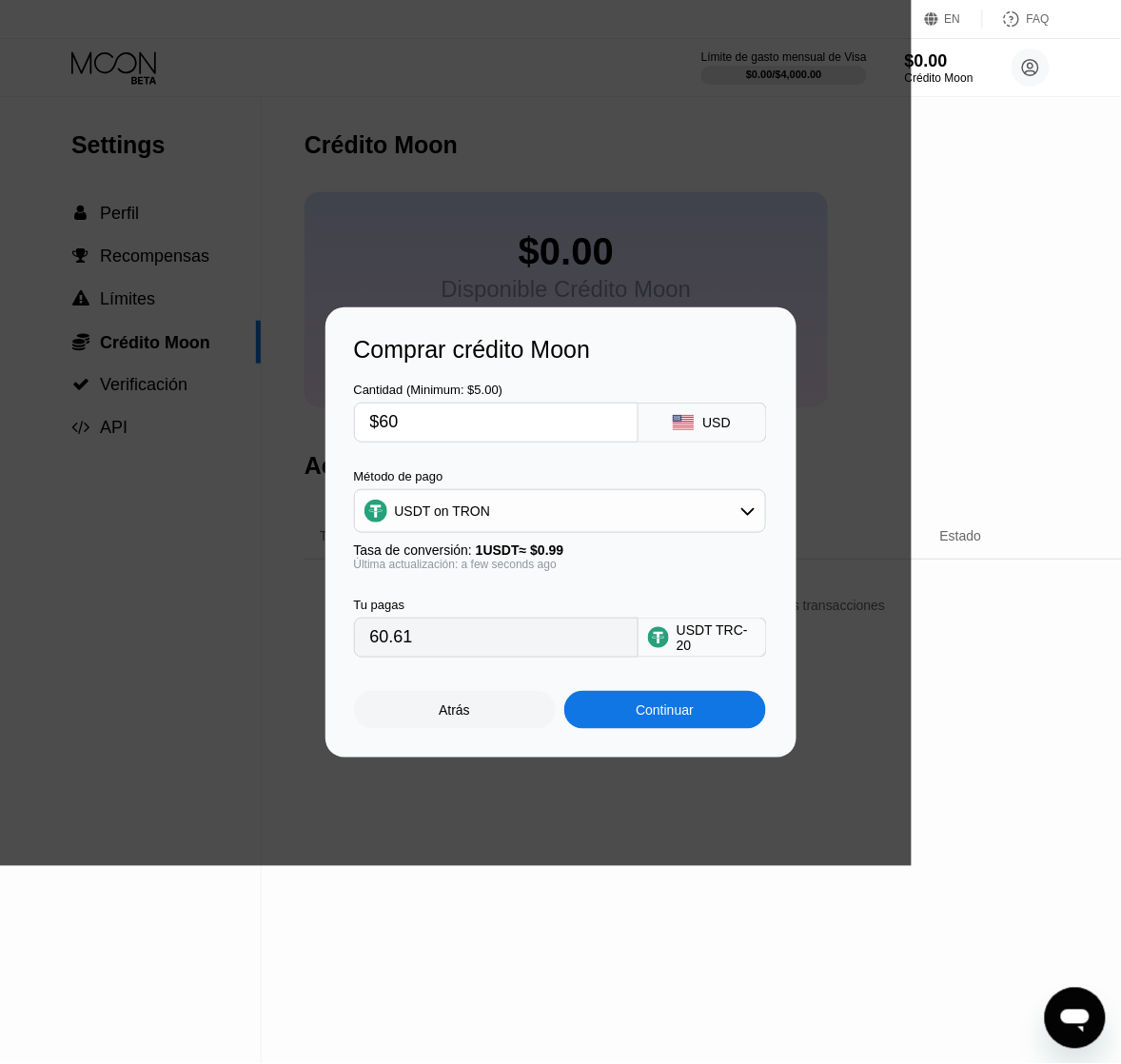 type on "$600" 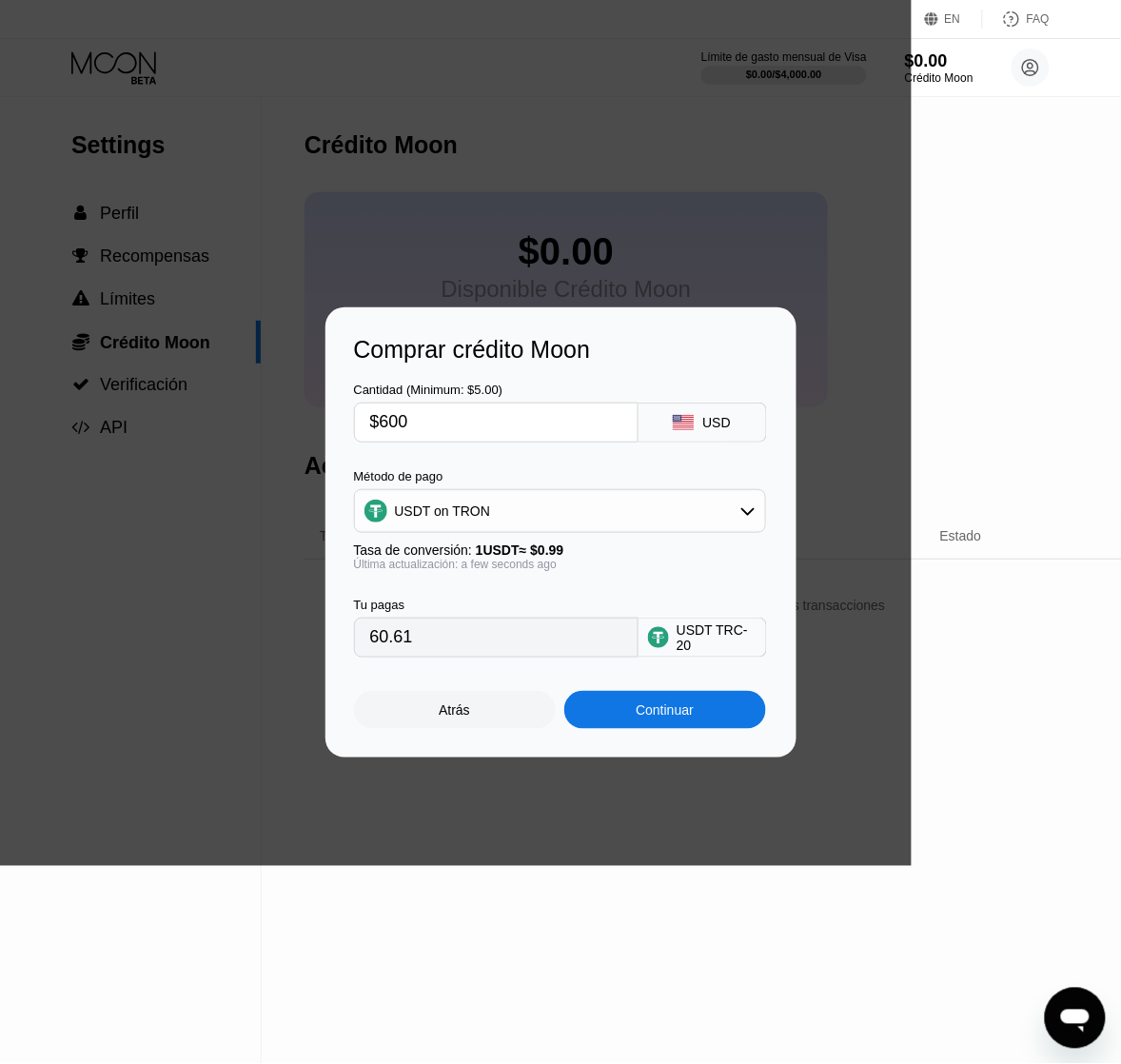 type on "606.06" 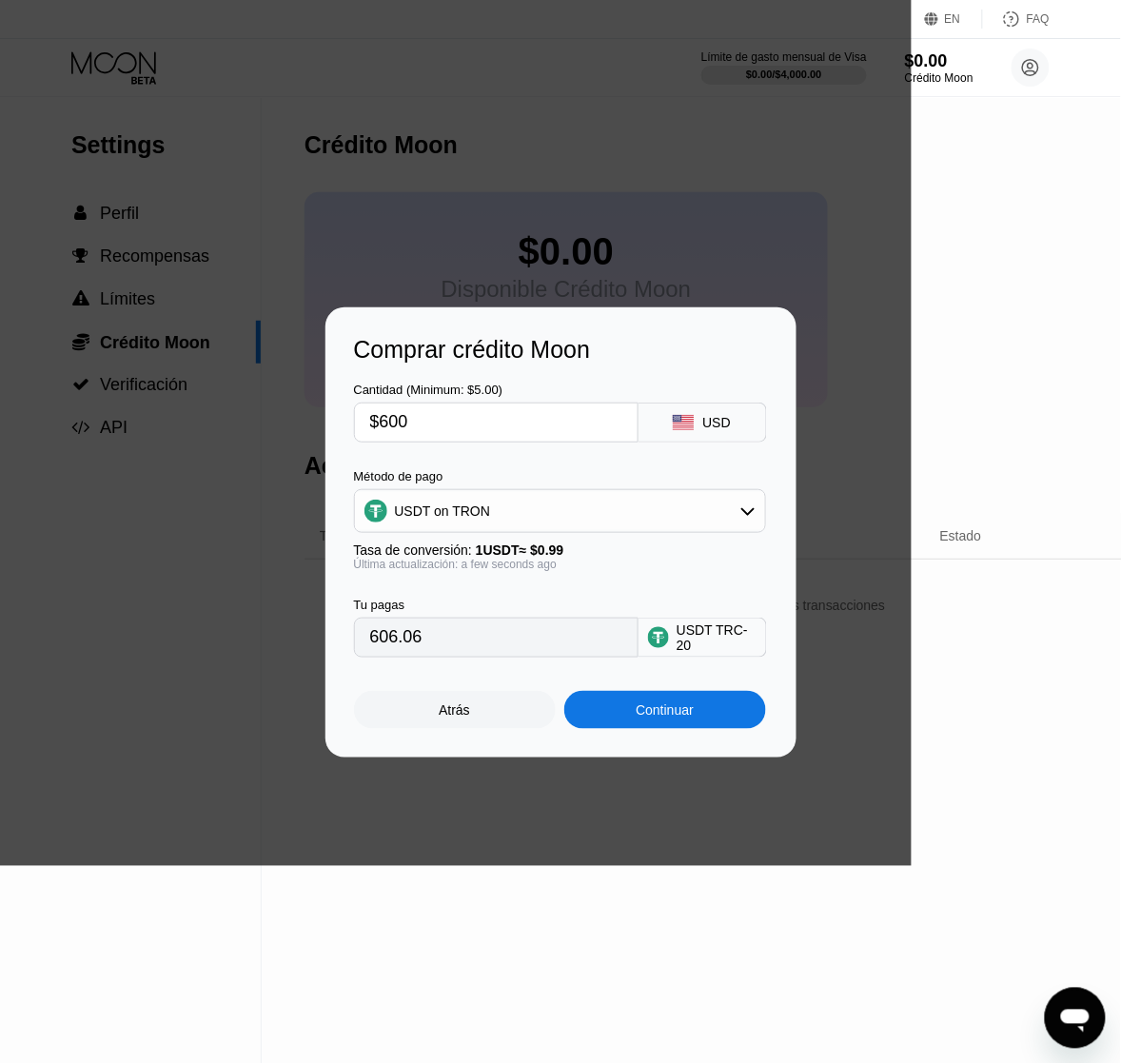 type on "$600" 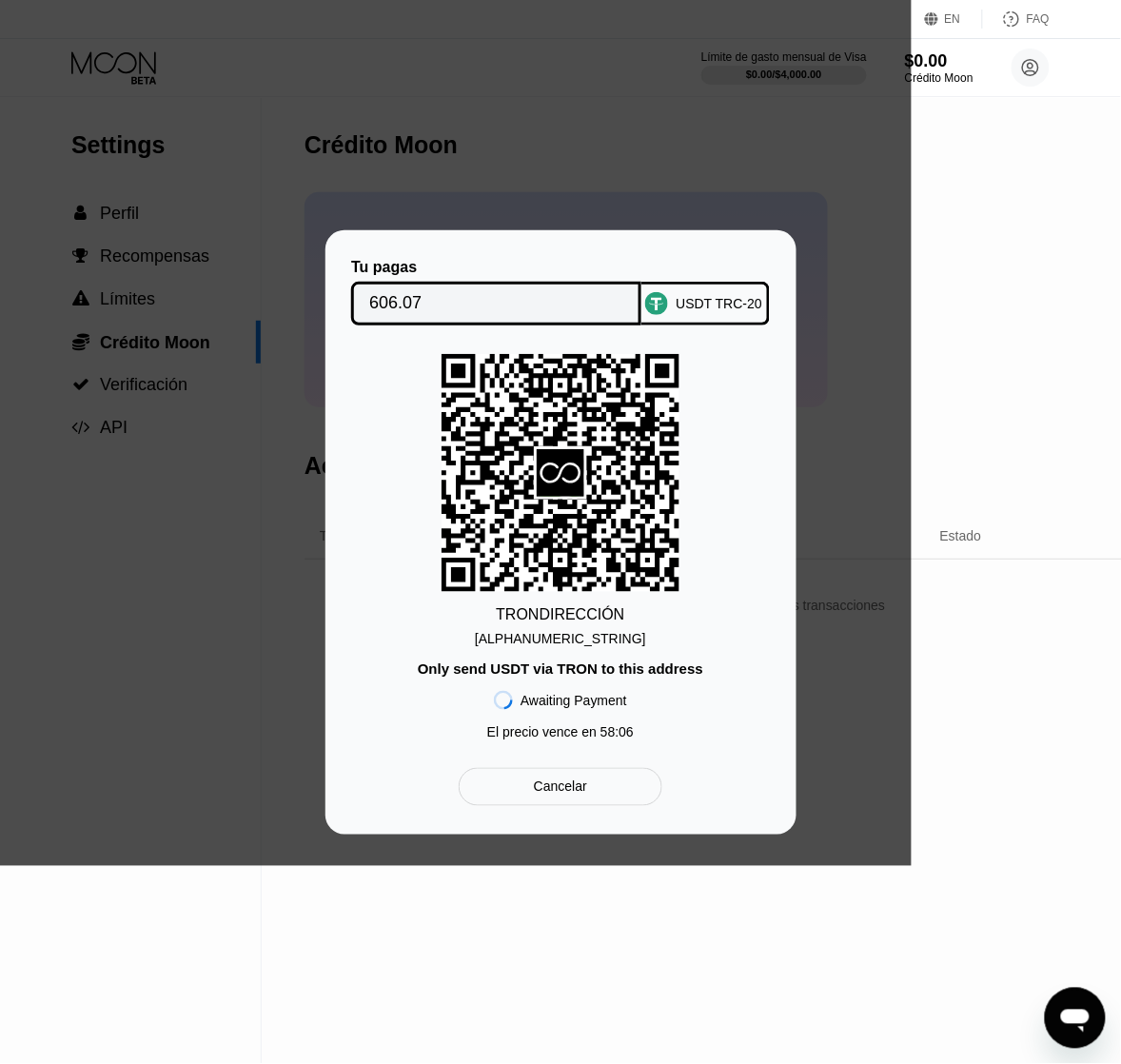 click on "TY3b5DN2VSYJTiN...NCa9fqP6jwYvMm9" at bounding box center [560, 639] 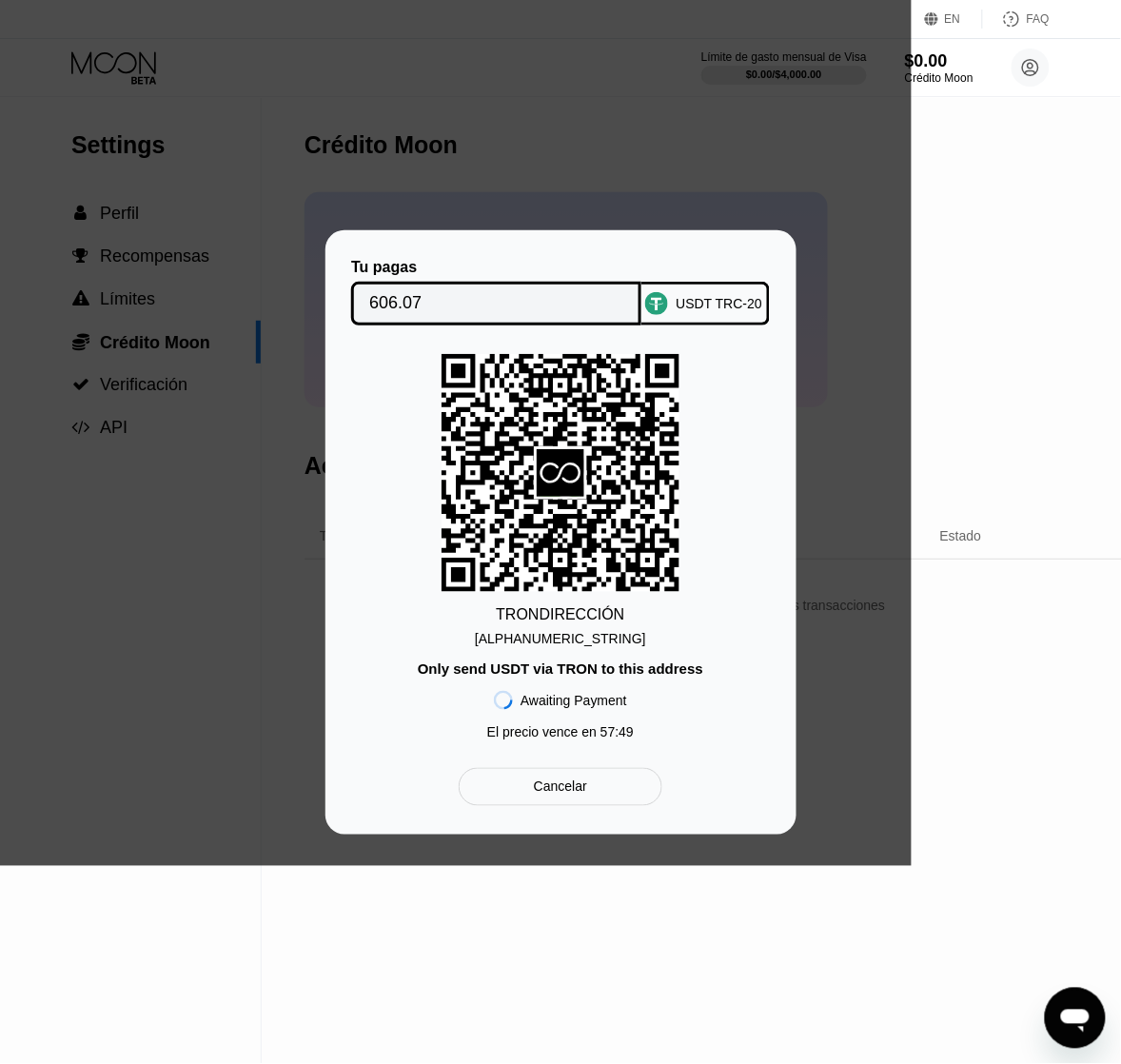 click on "606.07" at bounding box center (496, 304) 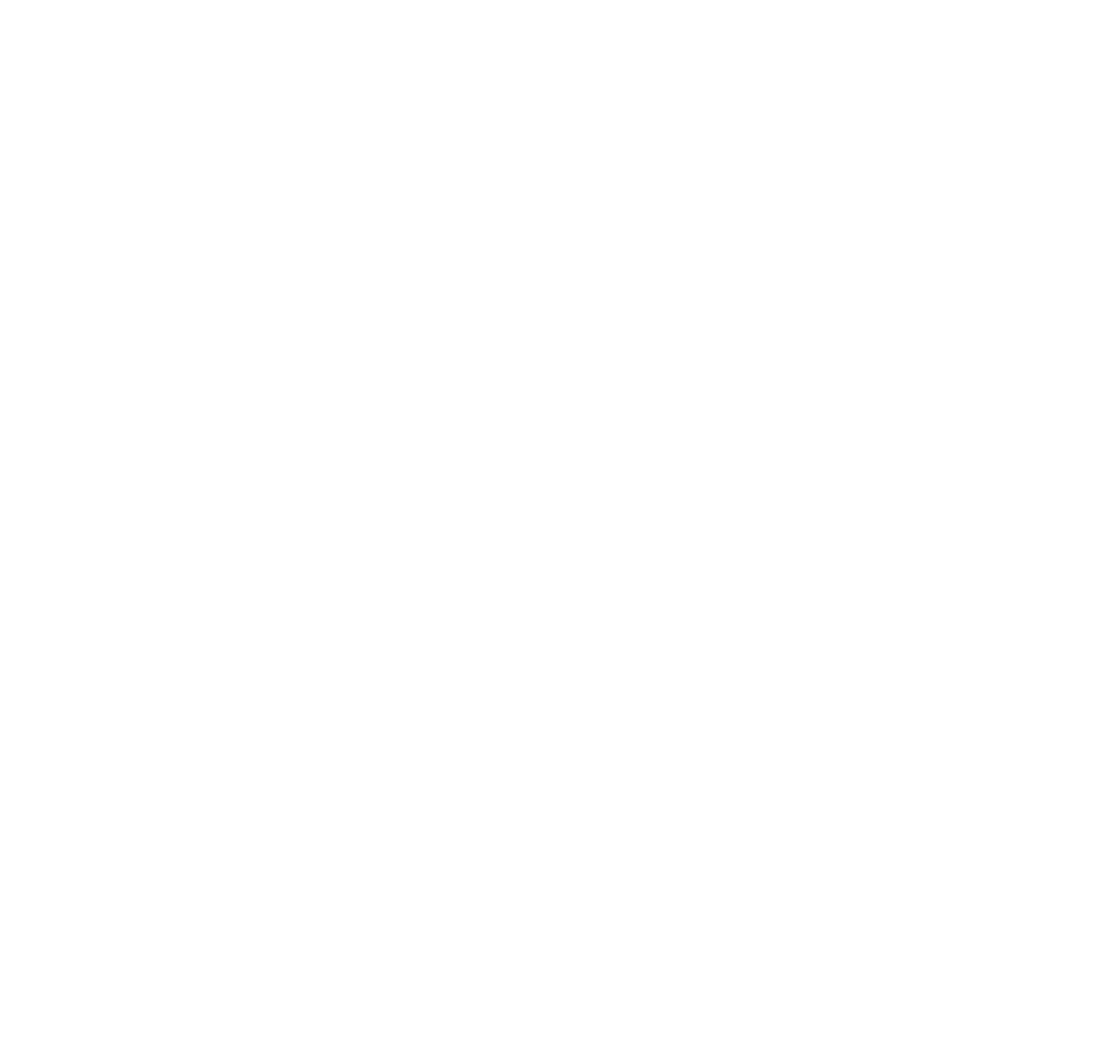 scroll, scrollTop: 0, scrollLeft: 0, axis: both 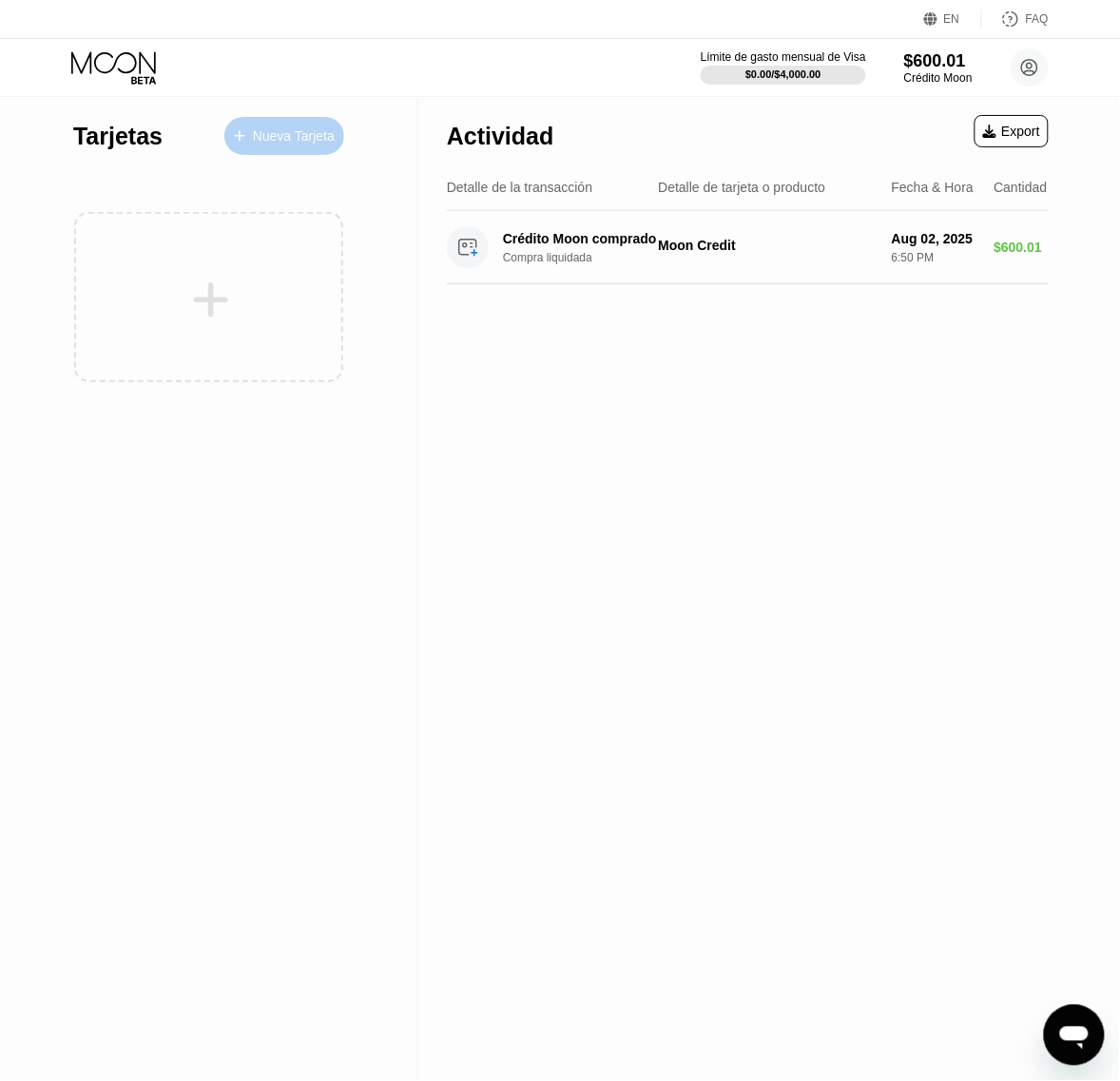 click on "Nueva Tarjeta" at bounding box center [294, 136] 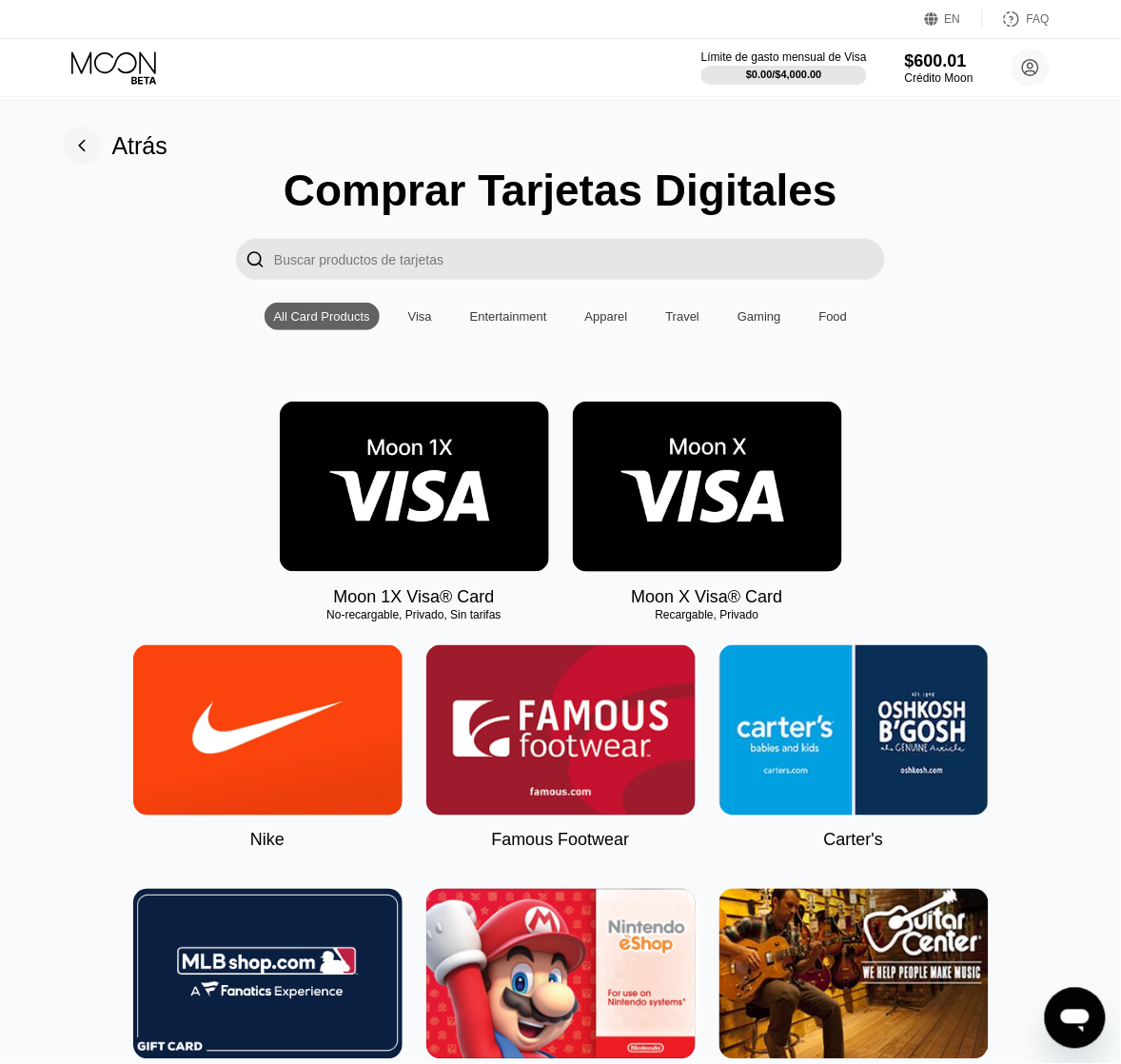 drag, startPoint x: 680, startPoint y: 490, endPoint x: 229, endPoint y: 545, distance: 454.34128 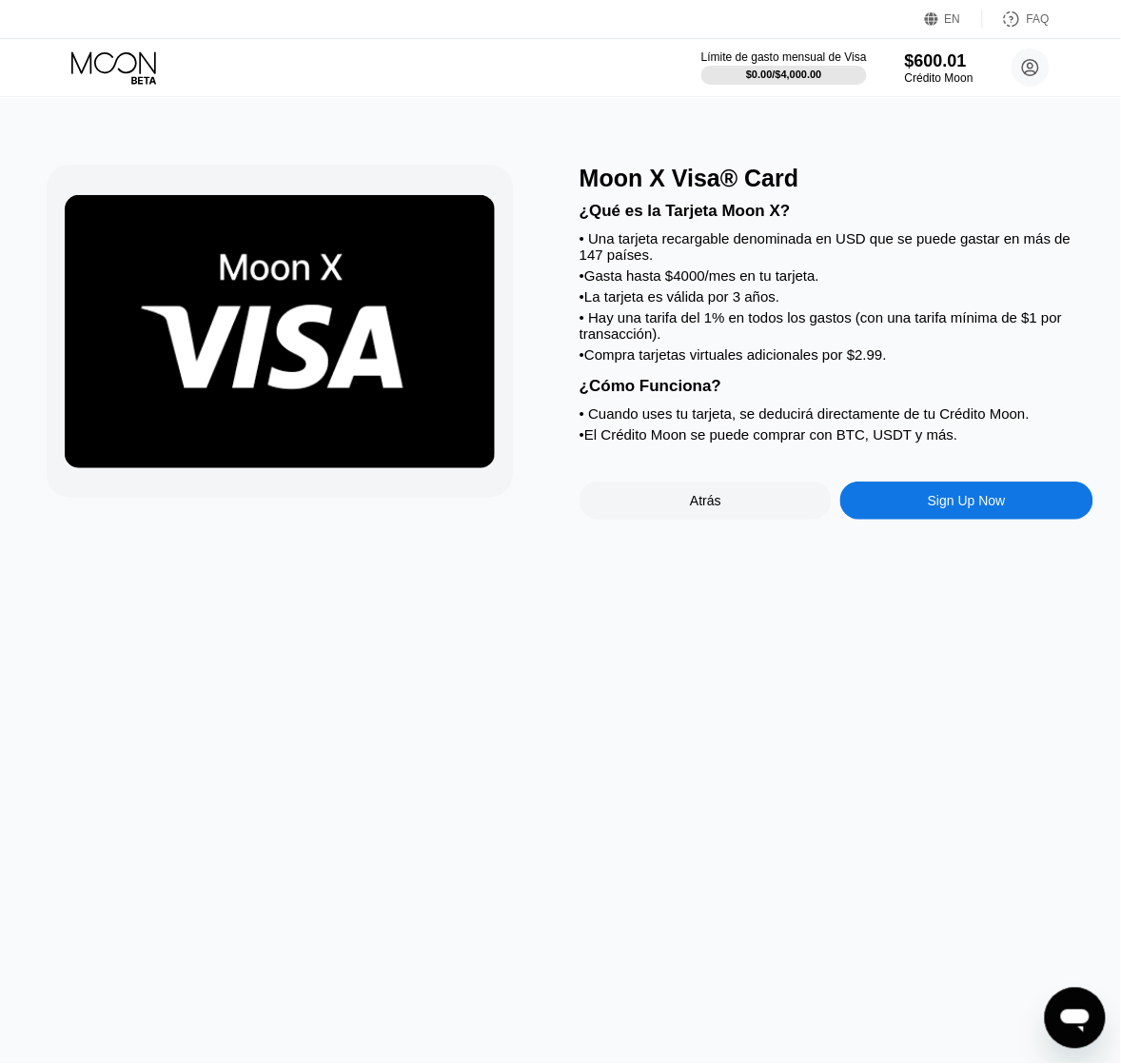 click on "Sign Up Now" at bounding box center (967, 501) 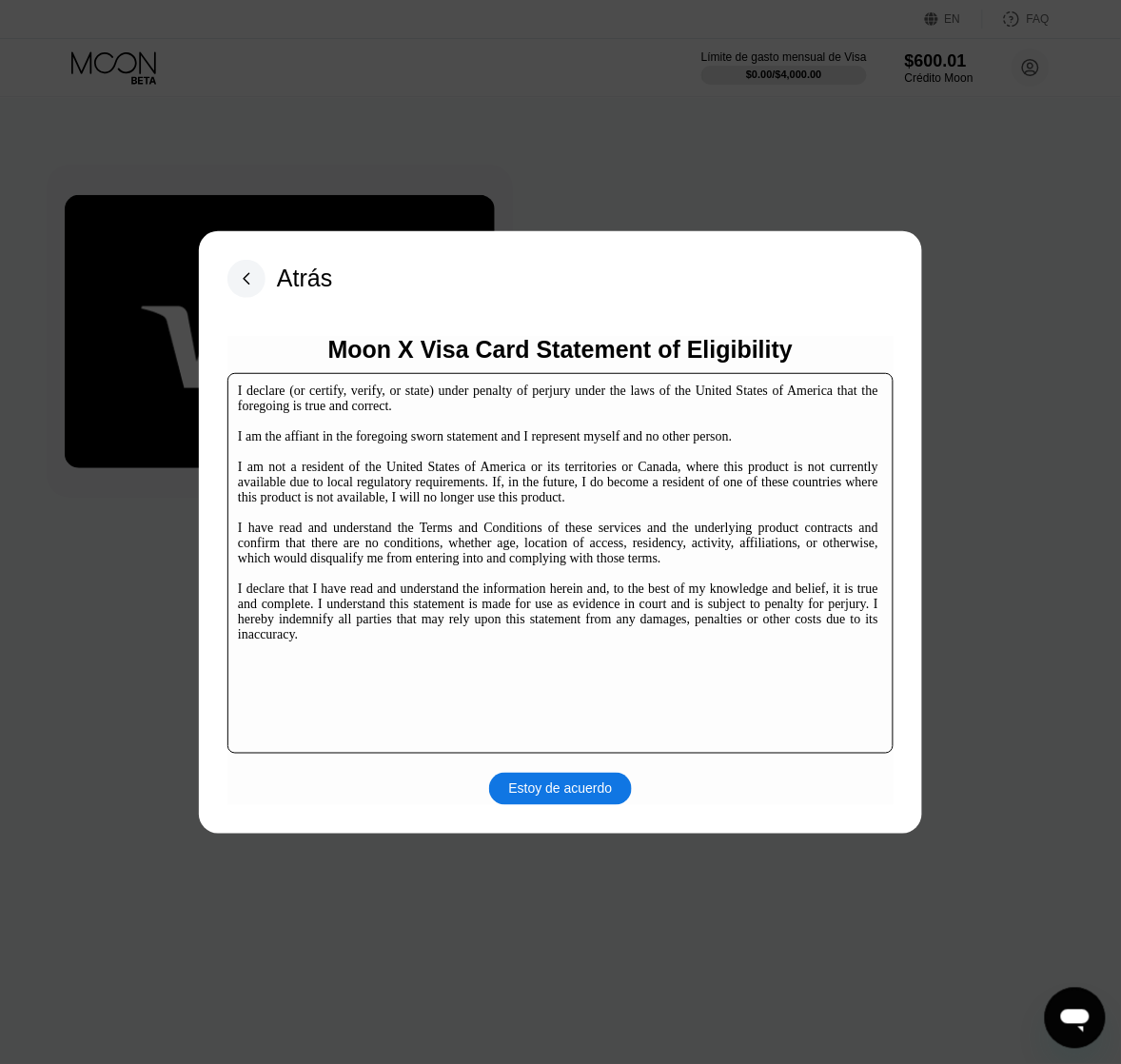 drag, startPoint x: 500, startPoint y: 792, endPoint x: 181, endPoint y: 834, distance: 321.753 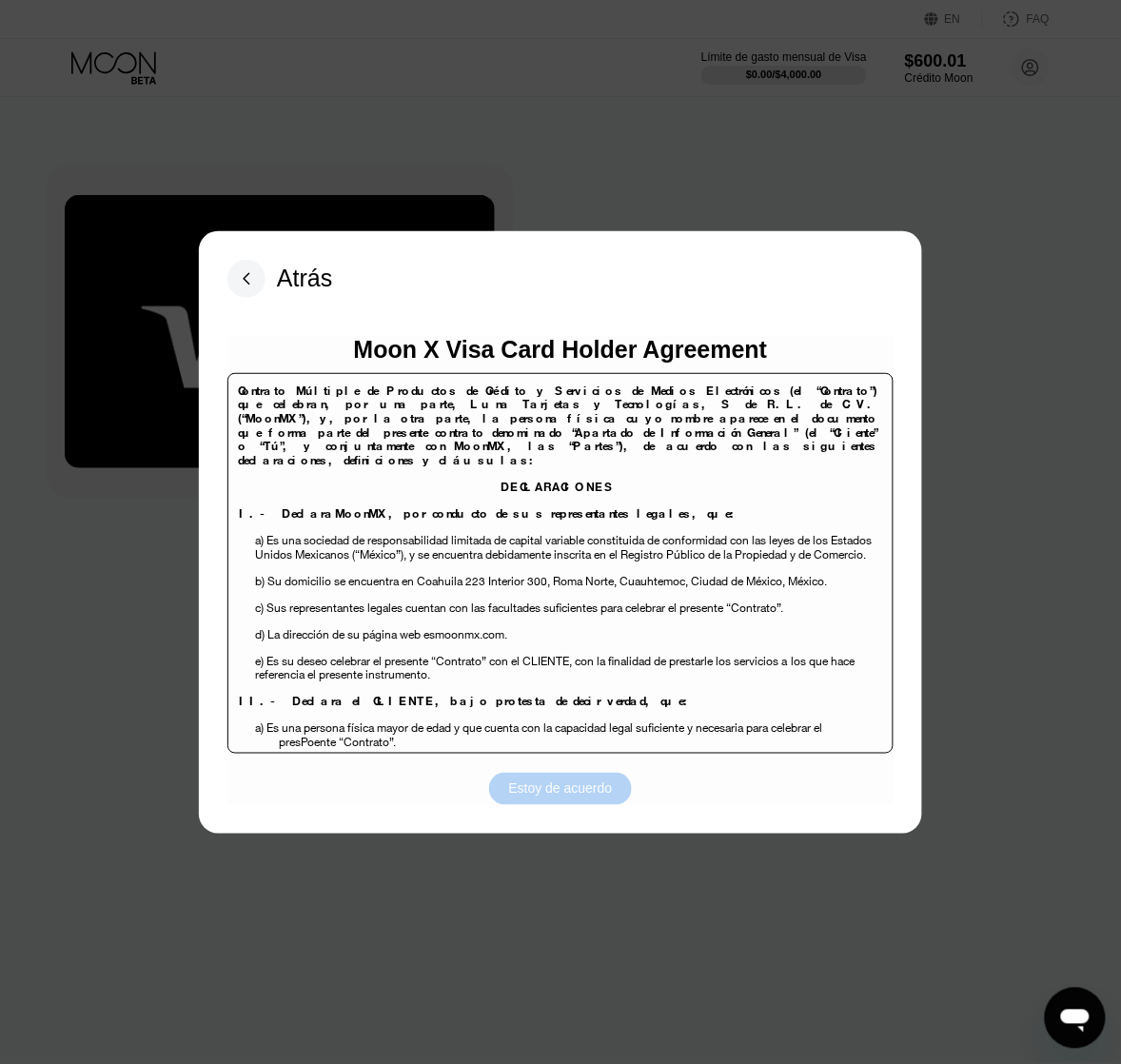 click on "Estoy de acuerdo" at bounding box center (560, 789) 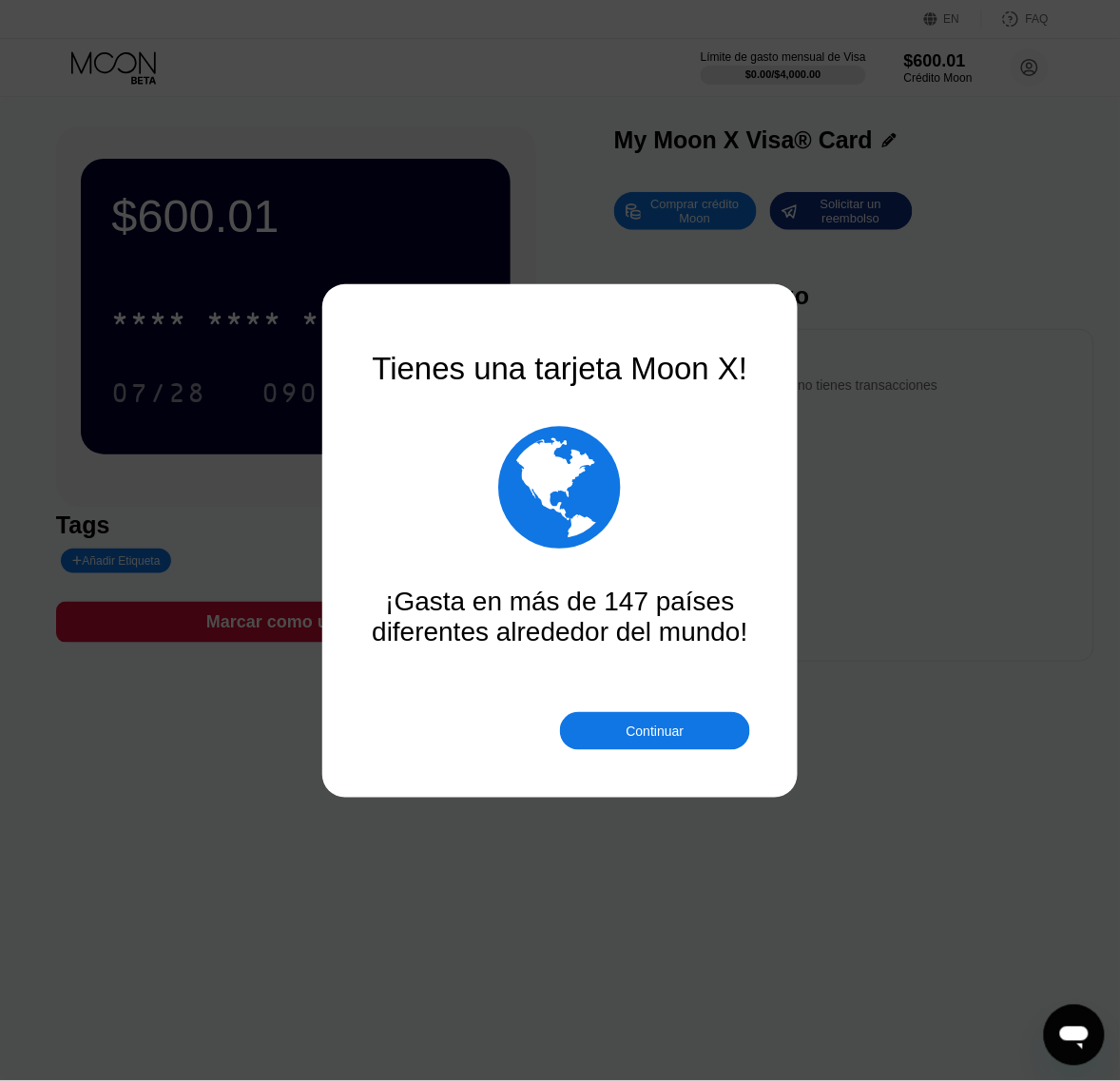 drag, startPoint x: 606, startPoint y: 730, endPoint x: 572, endPoint y: 737, distance: 34.71311 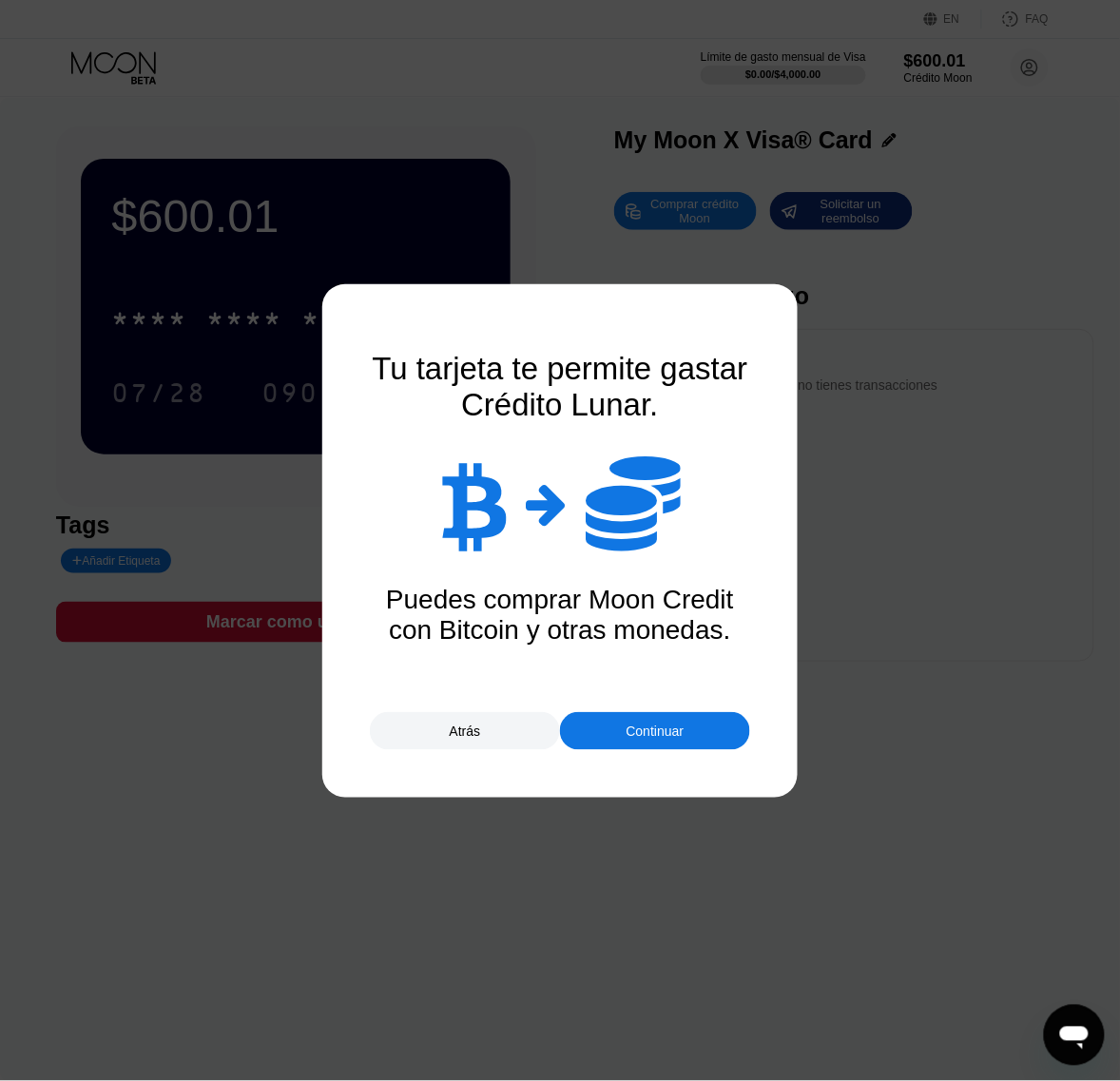 click on "Continuar" at bounding box center [655, 731] 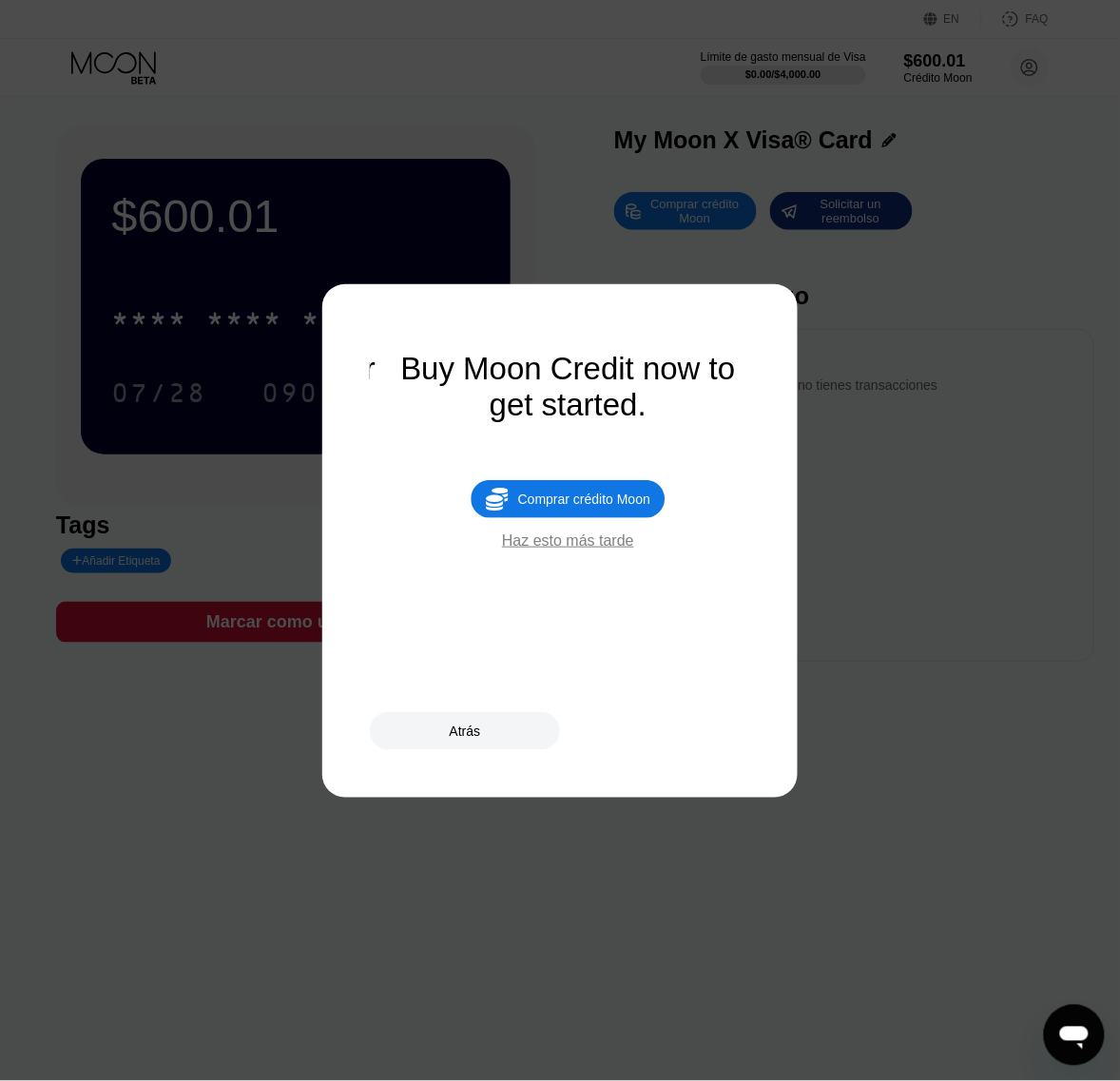 click on "Buy Moon Credit now to get started.  Comprar crédito Moon Haz esto más tarde" at bounding box center [568, 541] 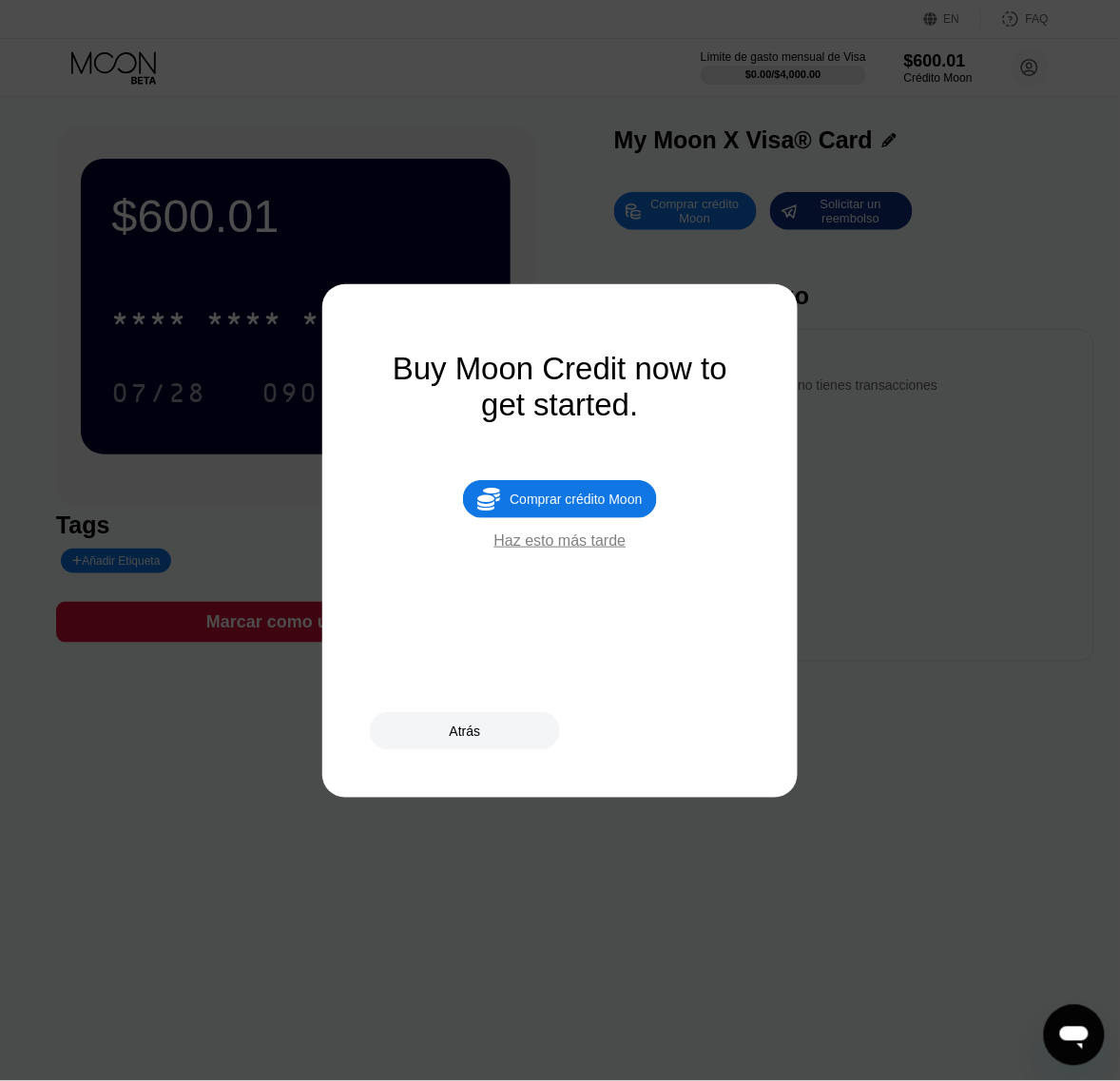 click on "Haz esto más tarde" at bounding box center (560, 541) 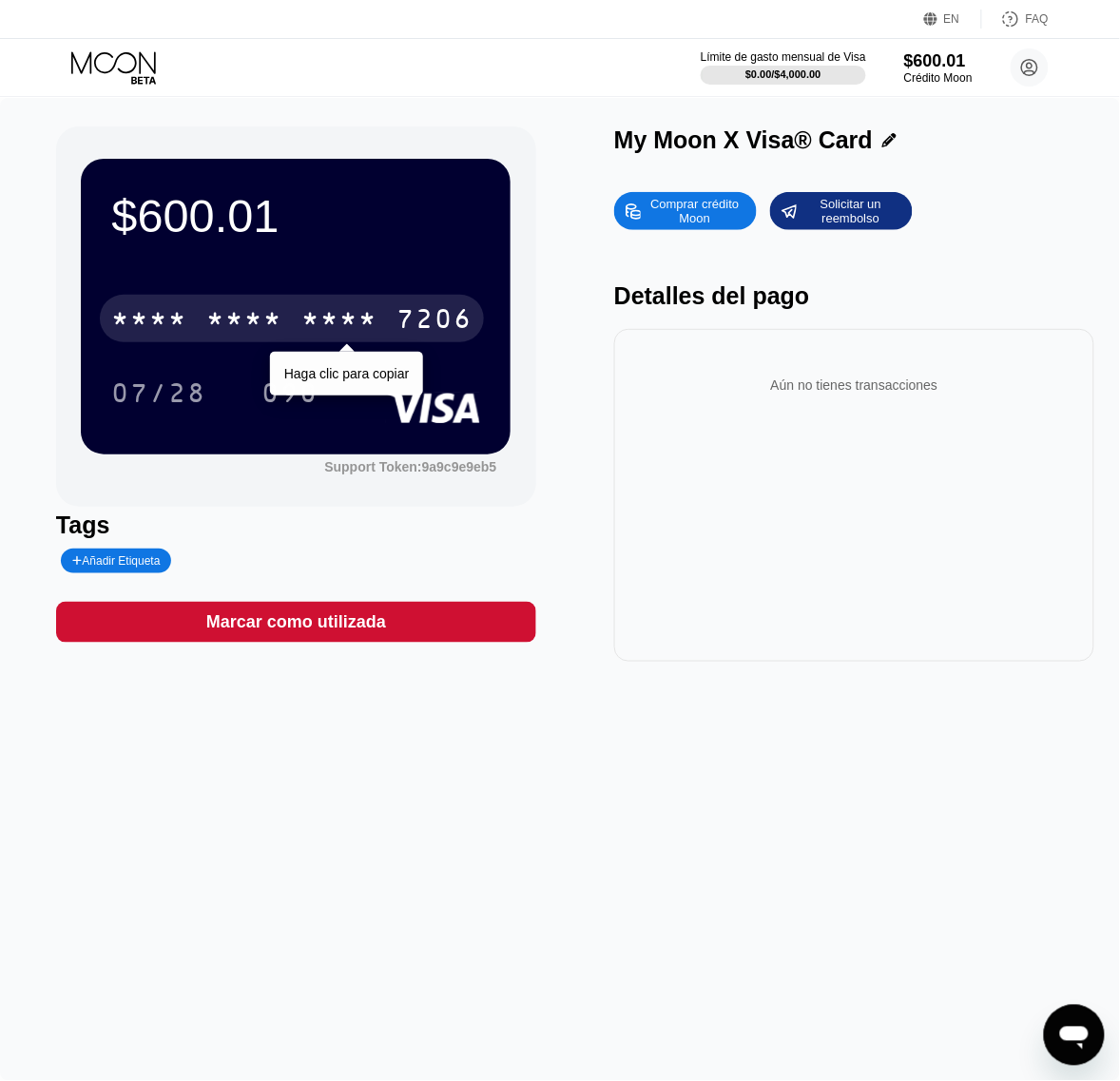 drag, startPoint x: 278, startPoint y: 330, endPoint x: 17, endPoint y: 376, distance: 265.0226 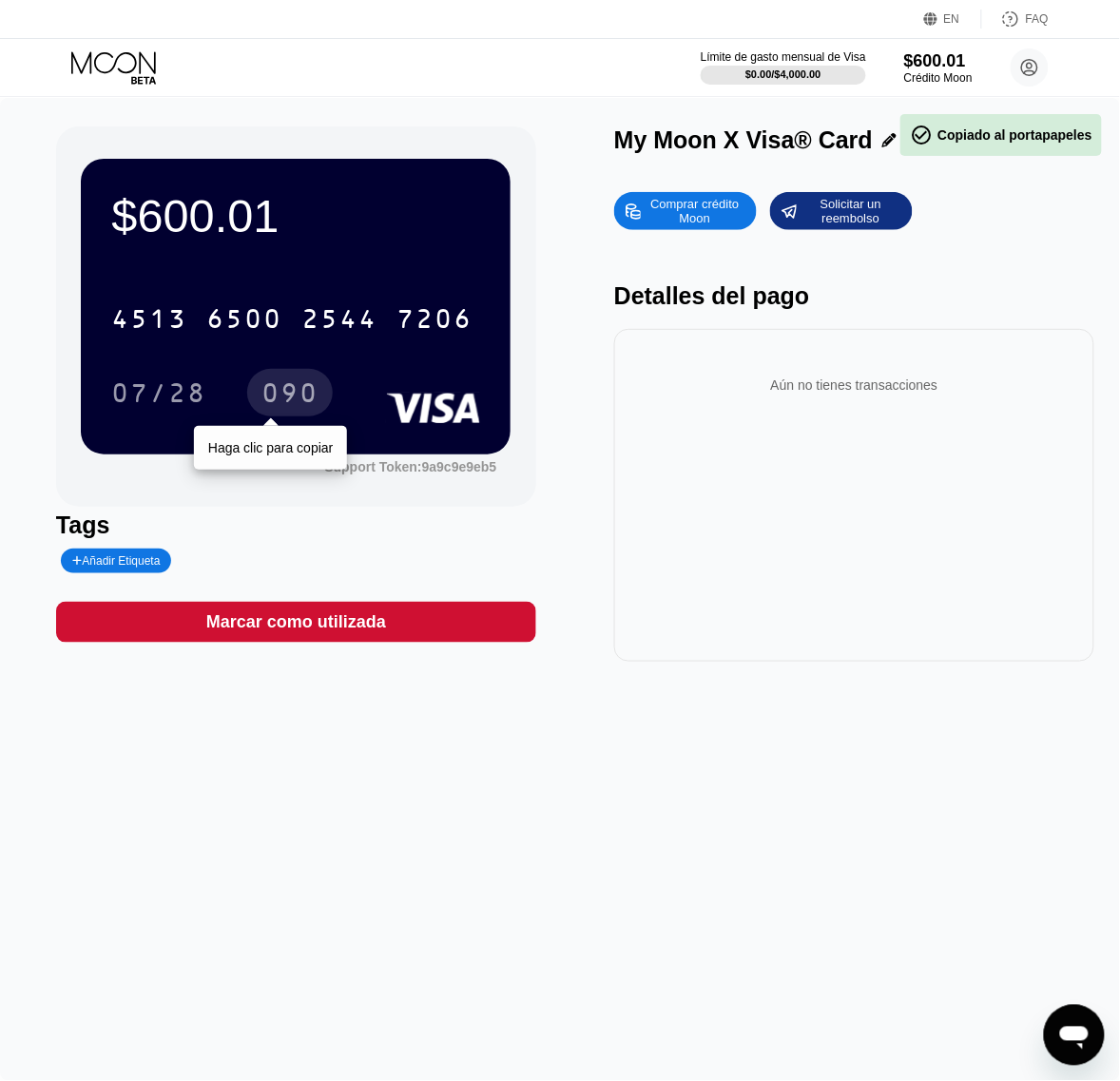drag, startPoint x: 305, startPoint y: 402, endPoint x: 125, endPoint y: 439, distance: 183.76343 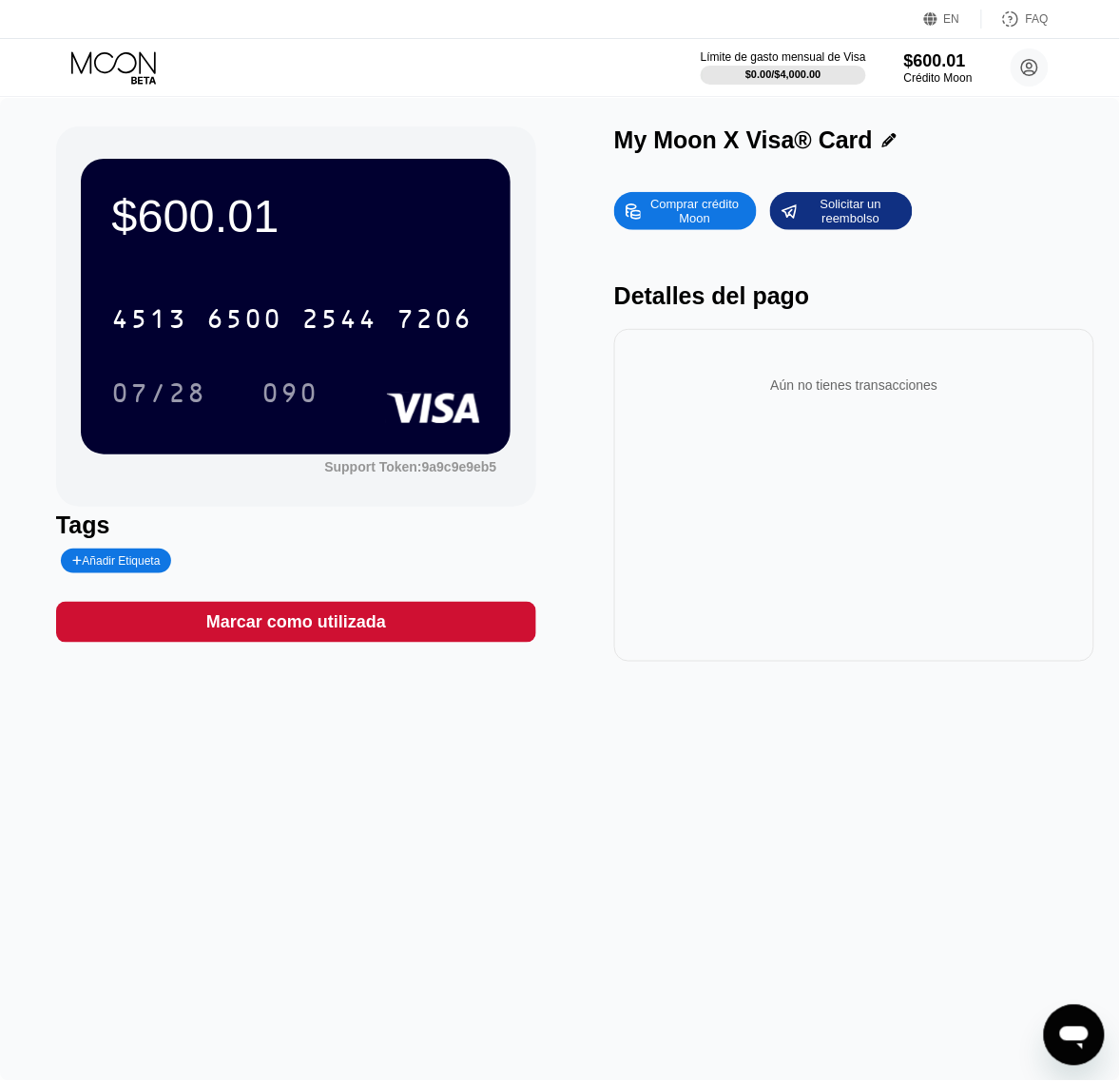 click 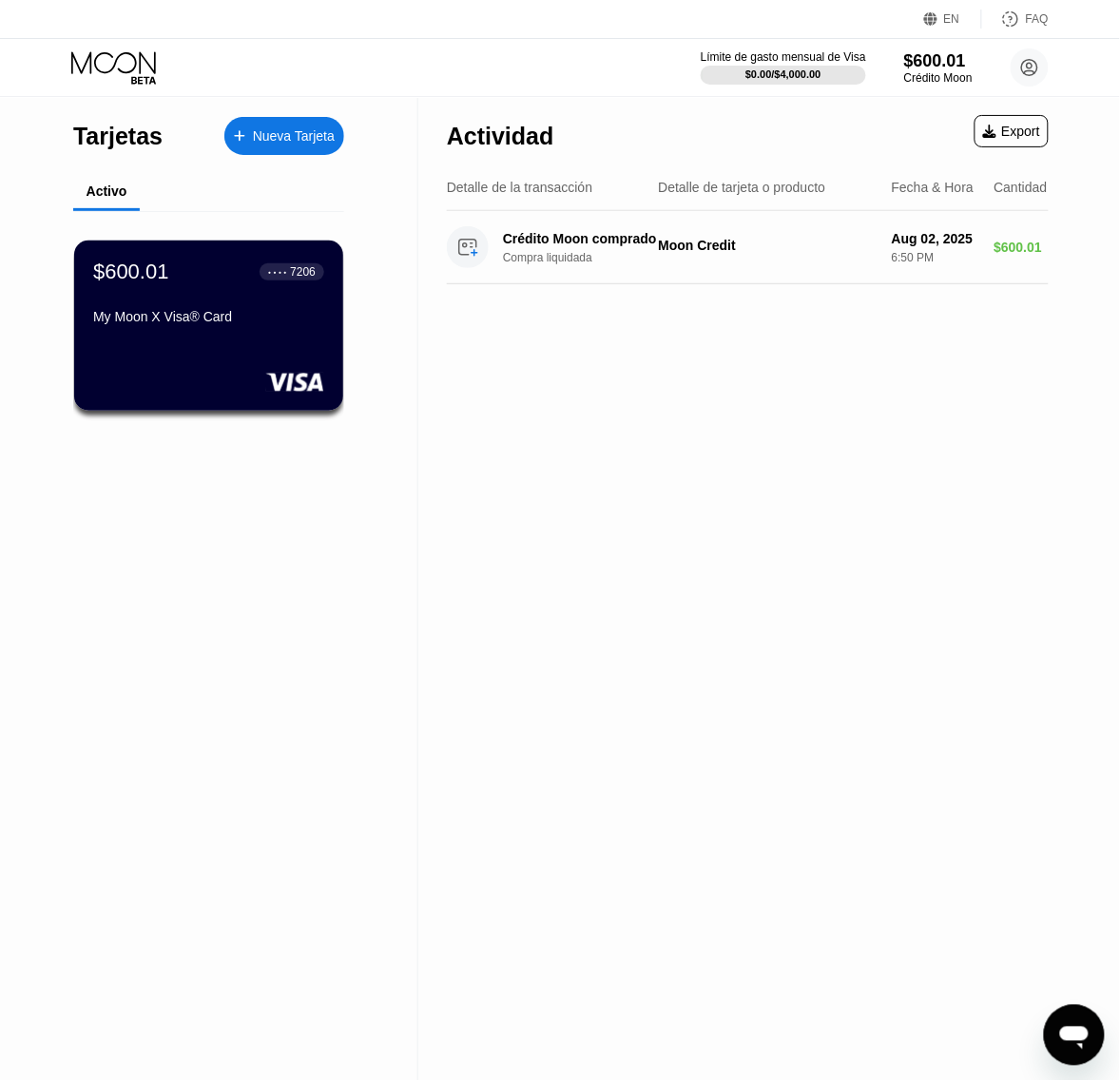 click on "Nueva Tarjeta" at bounding box center [294, 136] 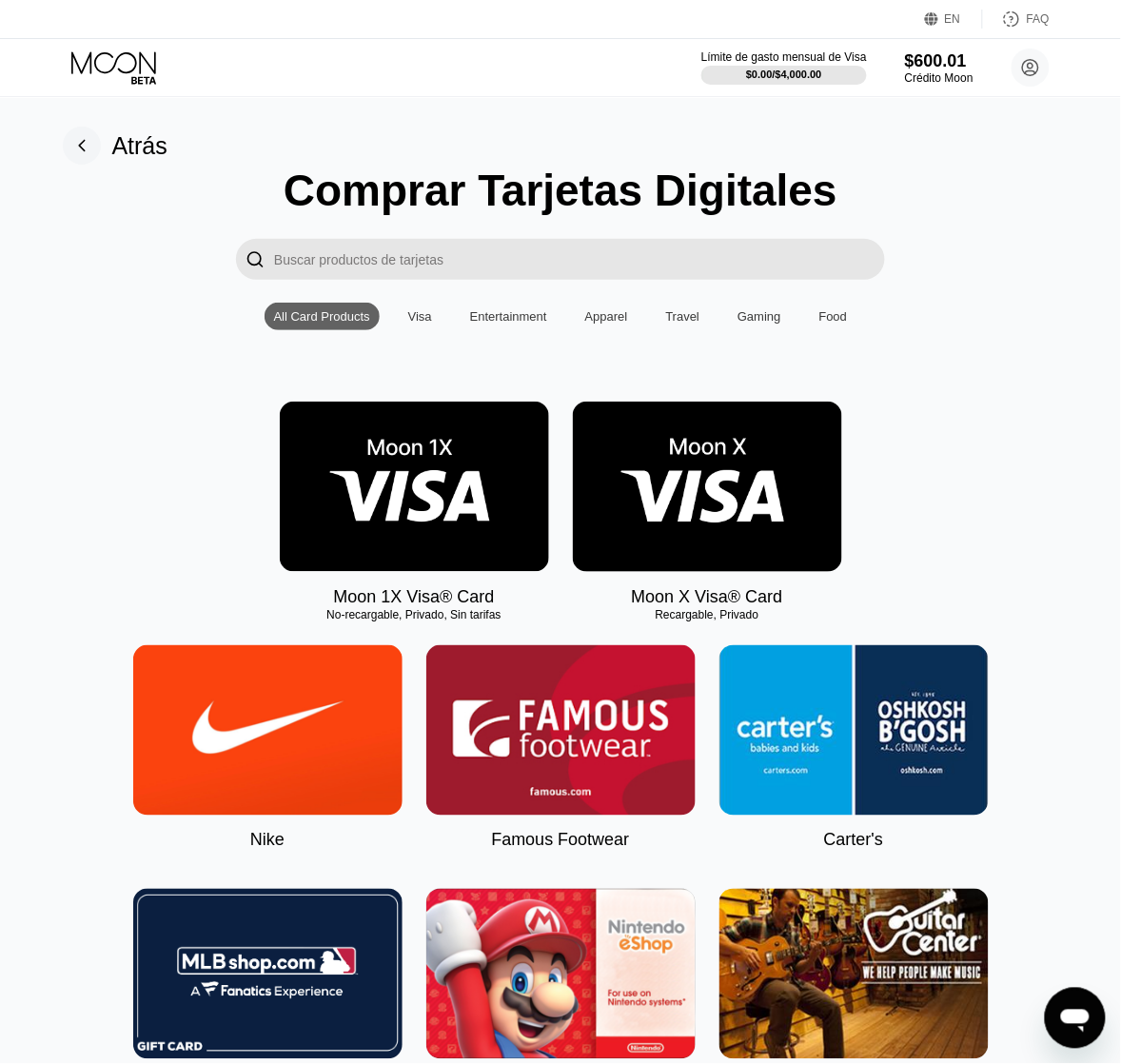 drag, startPoint x: 726, startPoint y: 547, endPoint x: 591, endPoint y: 578, distance: 138.51354 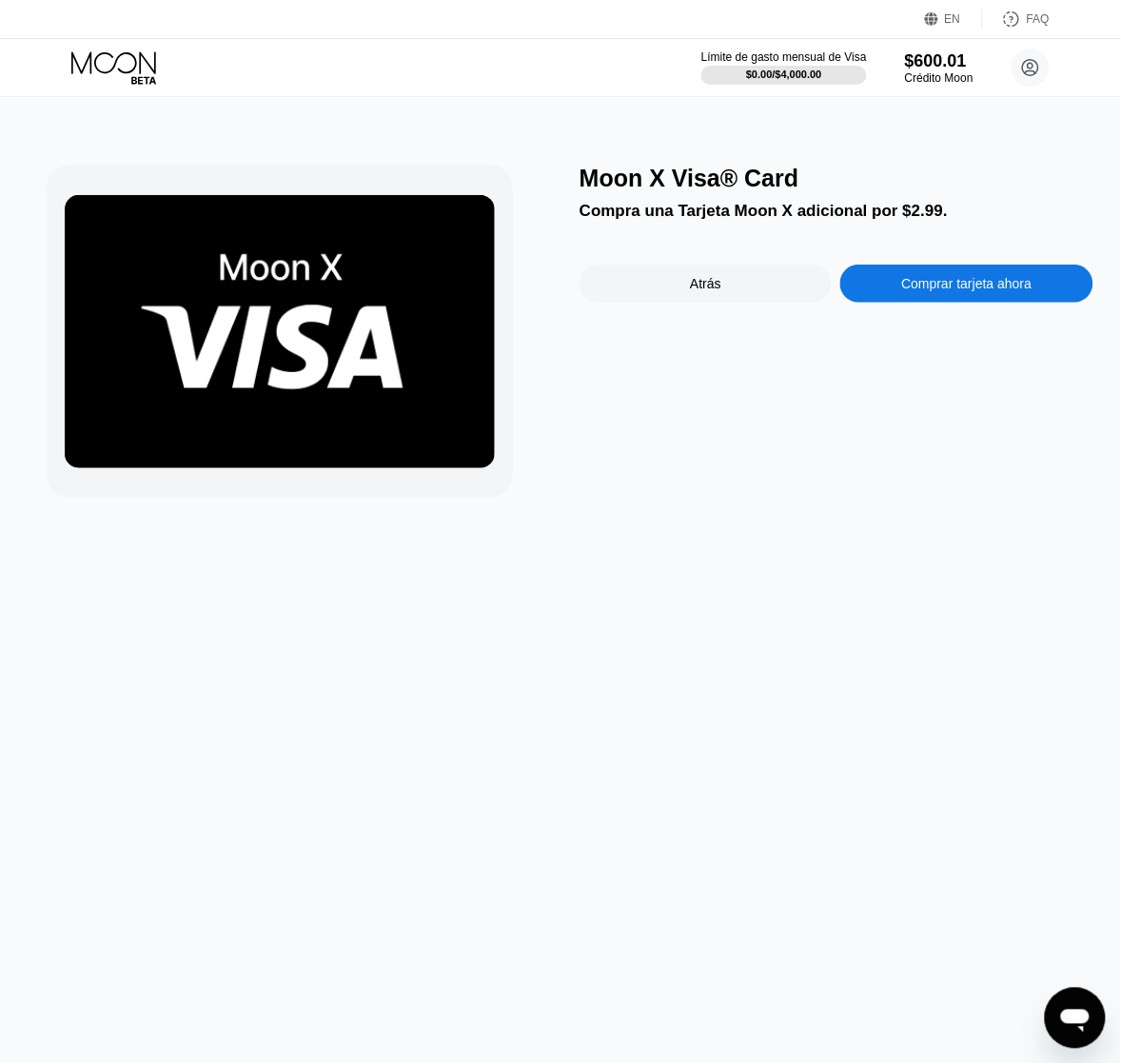 drag, startPoint x: 931, startPoint y: 335, endPoint x: 940, endPoint y: 306, distance: 30.364453 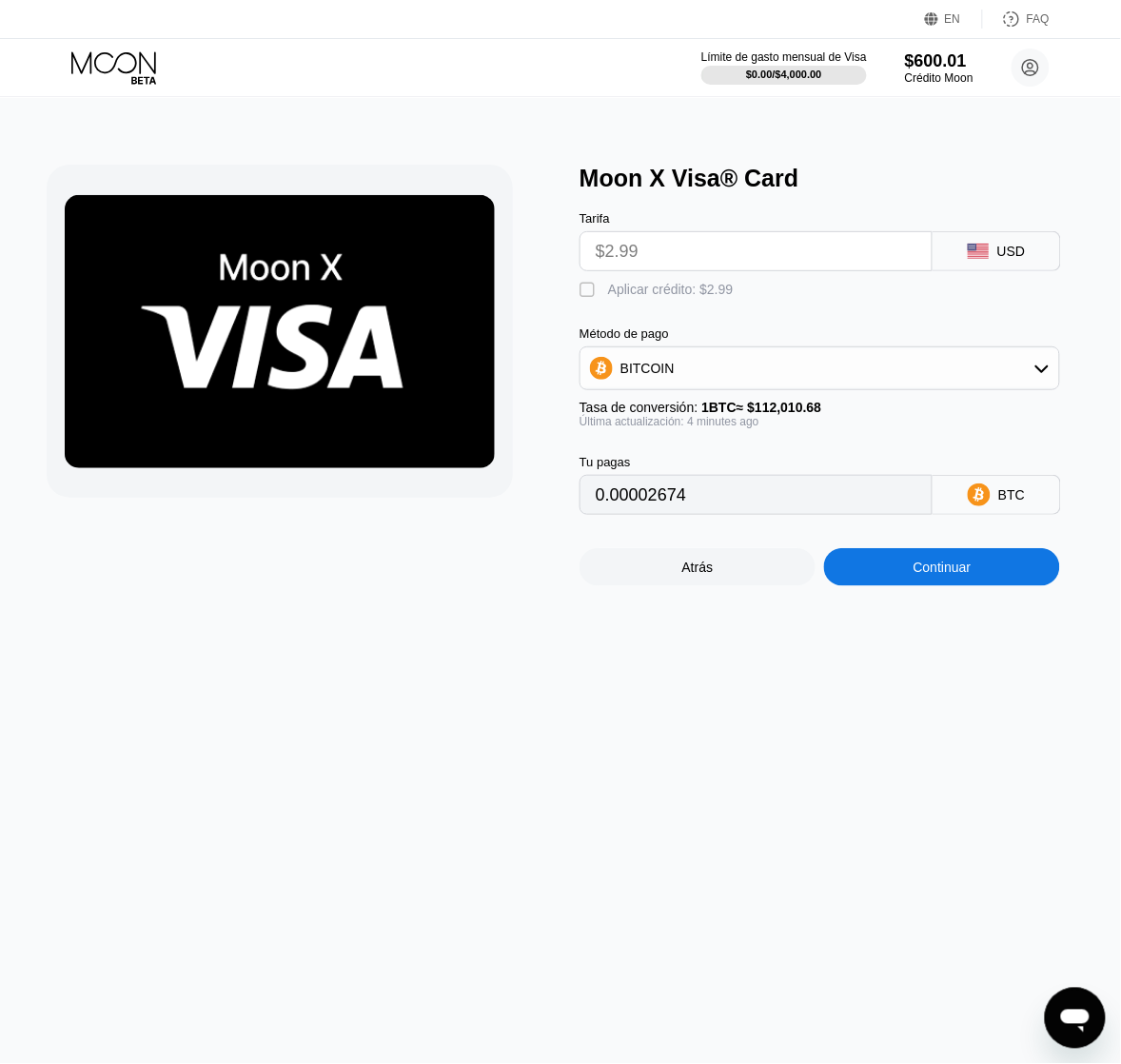 drag, startPoint x: 593, startPoint y: 298, endPoint x: 716, endPoint y: 369, distance: 142.02113 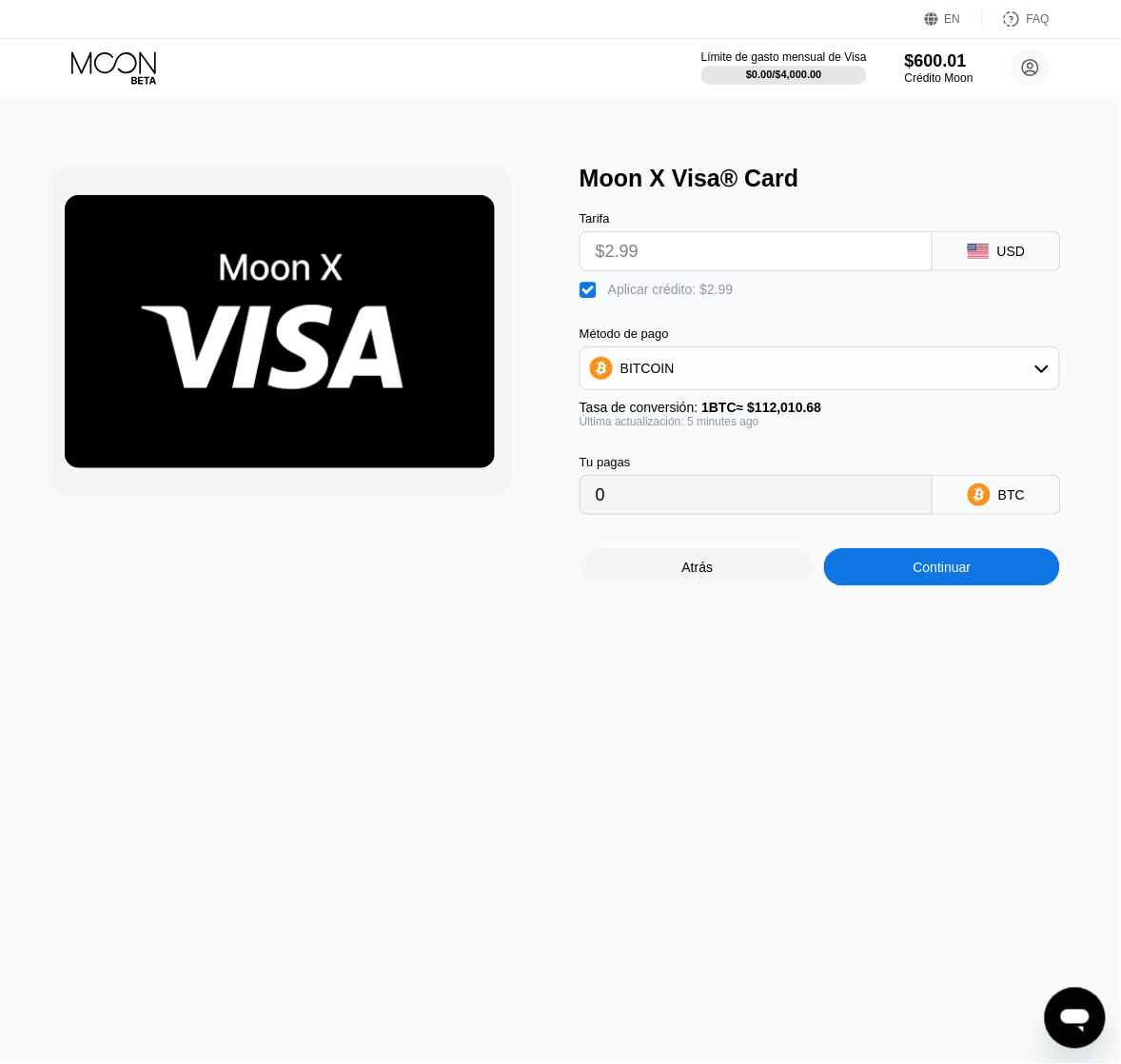 click on "Continuar" at bounding box center (942, 567) 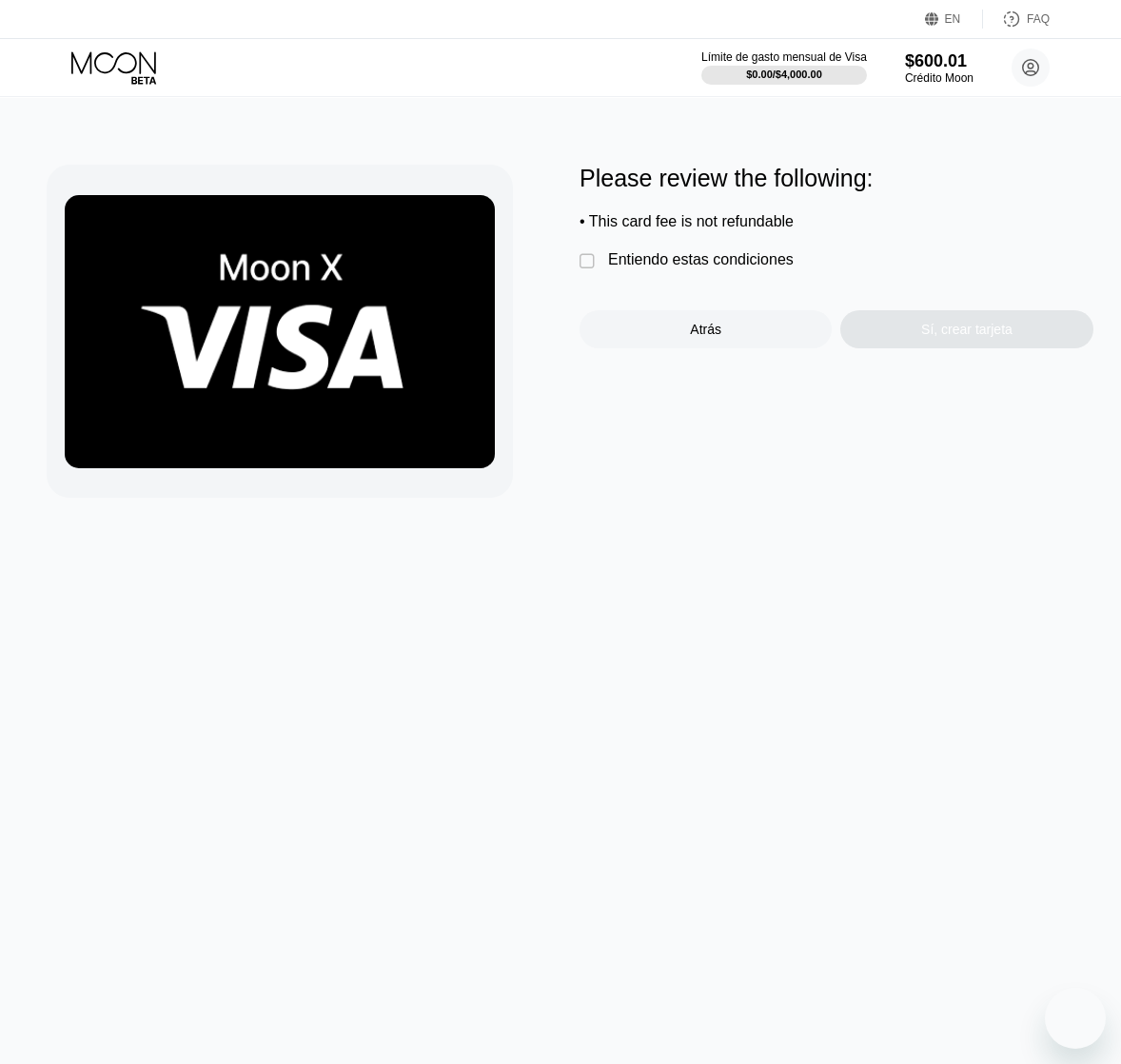 scroll, scrollTop: 0, scrollLeft: 0, axis: both 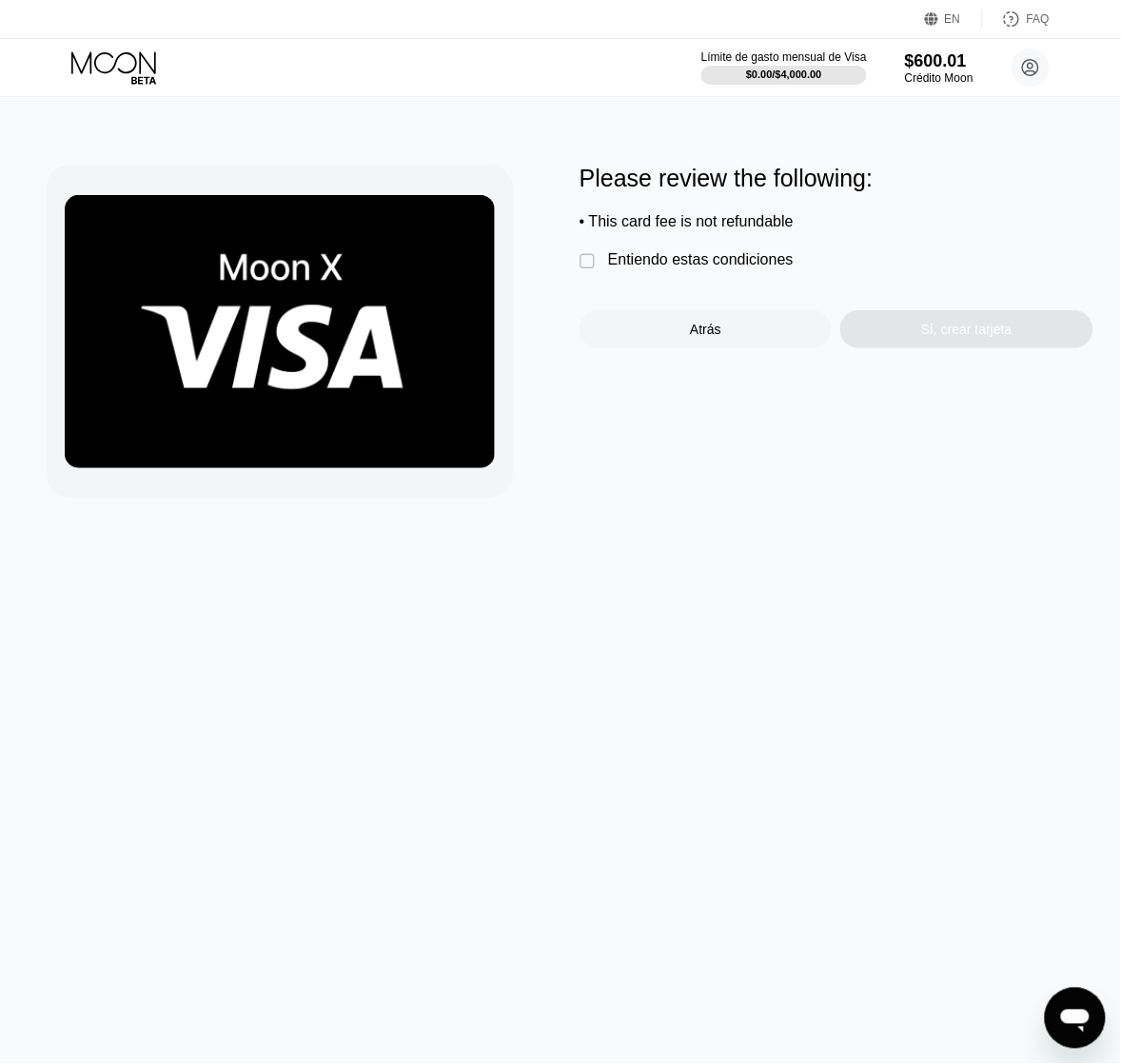 click on "Entiendo estas condiciones" at bounding box center (700, 260) 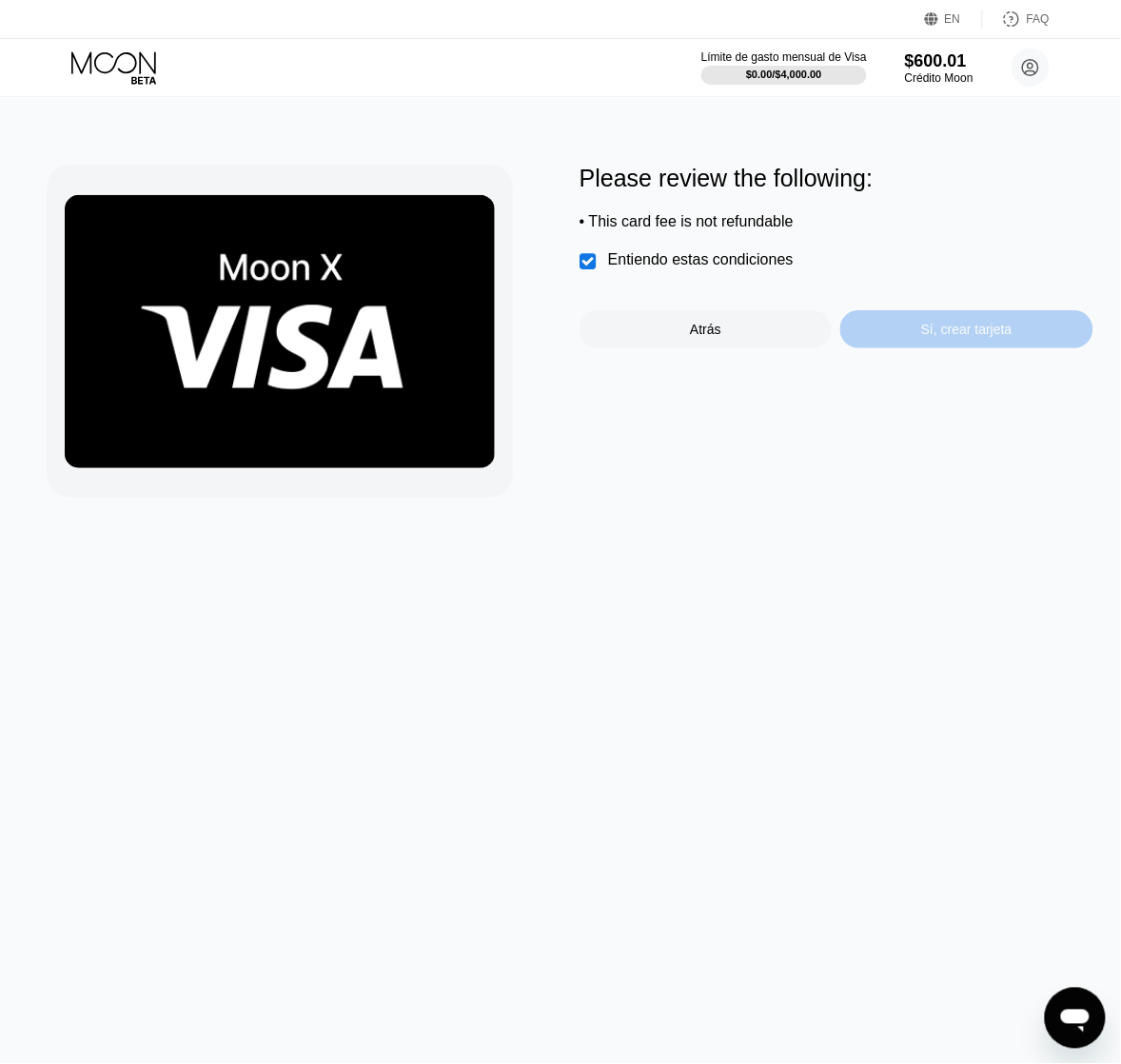 click on "Sí, crear tarjeta" at bounding box center [967, 329] 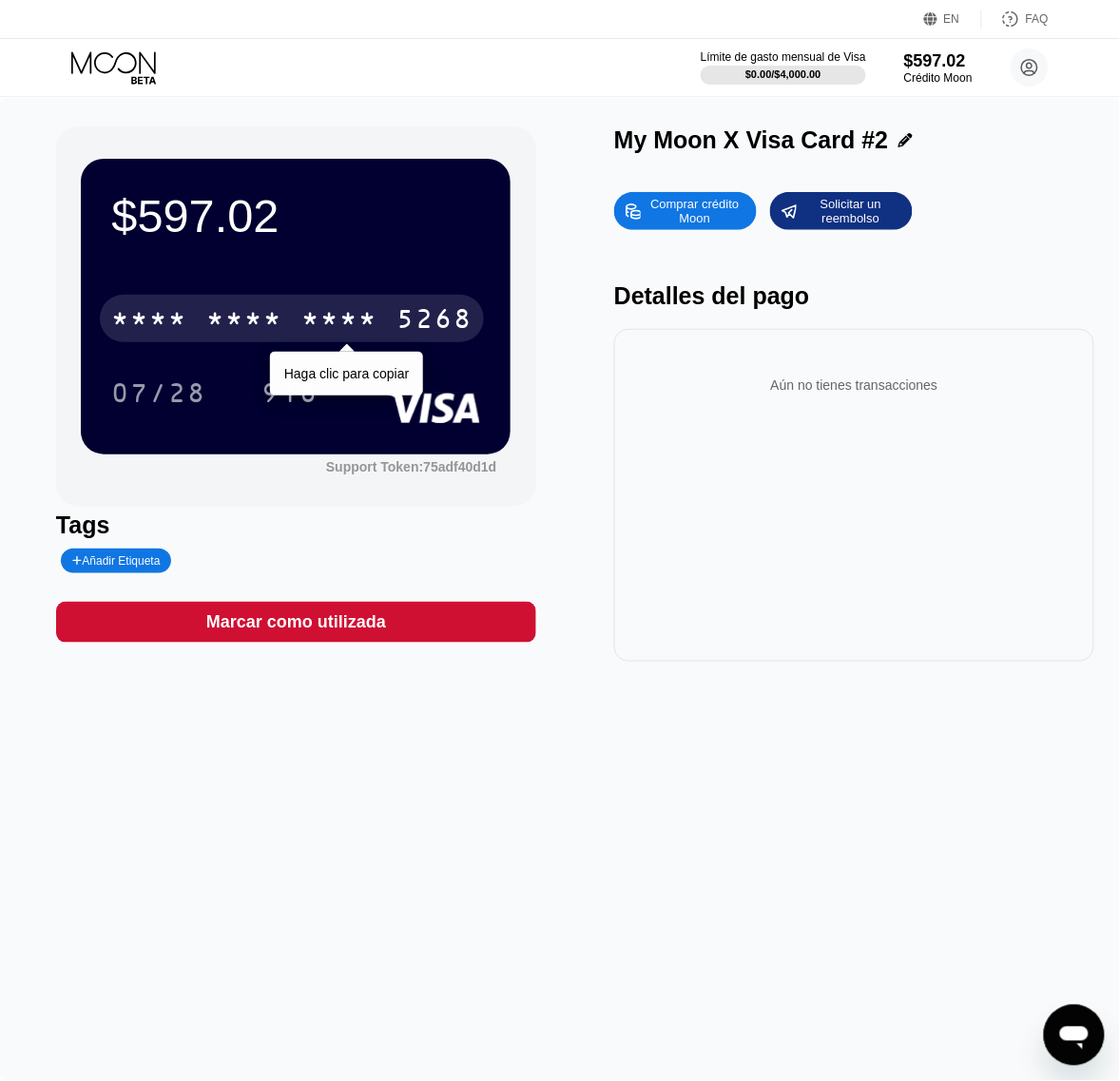 click on "* * * * * * * * * * * * 5268" at bounding box center [292, 319] 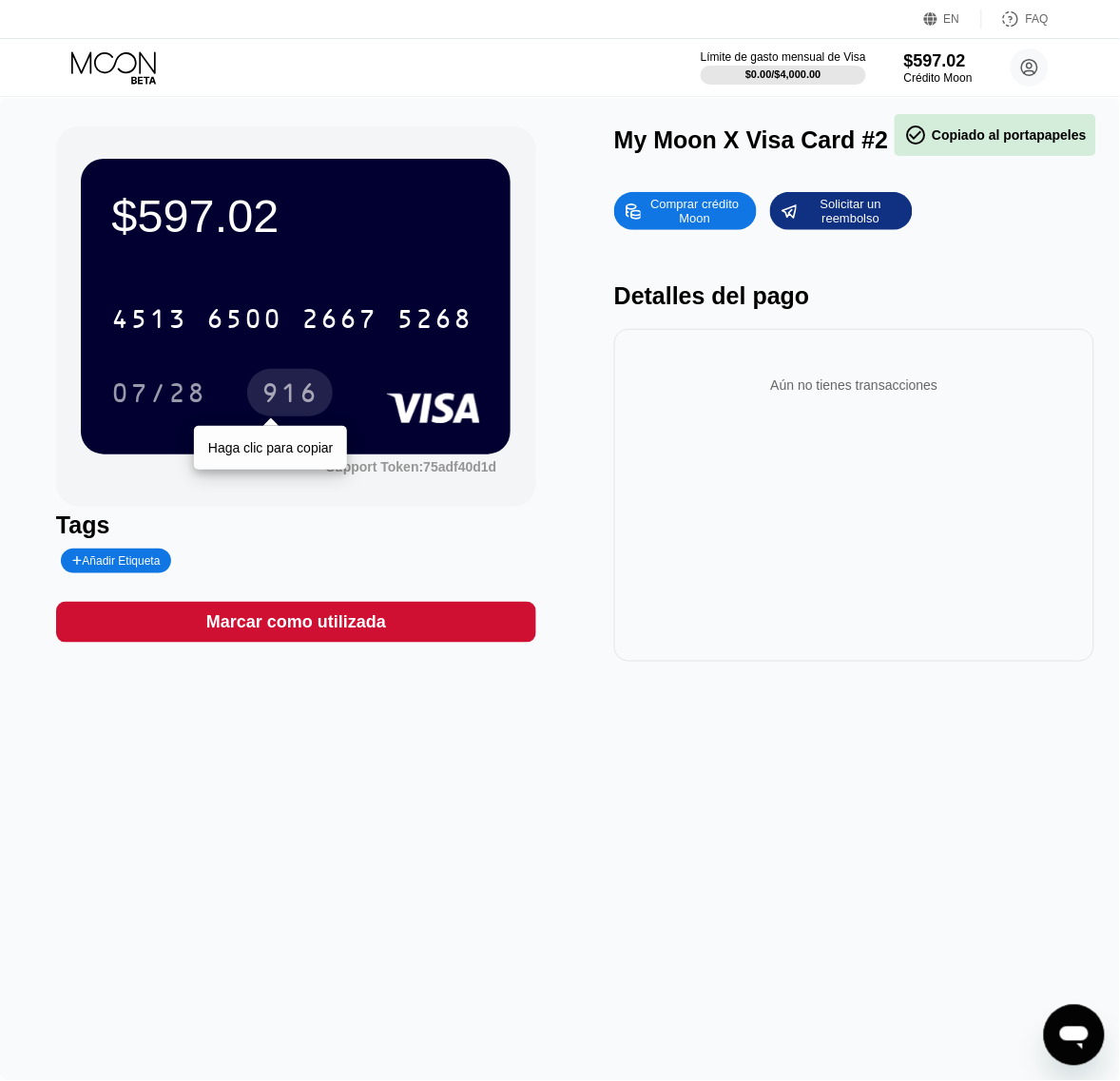 drag, startPoint x: 298, startPoint y: 405, endPoint x: 244, endPoint y: 423, distance: 56.920998 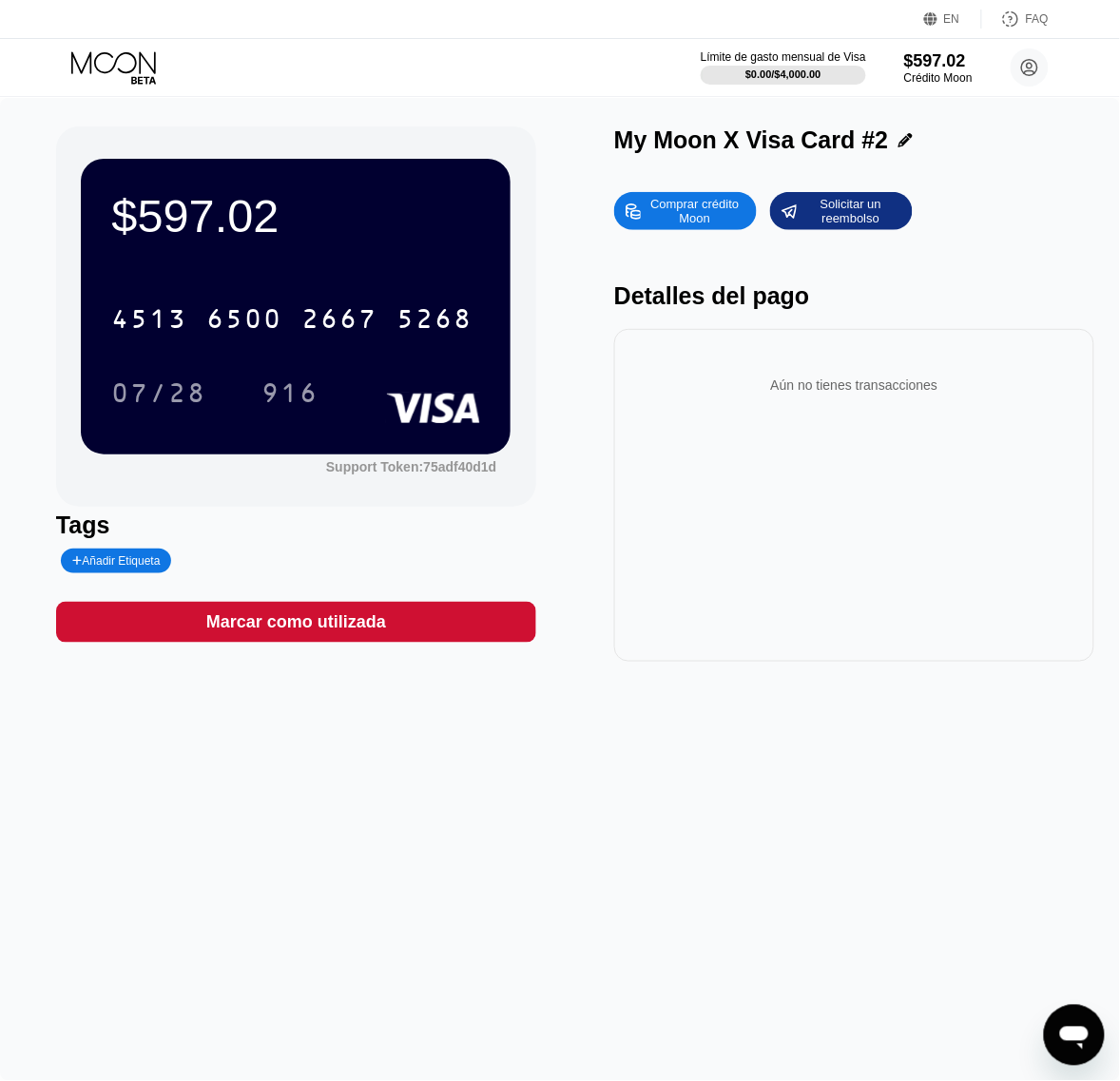 drag, startPoint x: 106, startPoint y: 78, endPoint x: 87, endPoint y: 86, distance: 20.615528 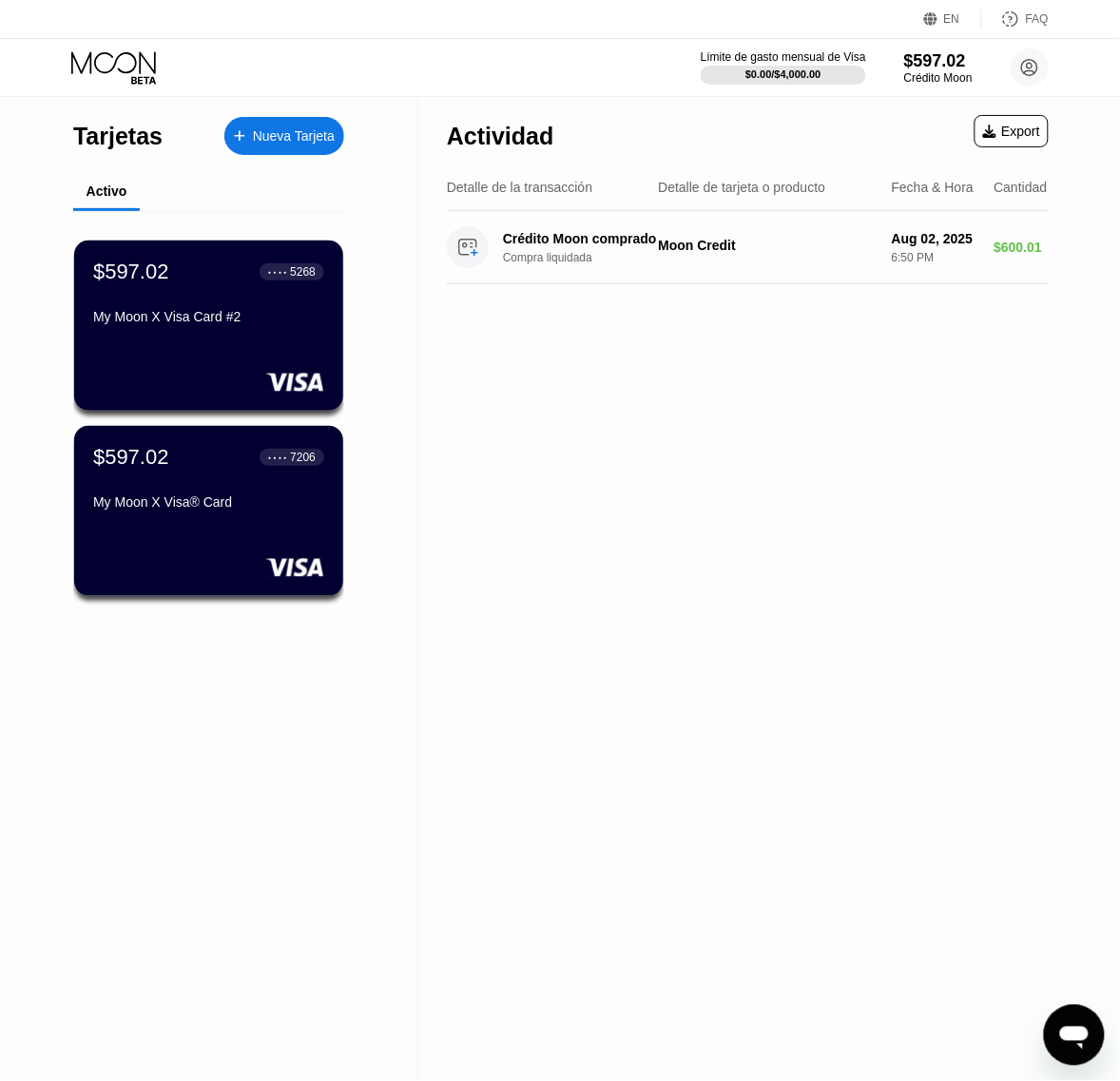 click on "Nueva Tarjeta" at bounding box center (294, 136) 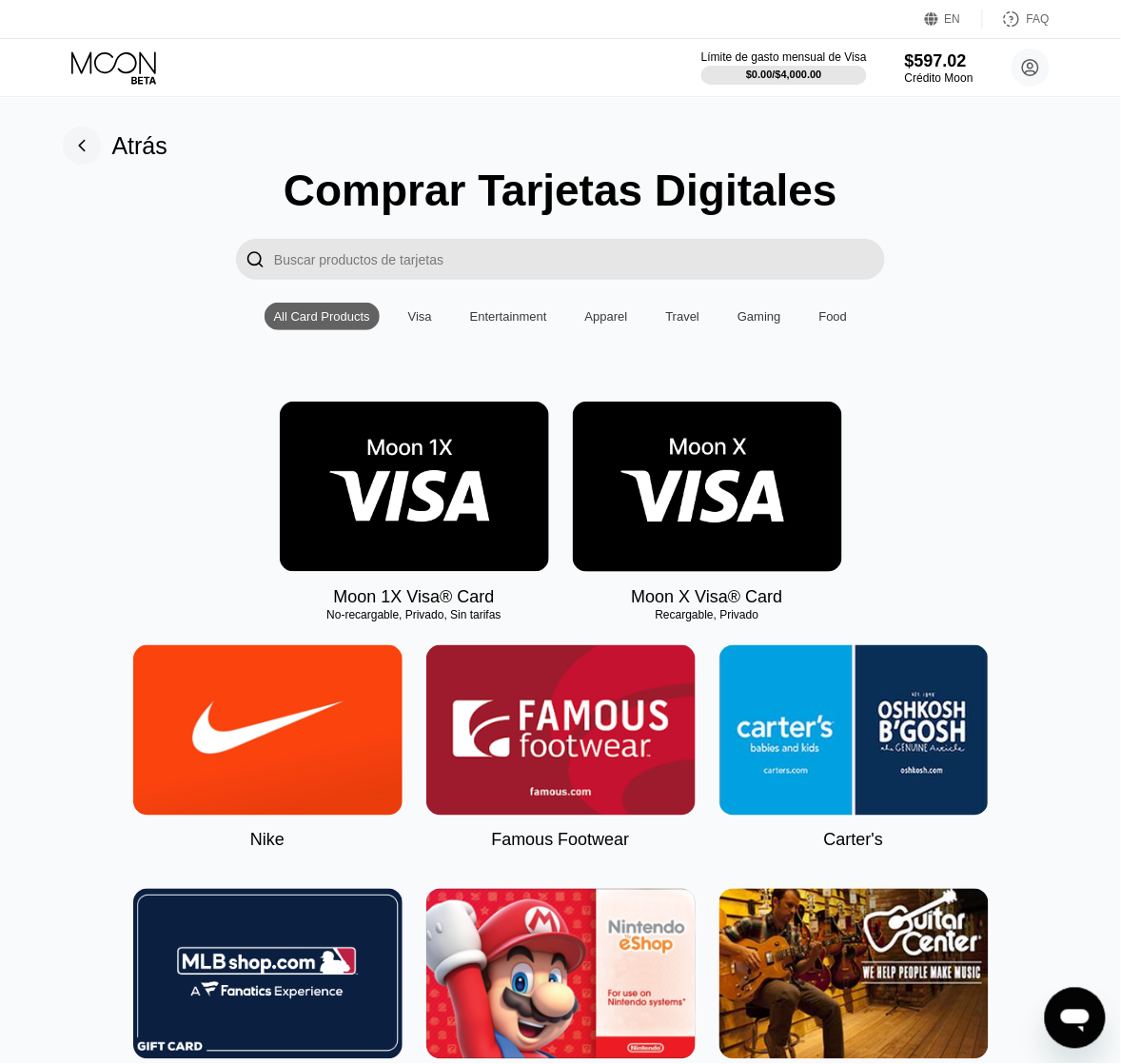 click at bounding box center [707, 486] 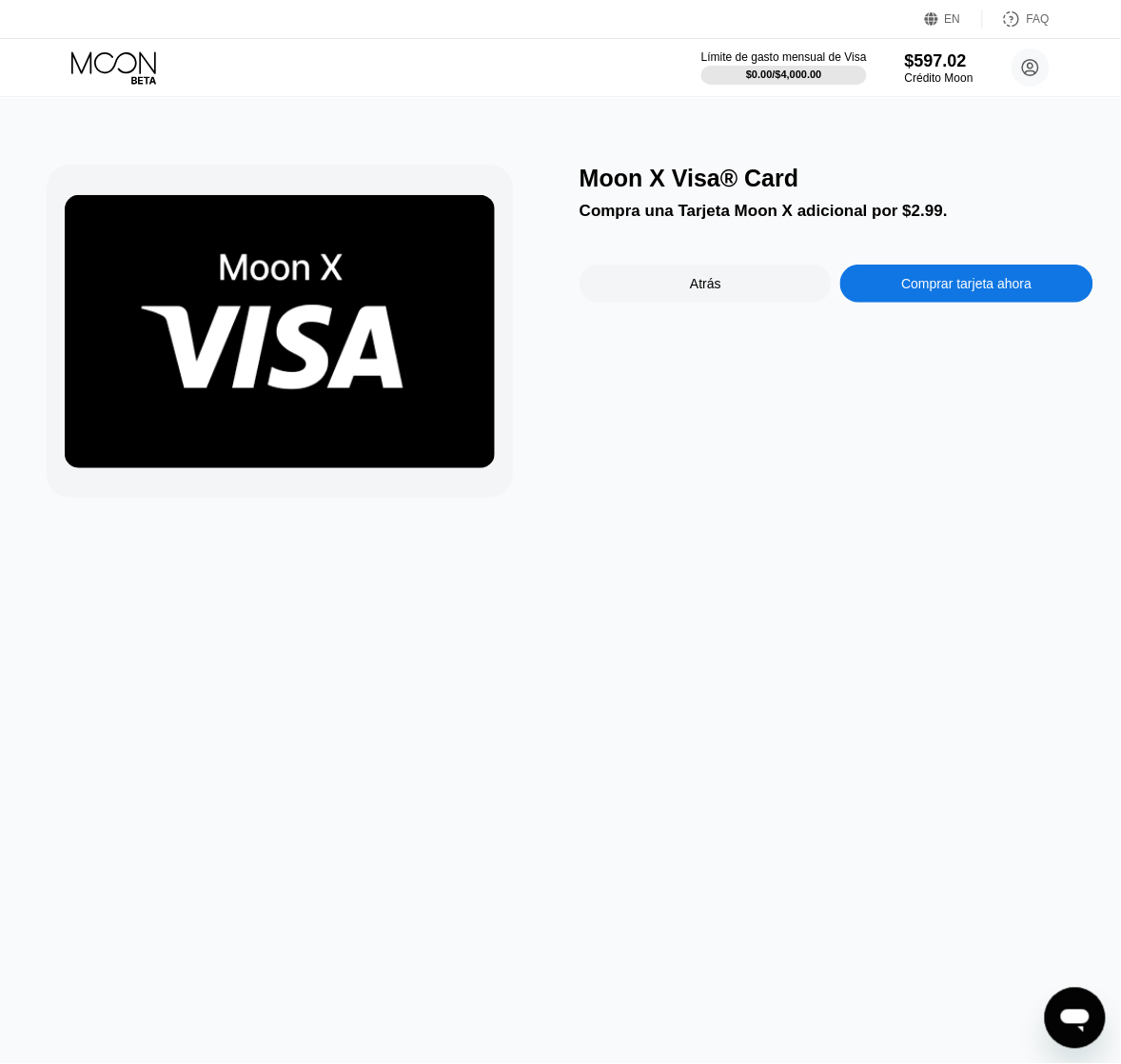 drag, startPoint x: 999, startPoint y: 268, endPoint x: 993, endPoint y: 277, distance: 10.816654 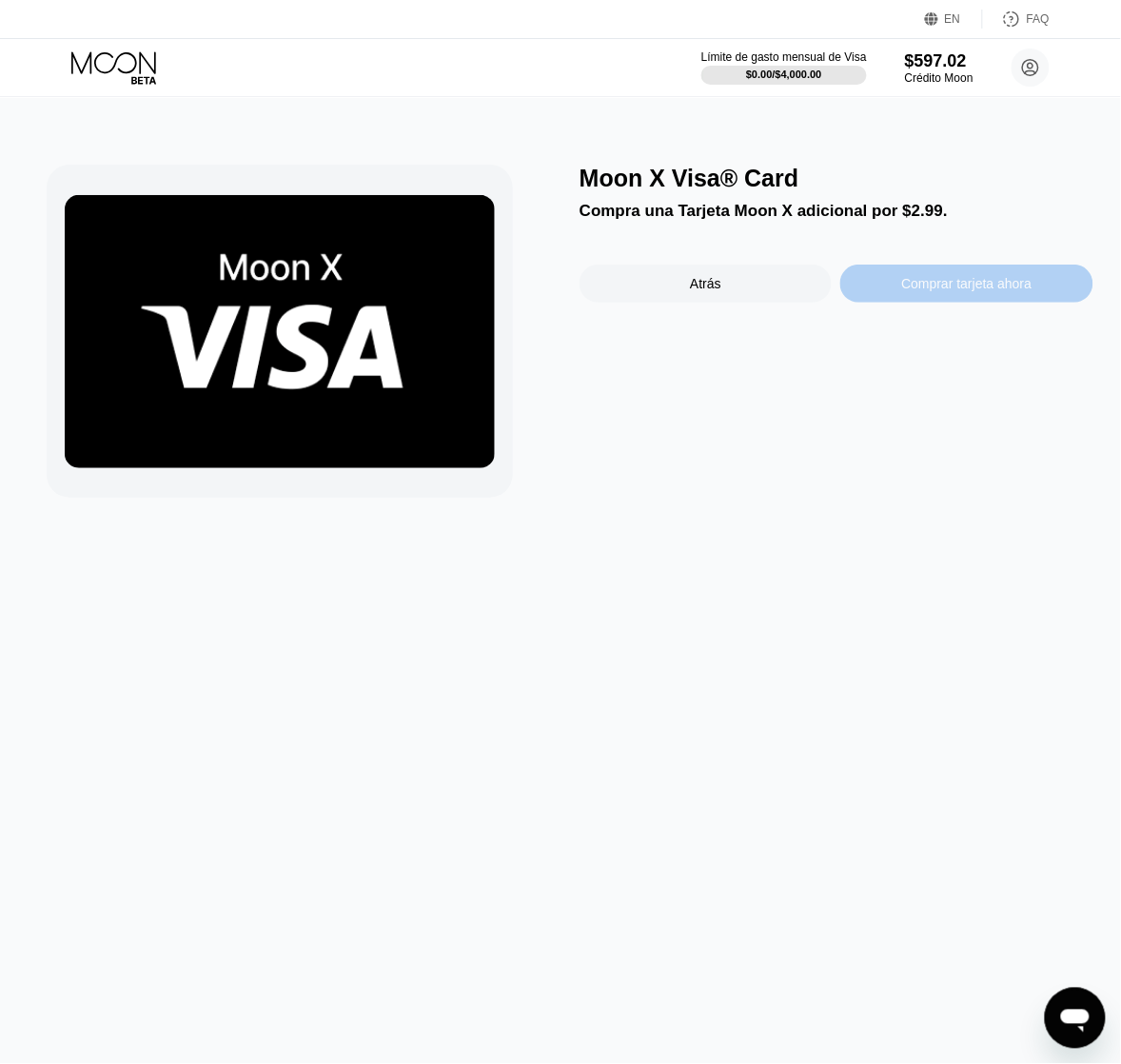 click on "Comprar tarjeta ahora" at bounding box center (966, 284) 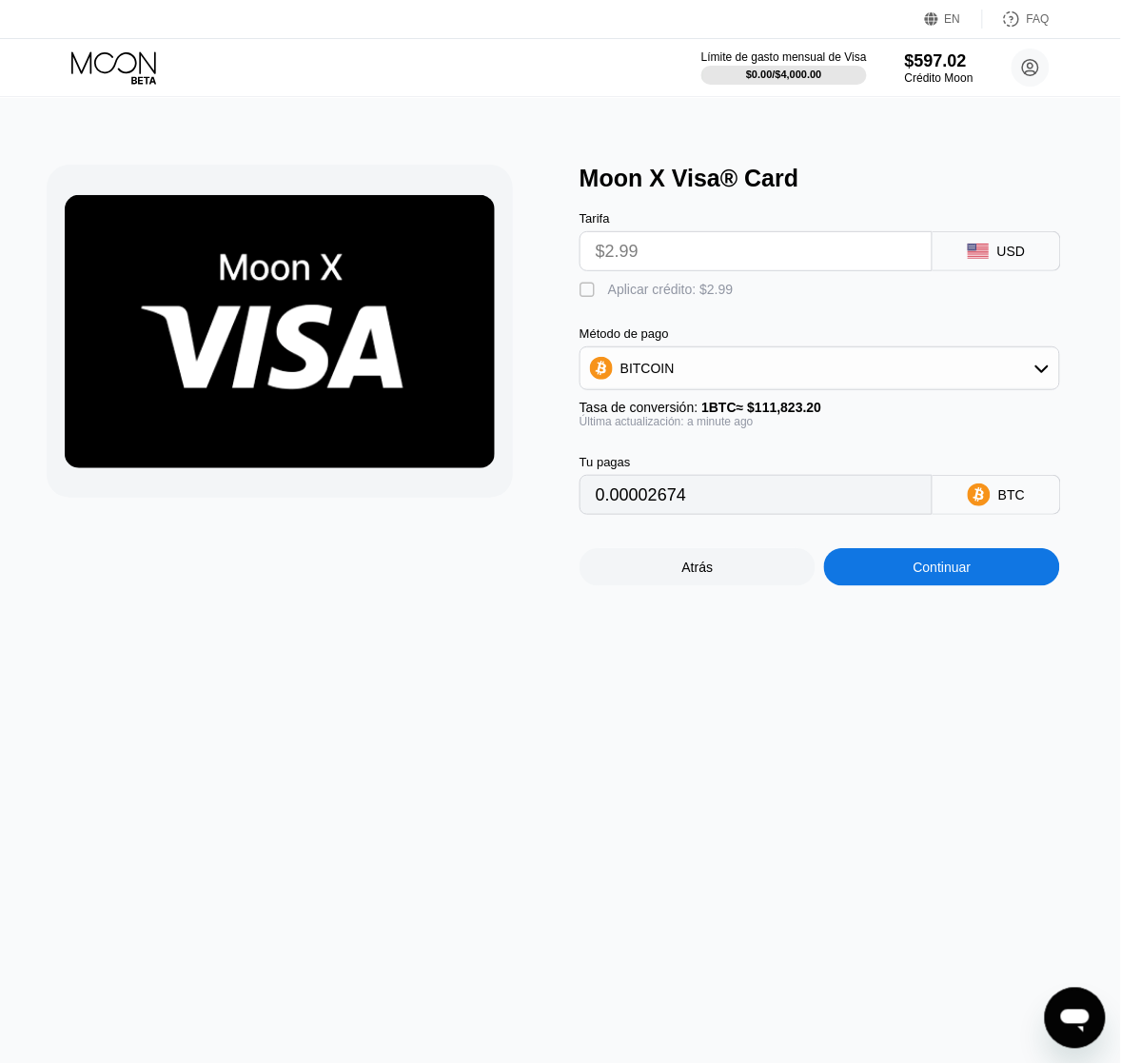drag, startPoint x: 615, startPoint y: 293, endPoint x: 620, endPoint y: 305, distance: 13 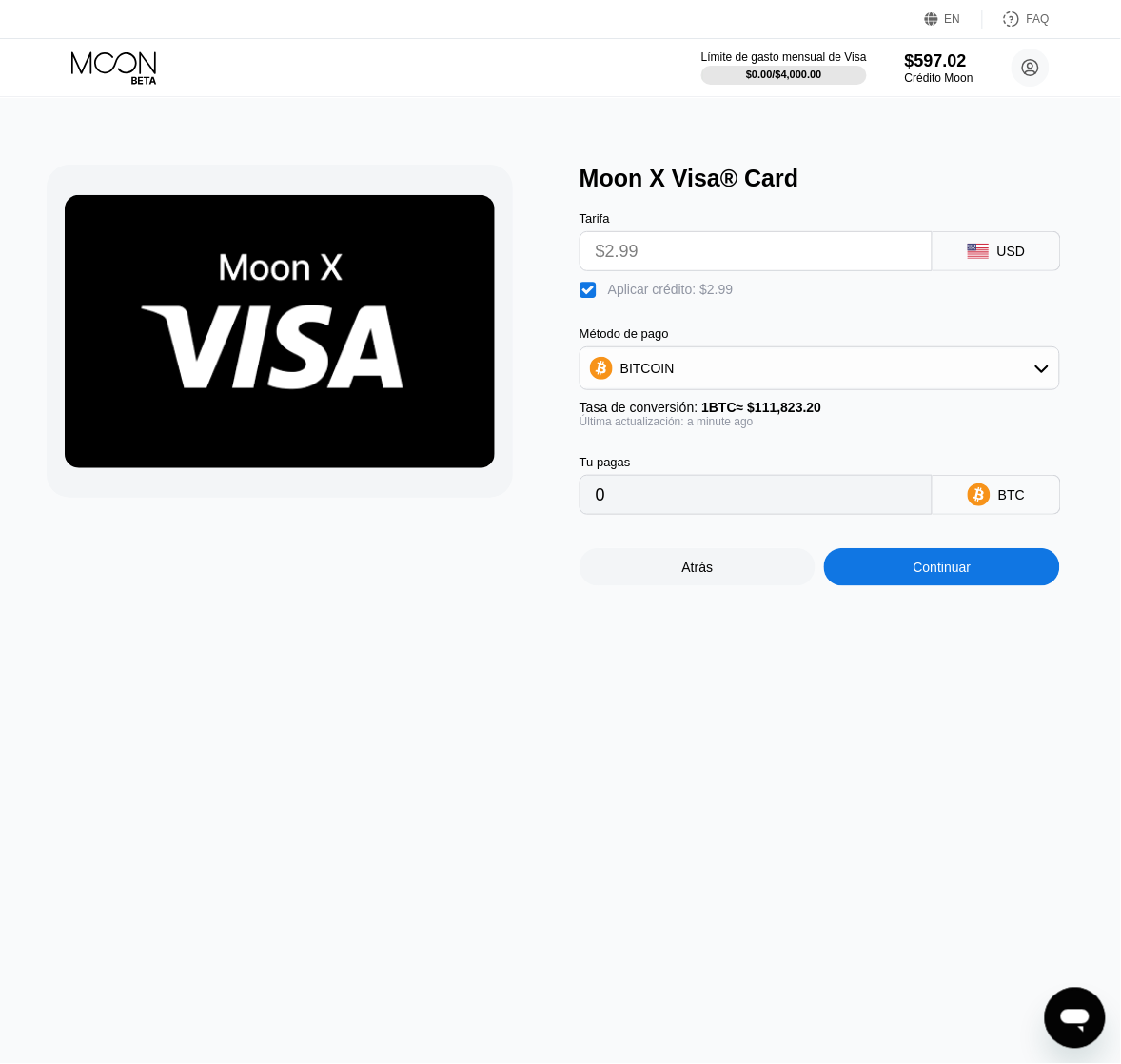 click on "Continuar" at bounding box center [942, 567] 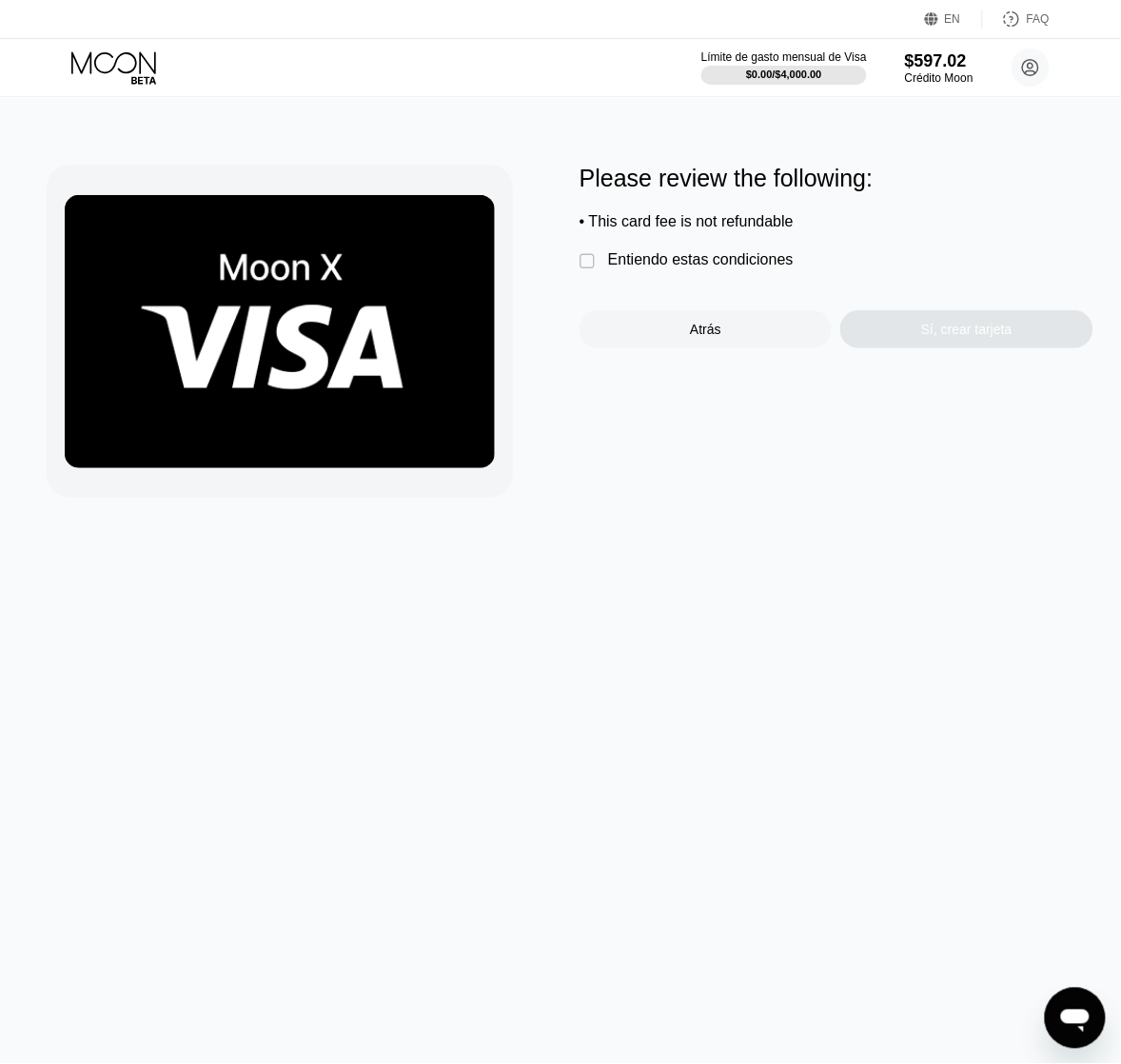 click on "Entiendo estas condiciones" at bounding box center [700, 260] 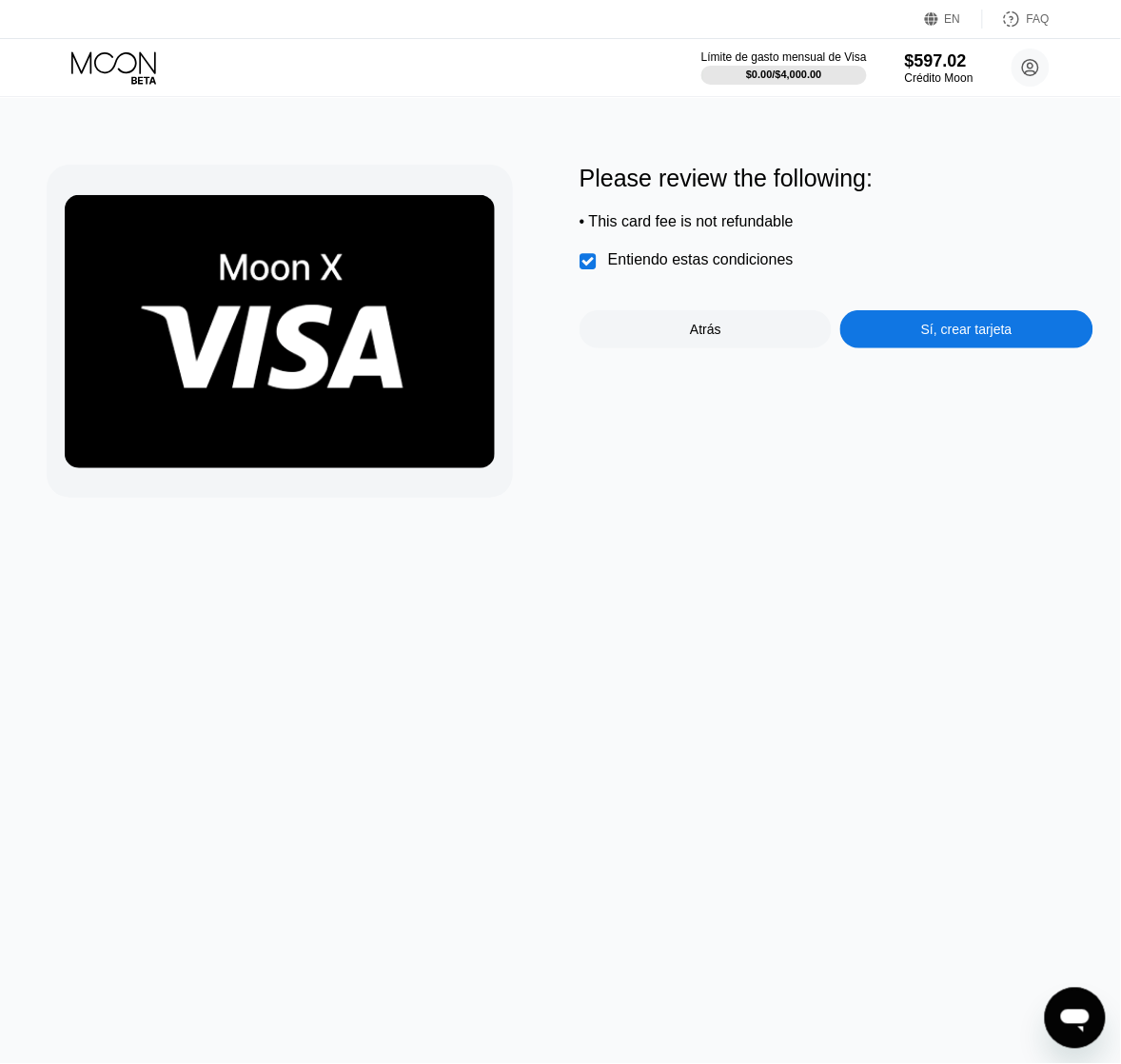 click on "Please review the following: • This card fee is not refundable  Entiendo estas condiciones Atrás Sí, crear tarjeta" at bounding box center [836, 256] 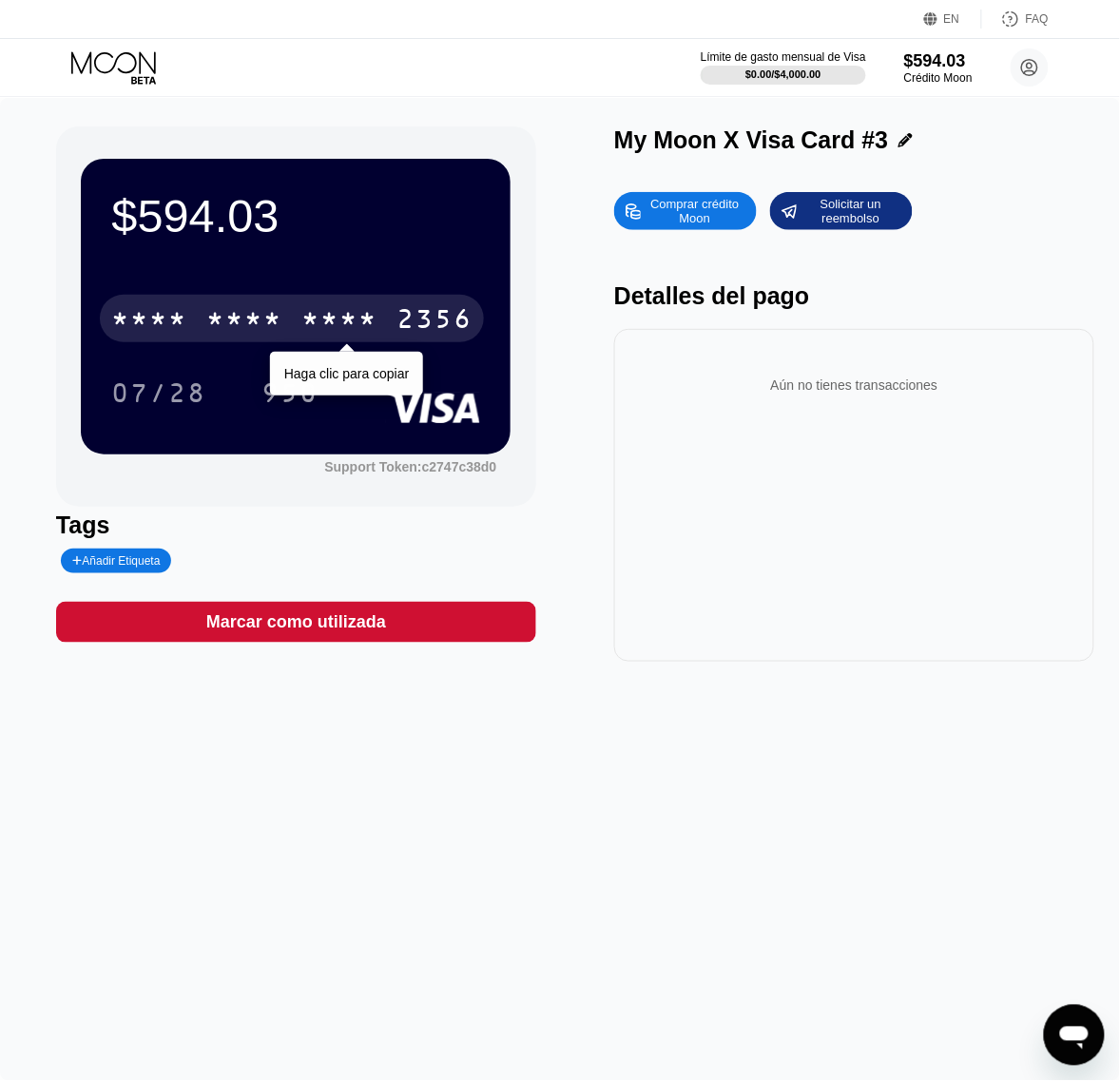click on "* * * *" at bounding box center [339, 321] 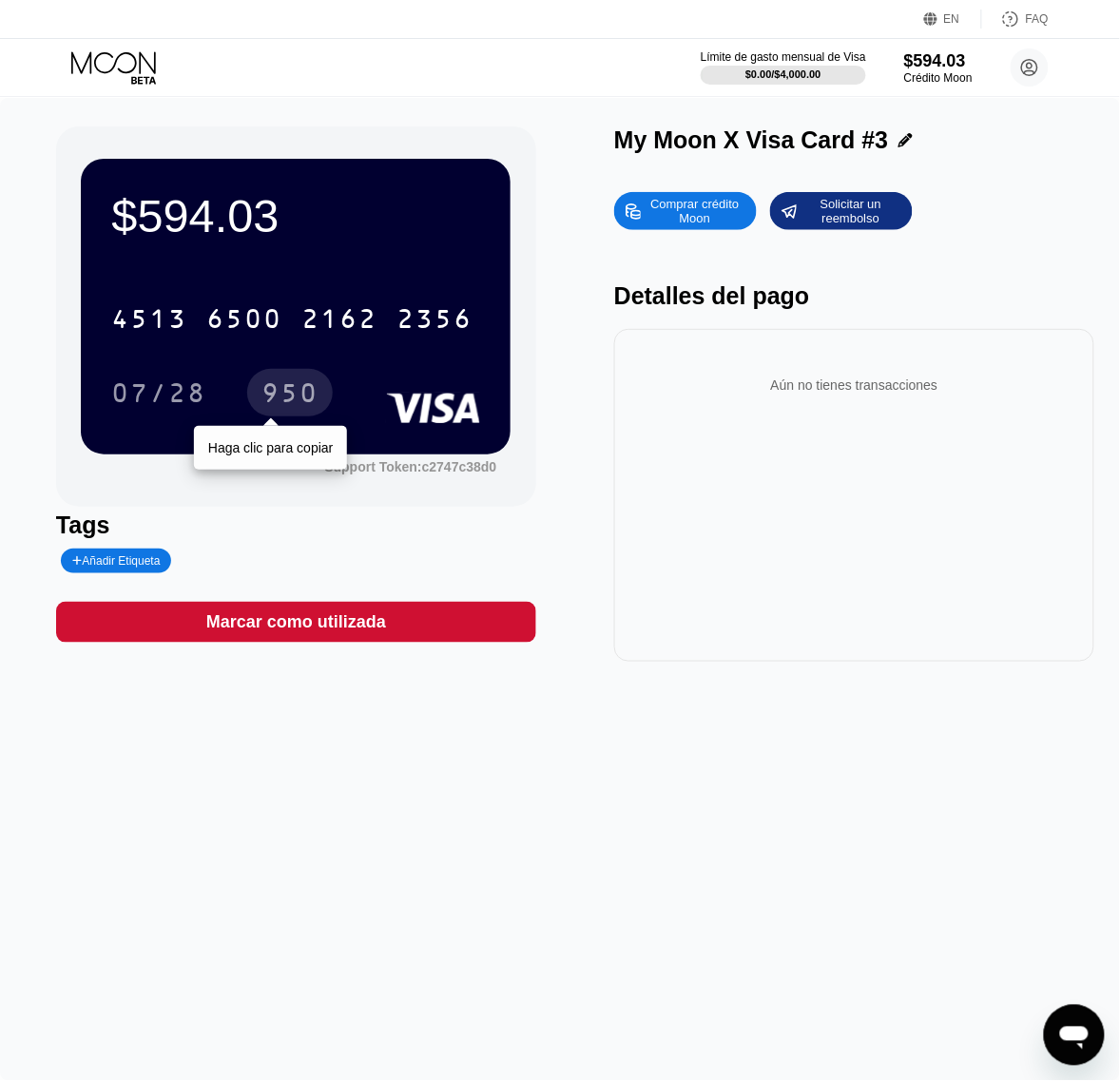 drag, startPoint x: 297, startPoint y: 399, endPoint x: 1, endPoint y: 437, distance: 298.4292 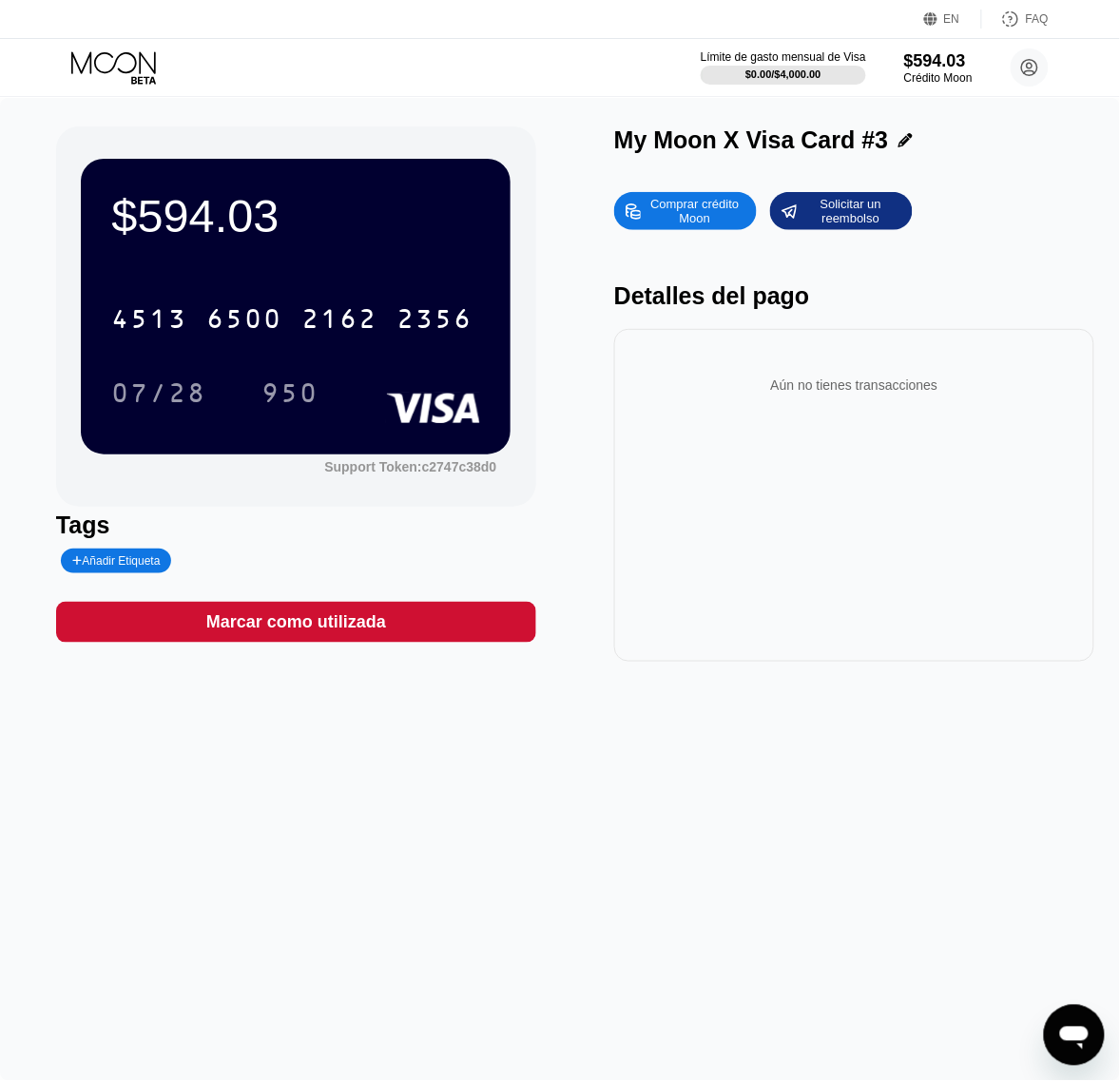drag, startPoint x: 102, startPoint y: 72, endPoint x: 78, endPoint y: 83, distance: 26.401 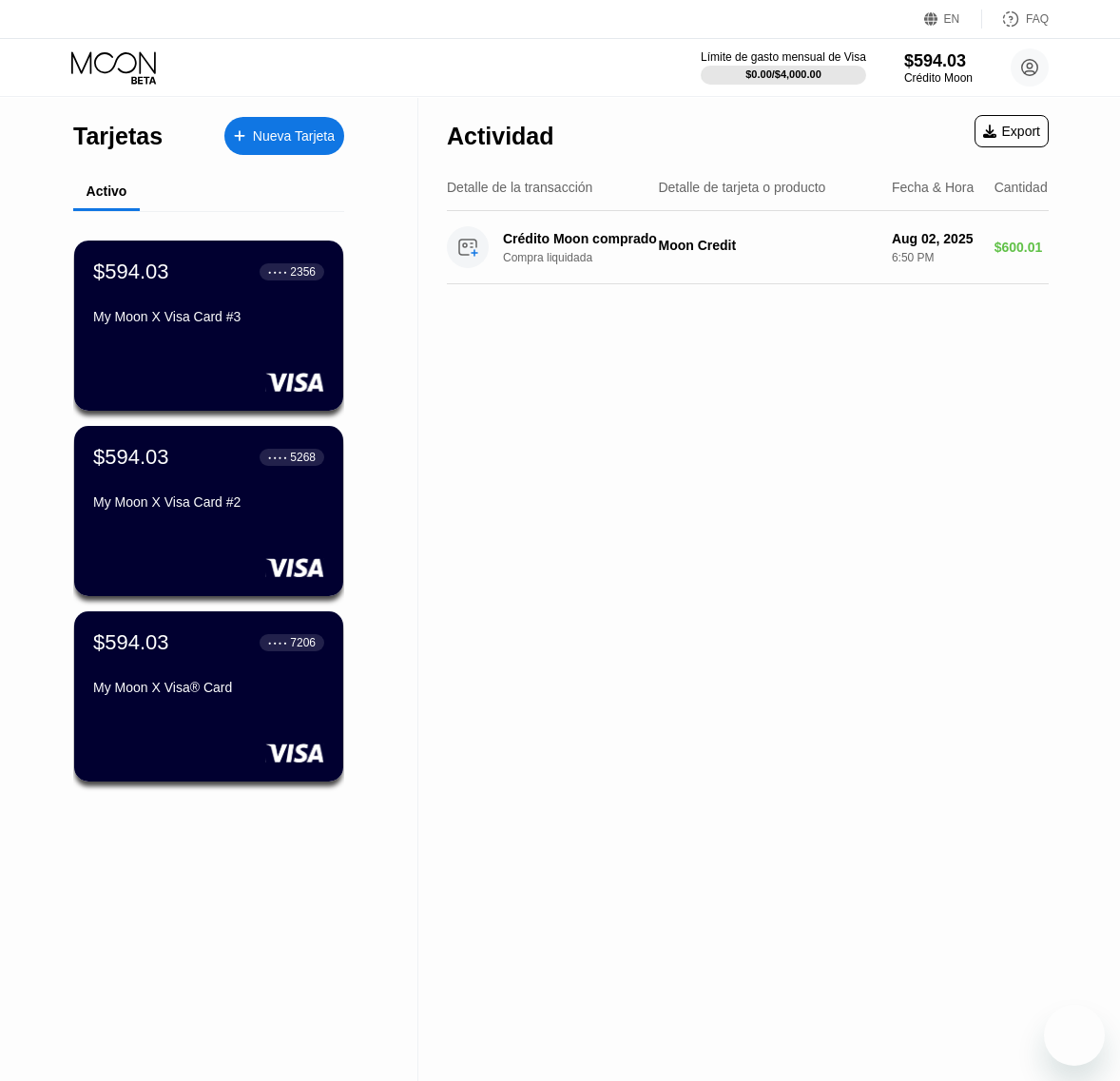 scroll, scrollTop: 0, scrollLeft: 0, axis: both 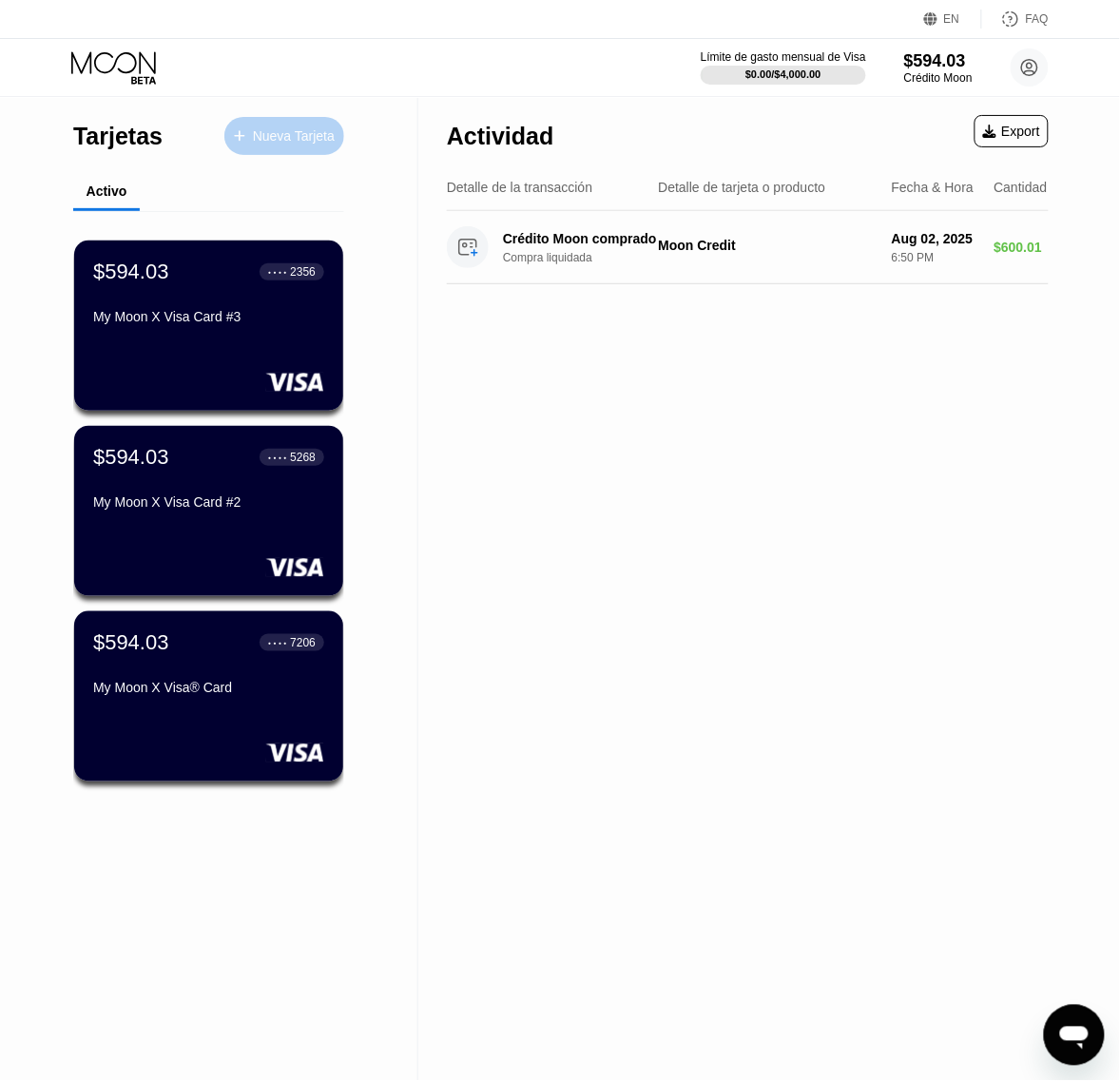 click on "Nueva Tarjeta" at bounding box center (294, 136) 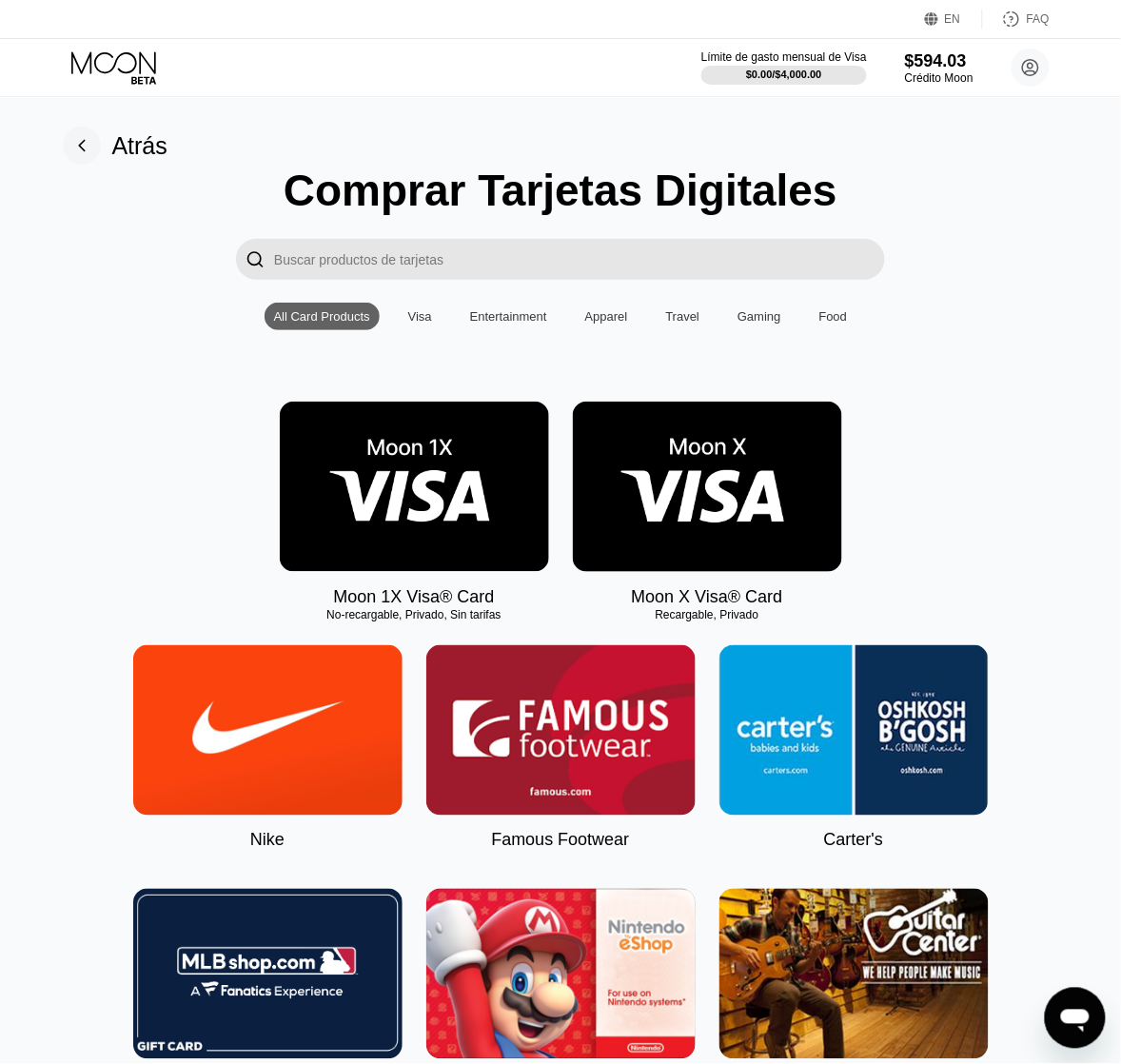 click at bounding box center [707, 486] 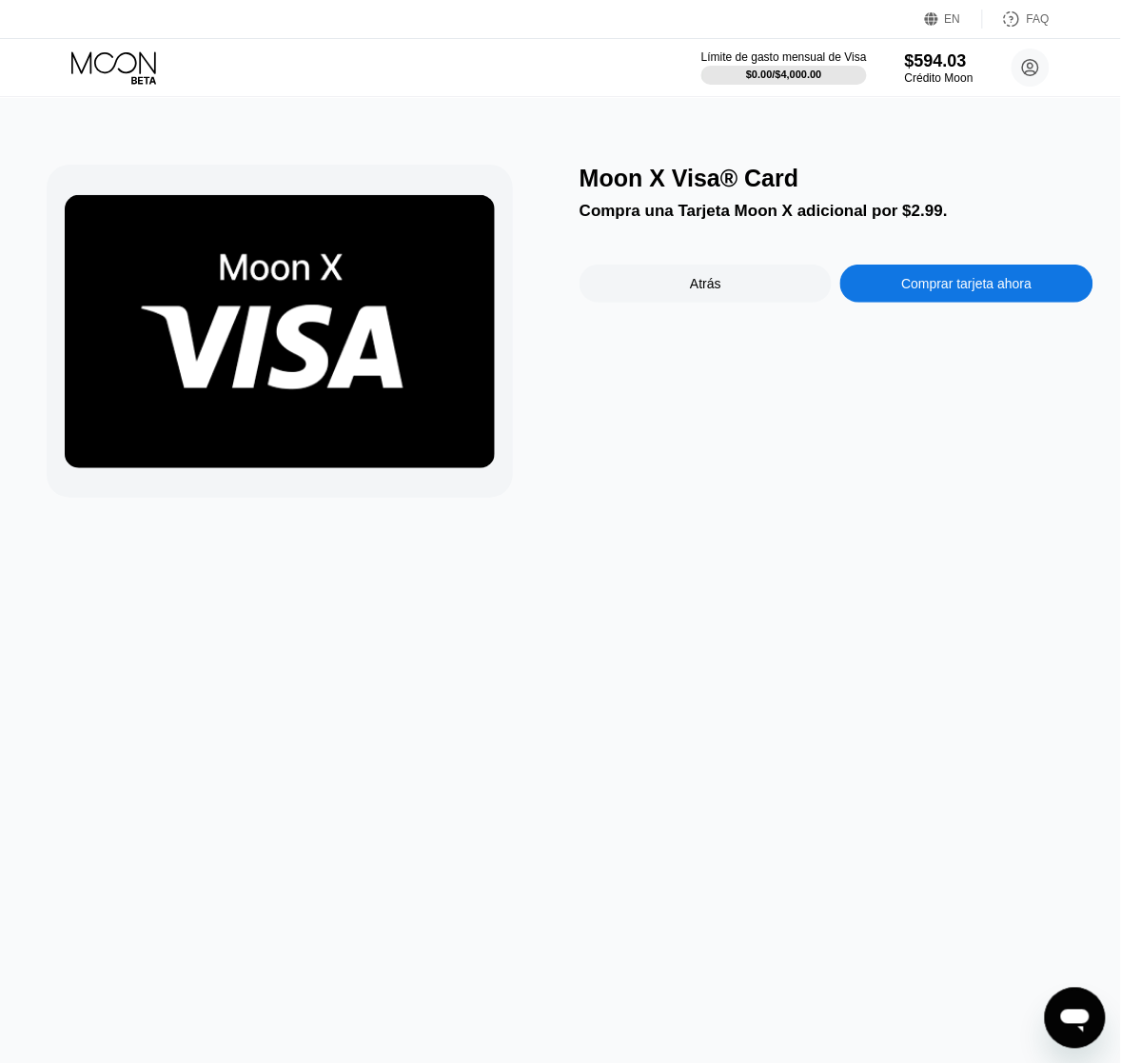 click on "Comprar tarjeta ahora" at bounding box center [966, 284] 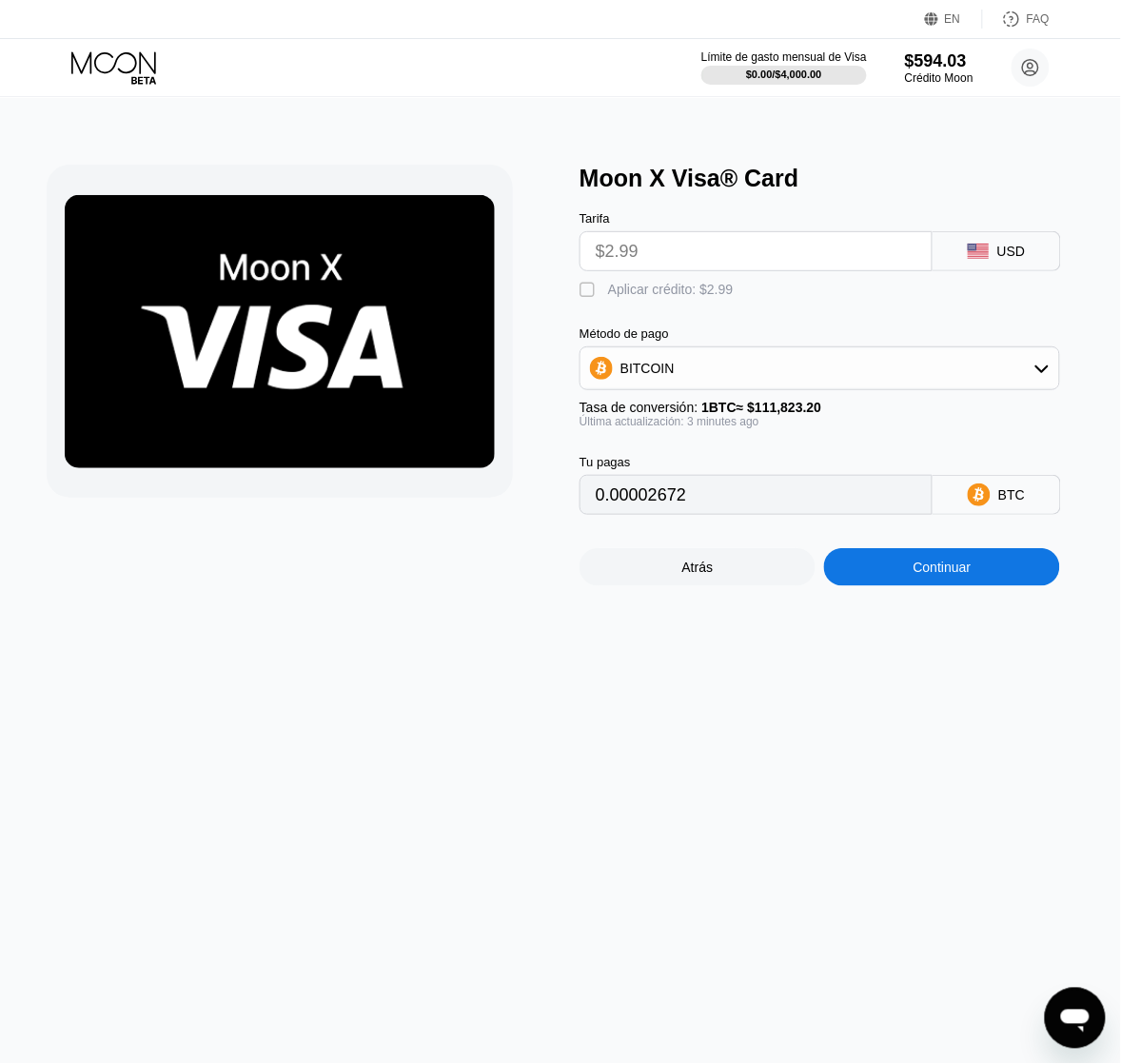click on "" at bounding box center [589, 290] 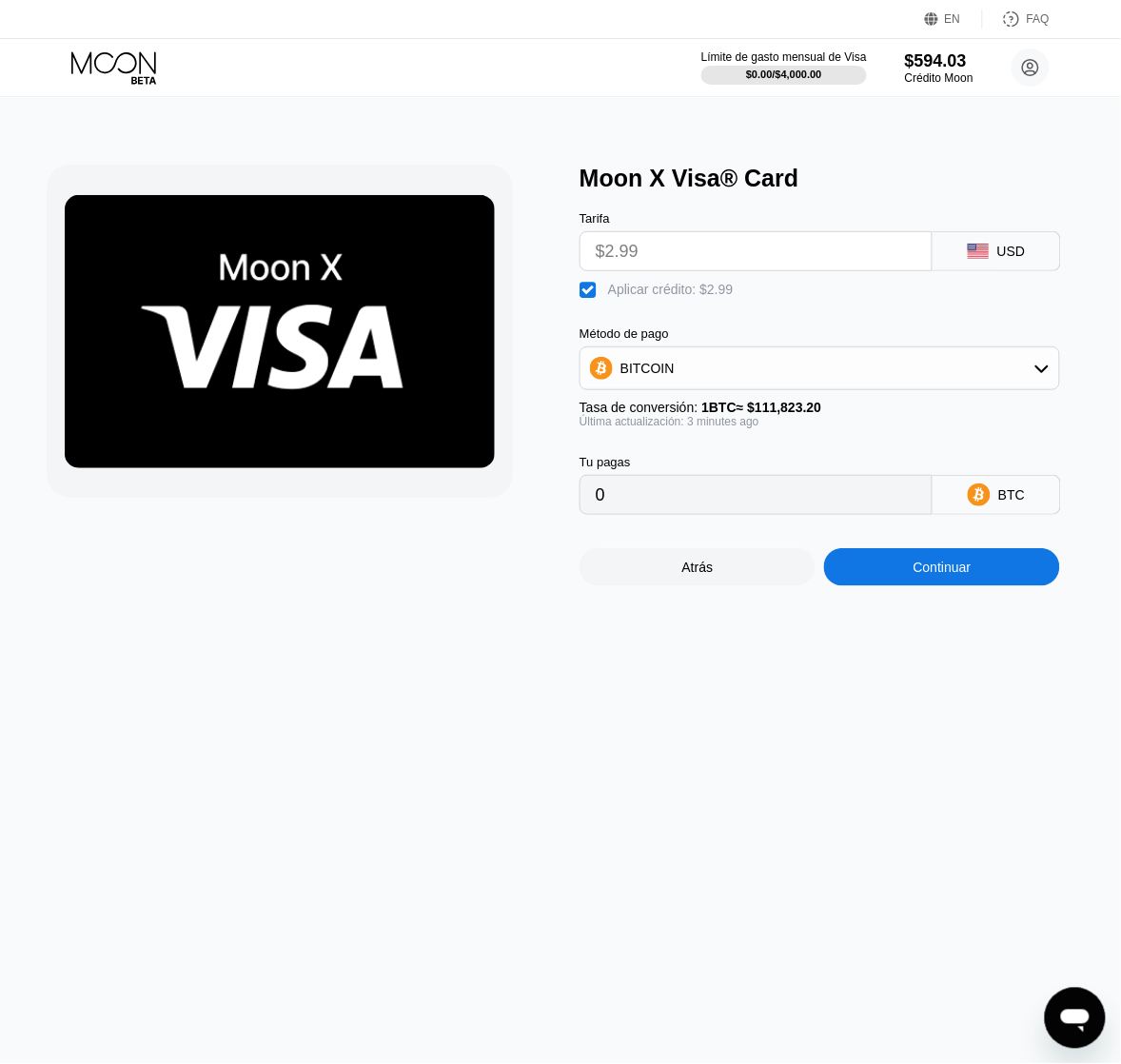click on "Continuar" at bounding box center [942, 567] 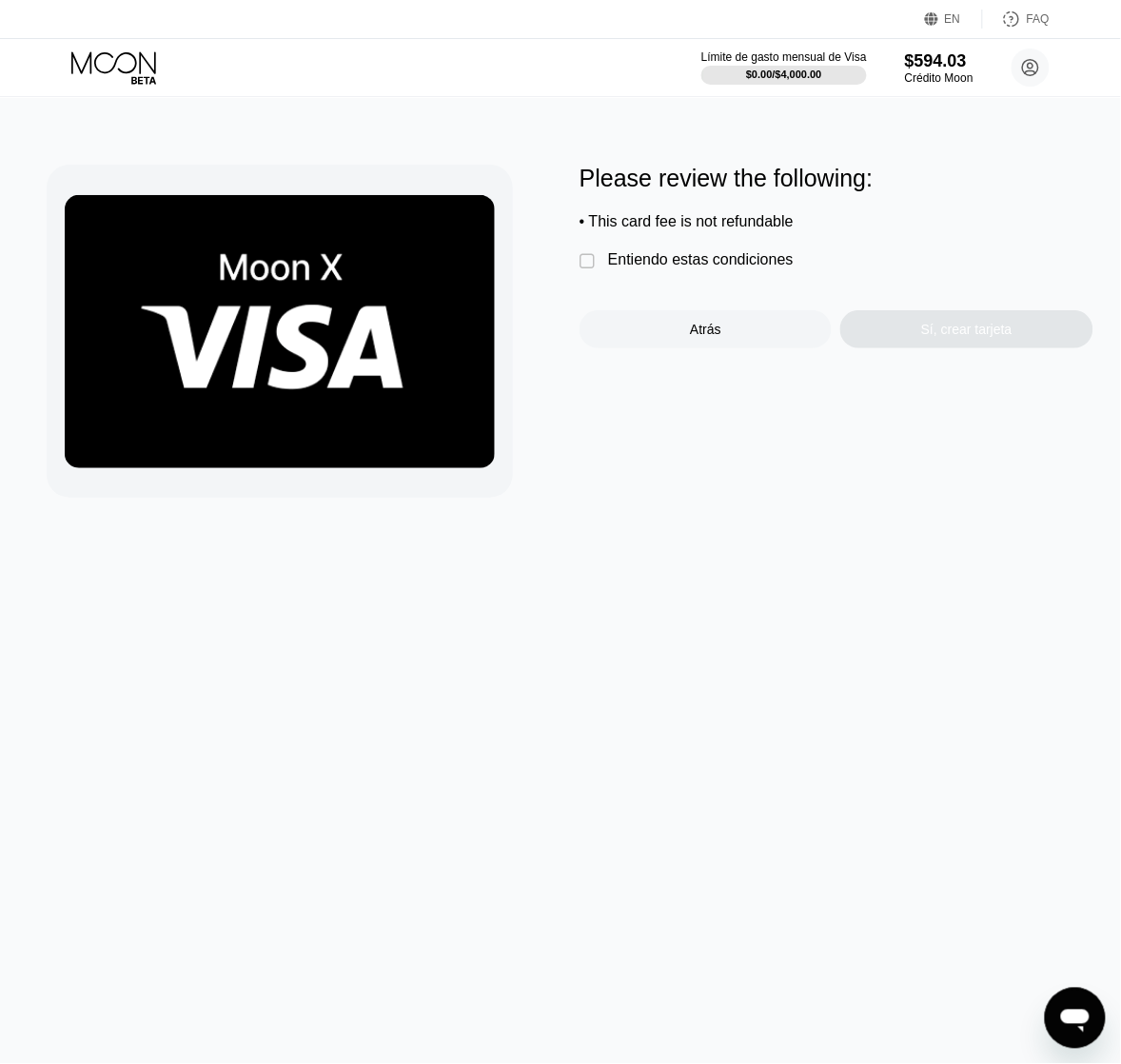 click on "Entiendo estas condiciones" at bounding box center (700, 260) 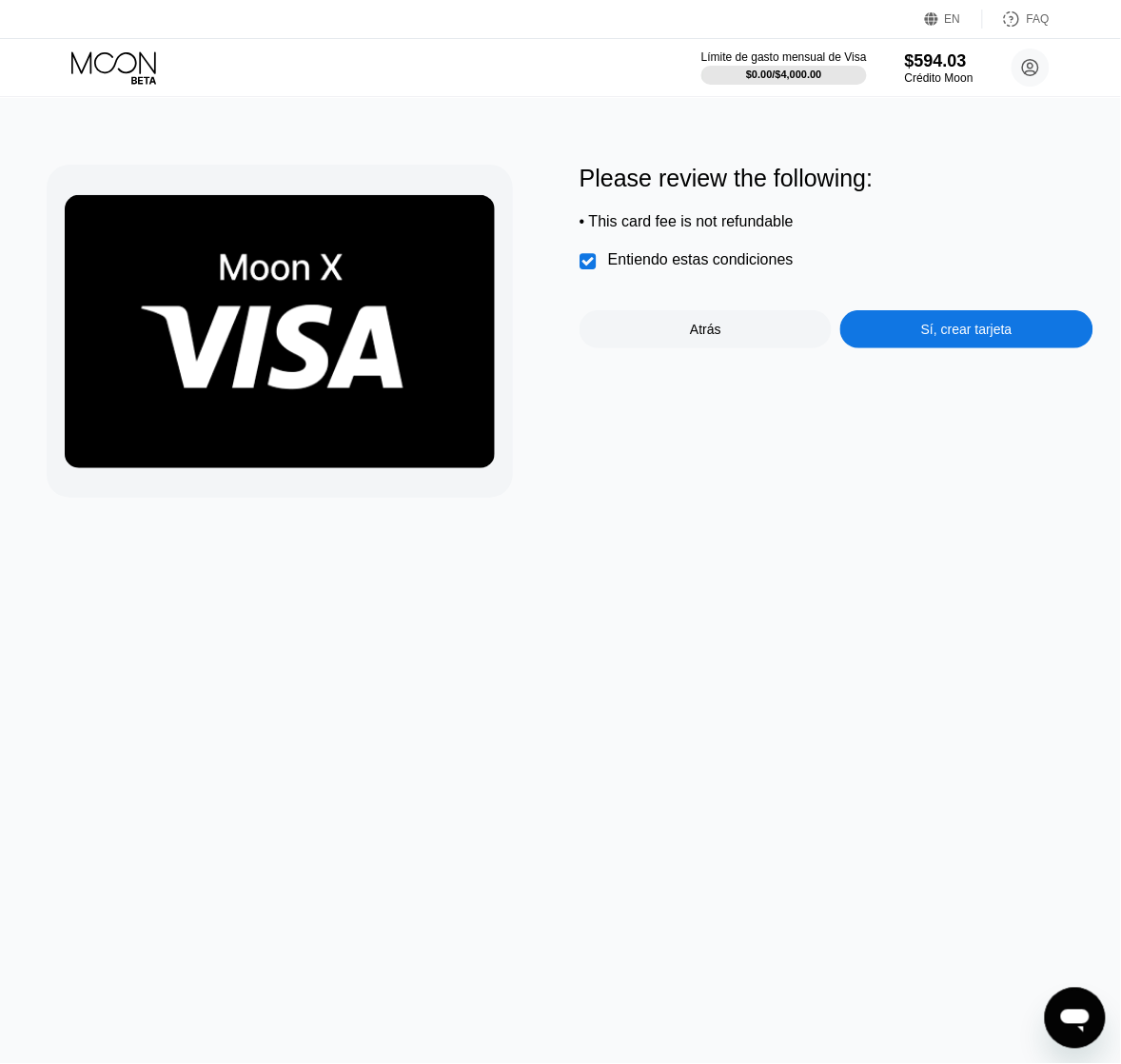 click on "Sí, crear tarjeta" at bounding box center (967, 329) 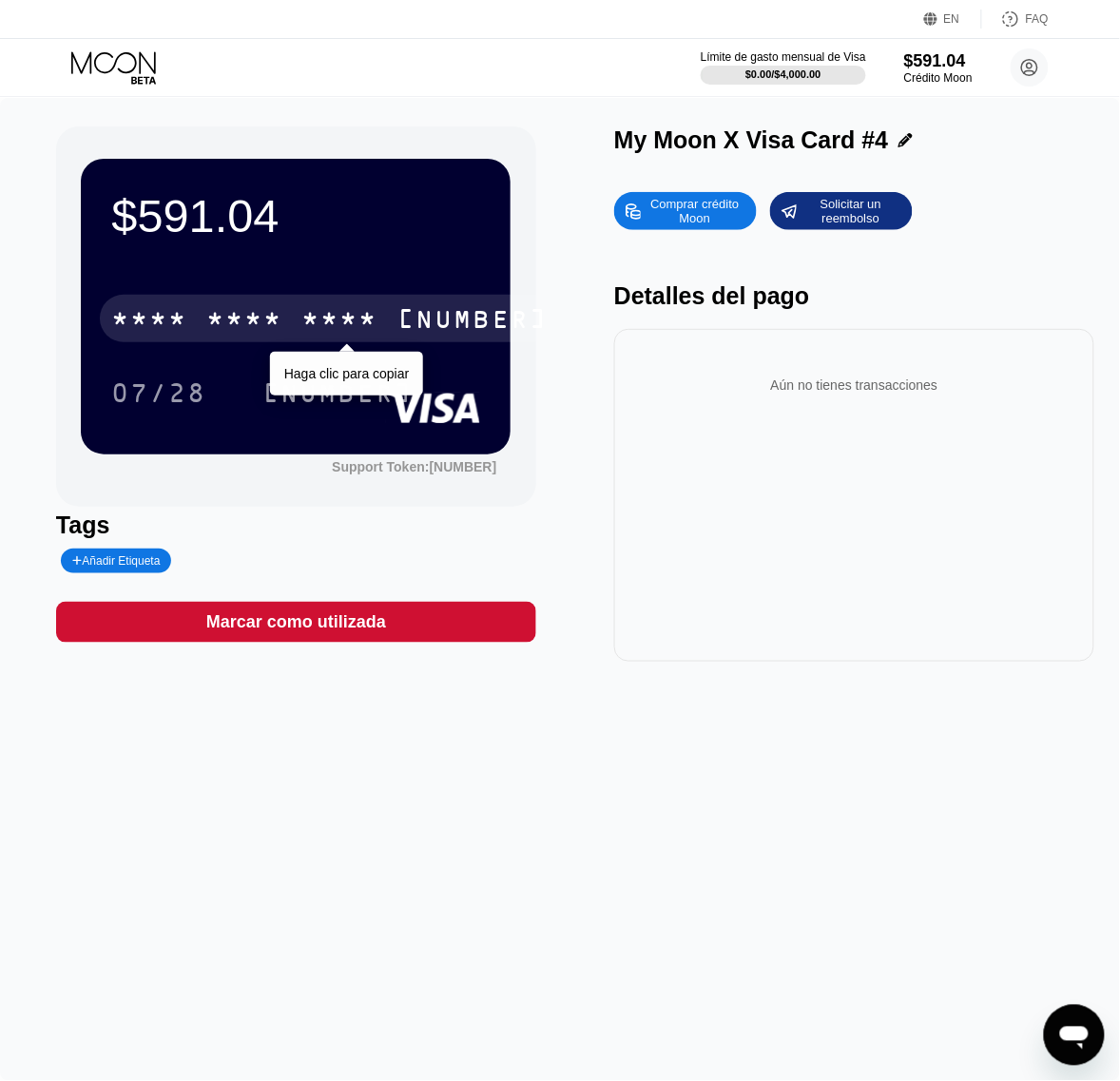 drag, startPoint x: 219, startPoint y: 326, endPoint x: 6, endPoint y: 388, distance: 221.84003 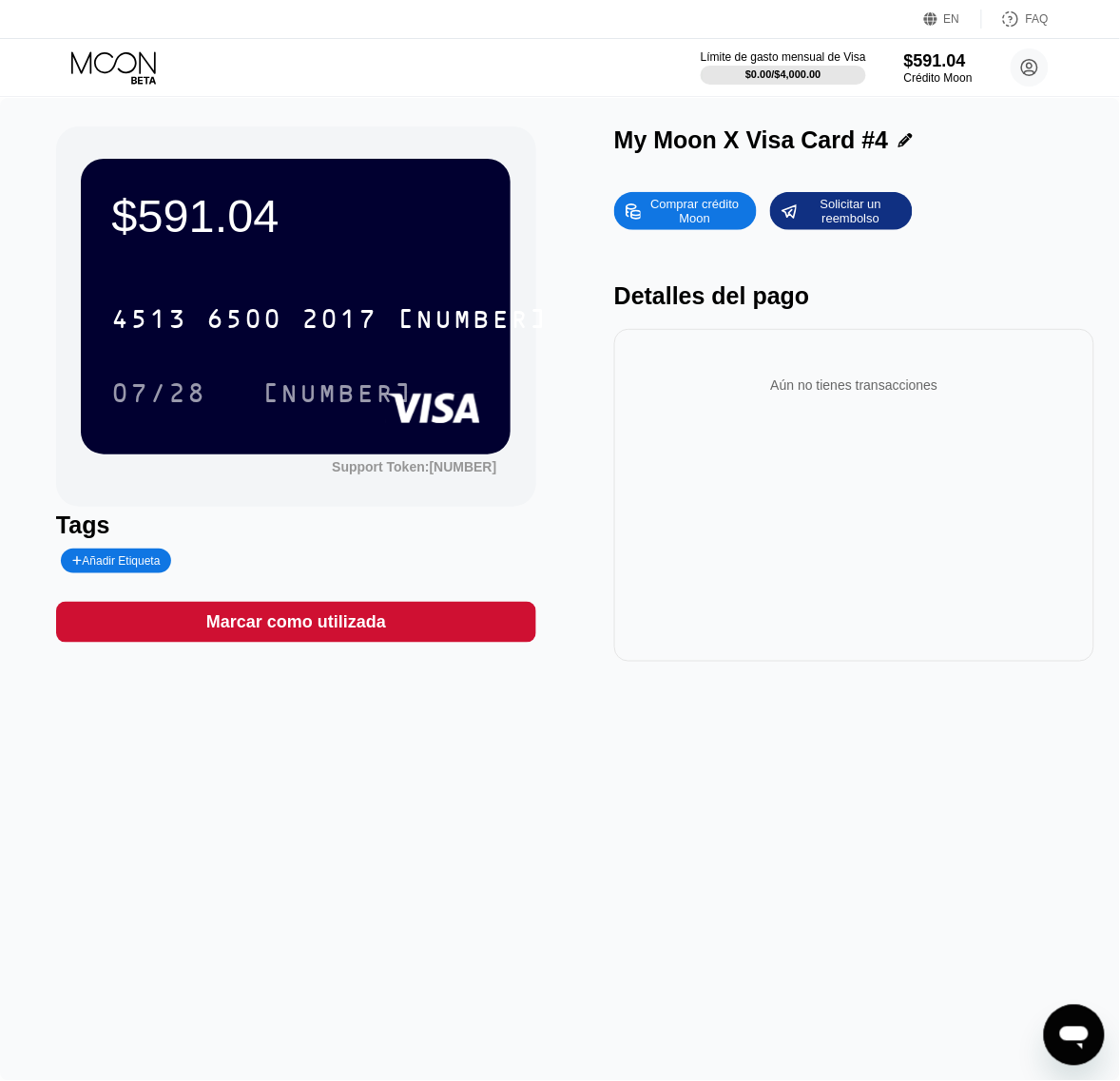 click 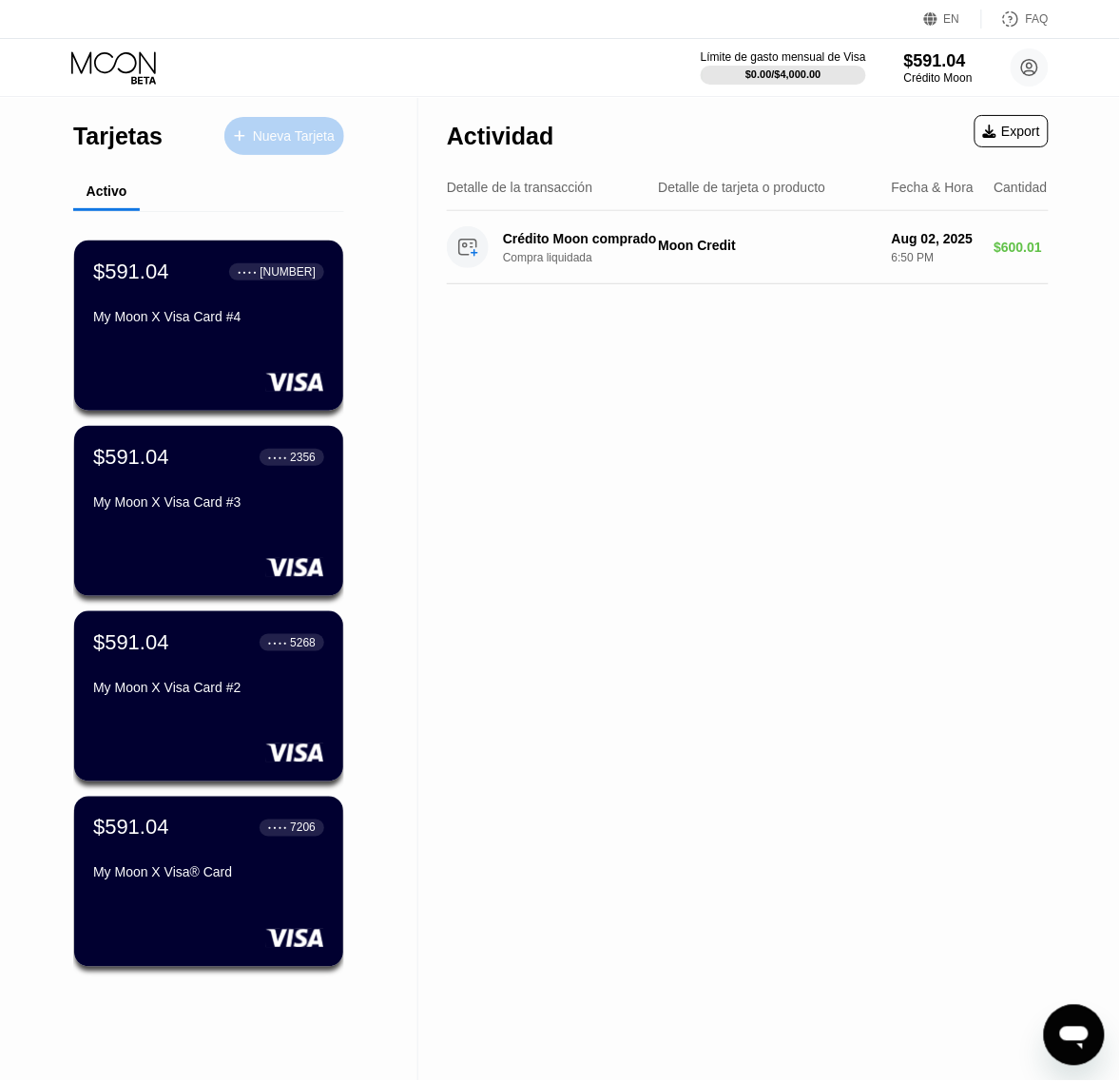 click on "Nueva Tarjeta" at bounding box center (294, 136) 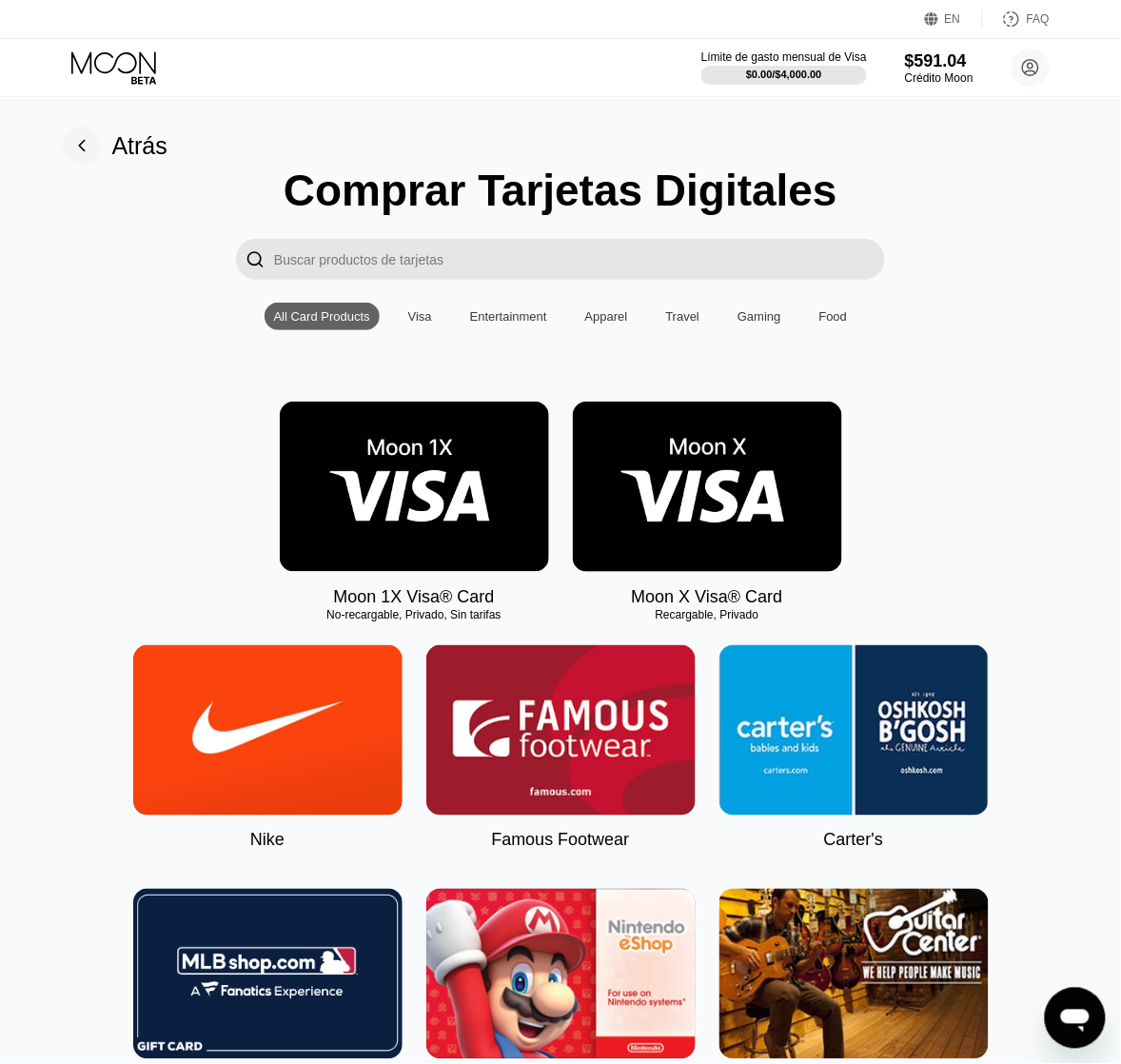 click at bounding box center [707, 486] 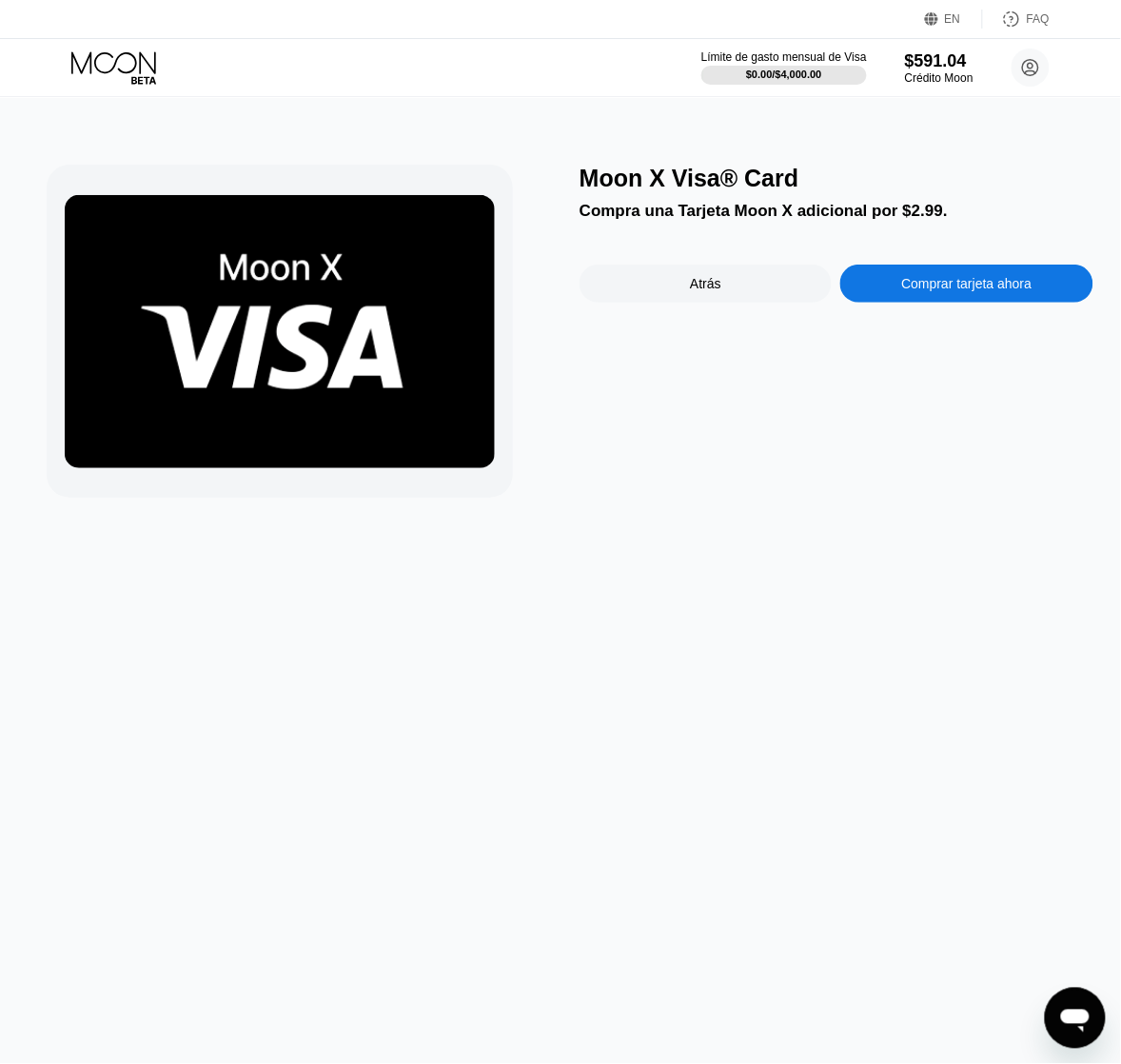 click on "Comprar tarjeta ahora" at bounding box center [966, 284] 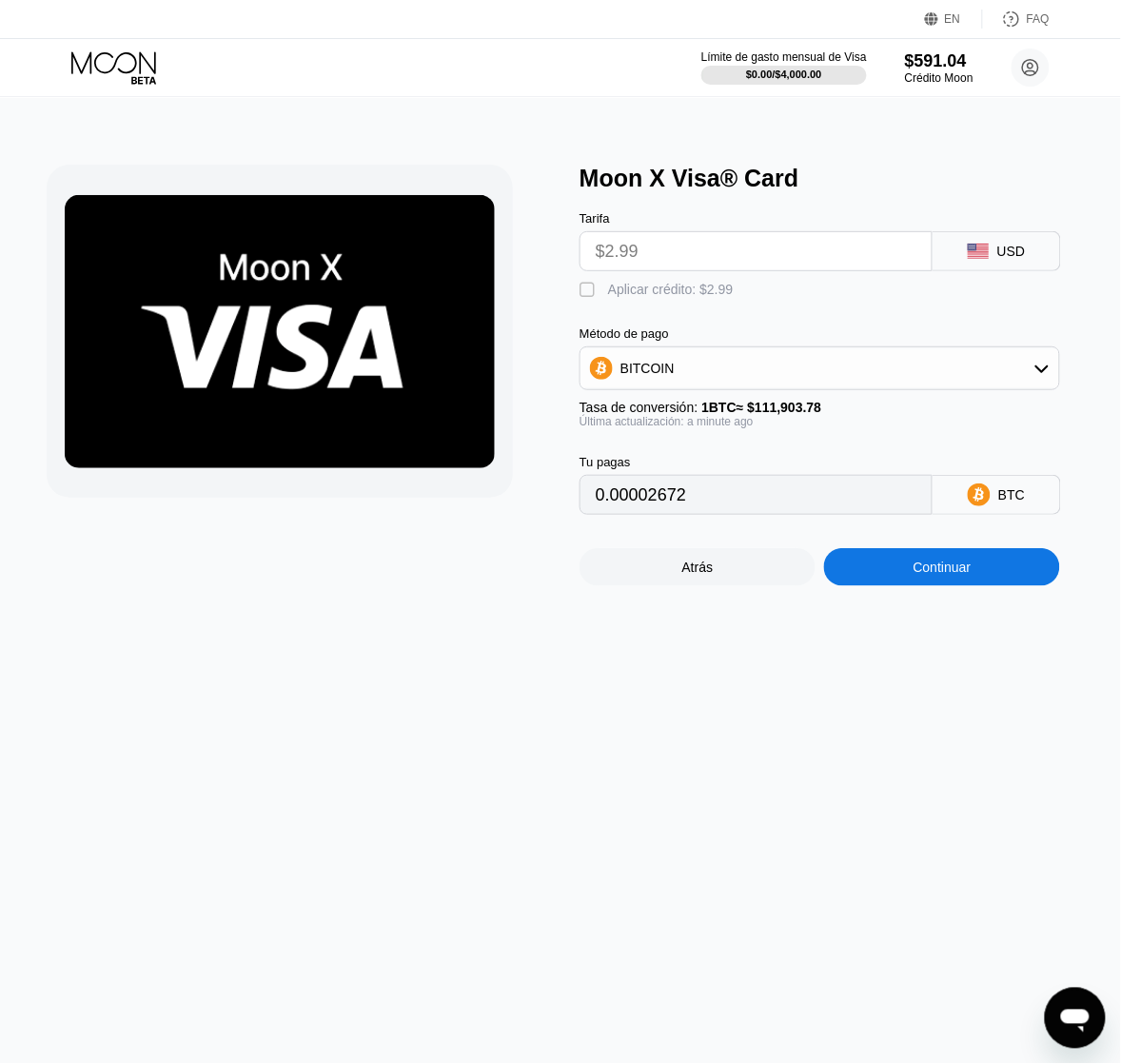 click on "Aplicar crédito: $2.99" at bounding box center (671, 289) 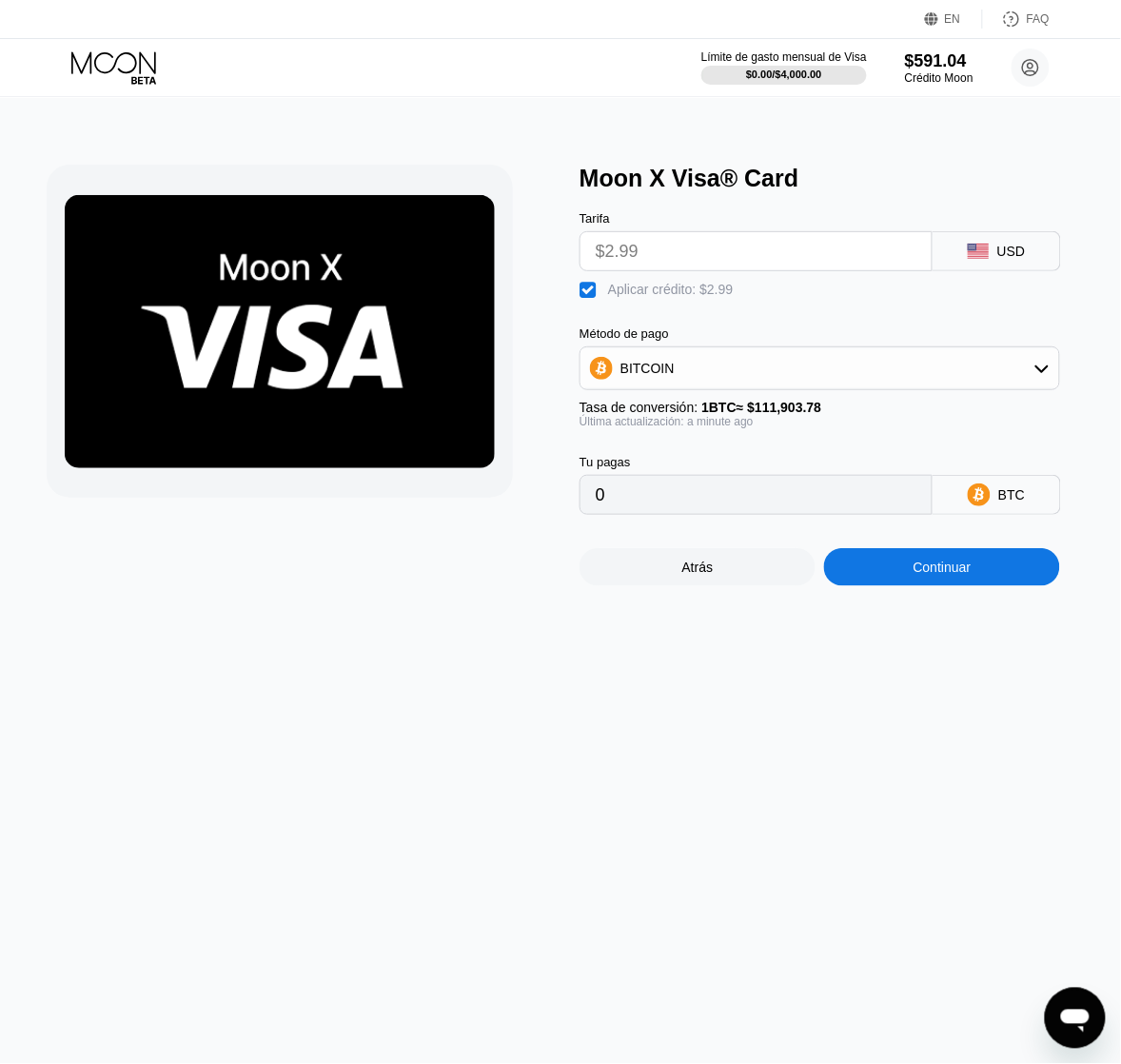 drag, startPoint x: 881, startPoint y: 530, endPoint x: 905, endPoint y: 572, distance: 48.373546 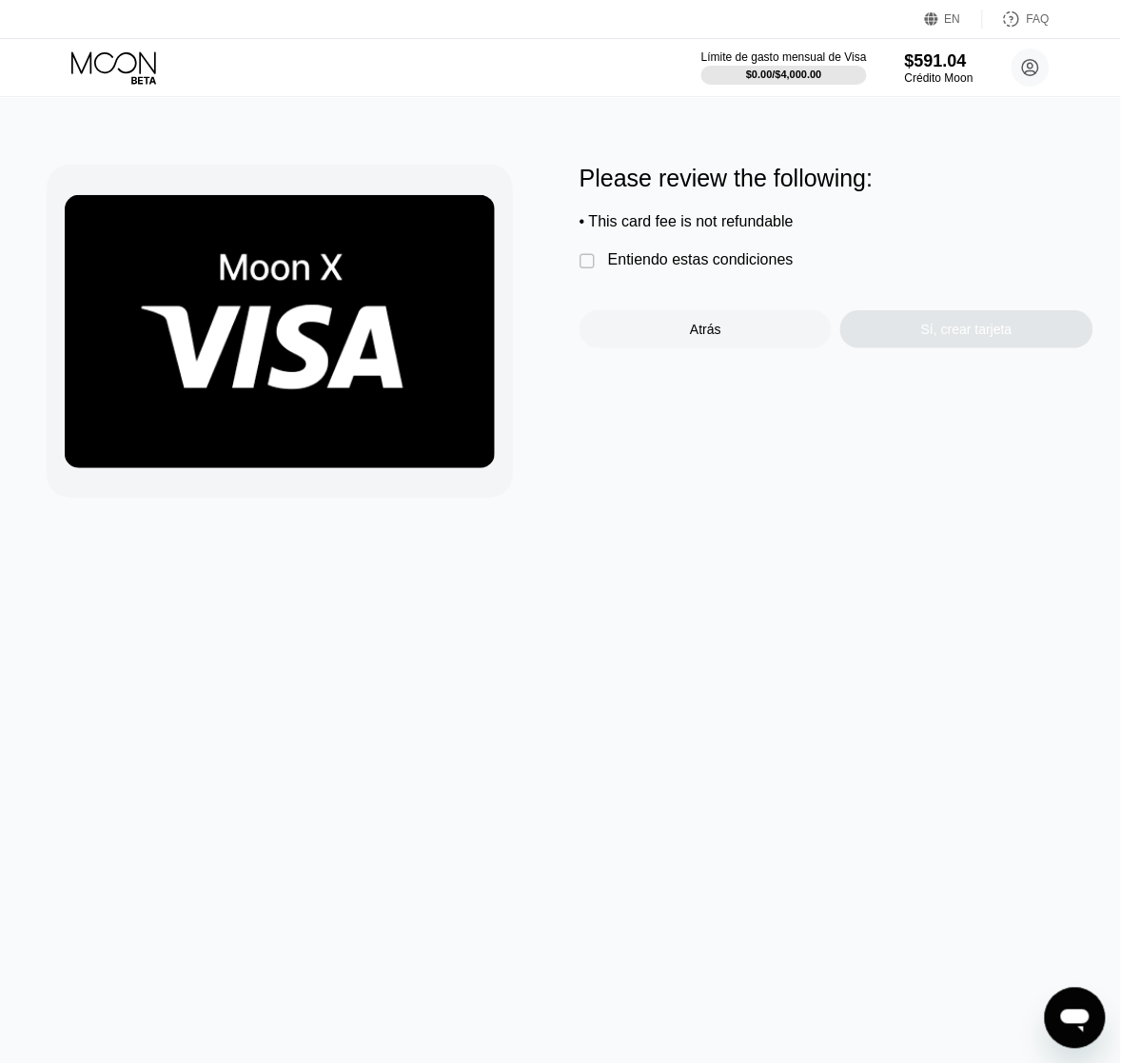 click on "Entiendo estas condiciones" at bounding box center [700, 260] 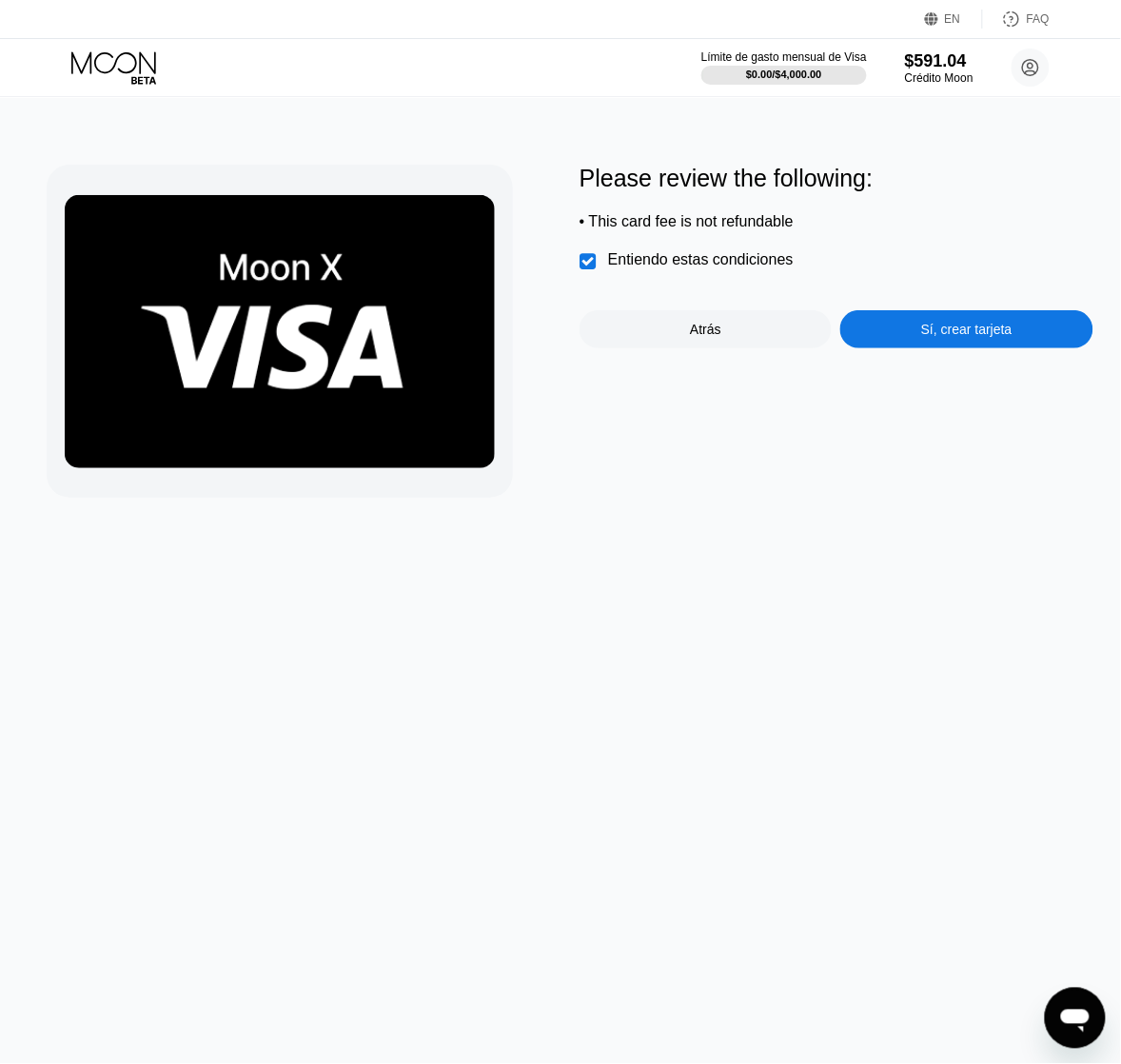 click on "Sí, crear tarjeta" at bounding box center [967, 329] 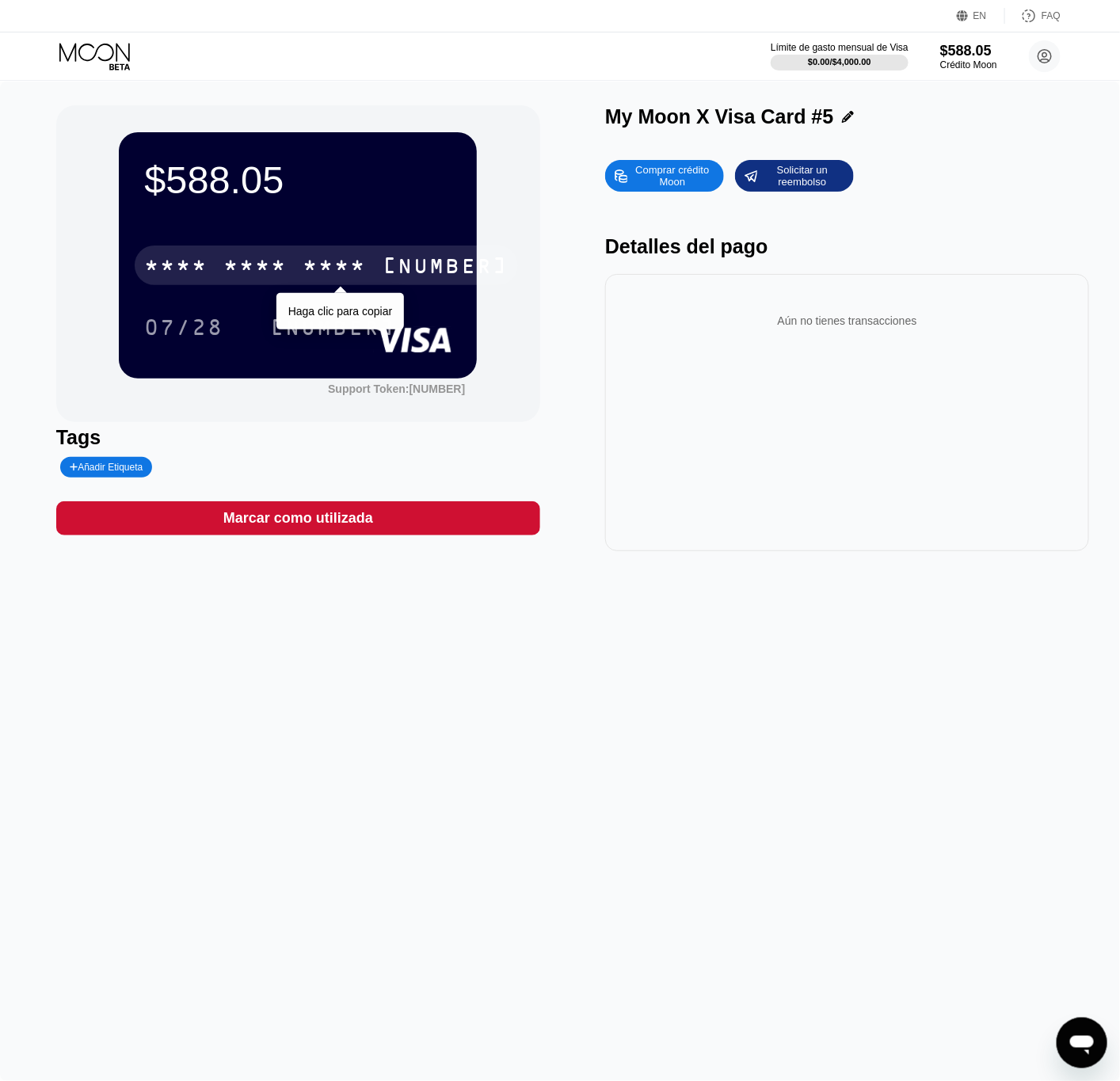 click on "* * * * * * * * * * * * 2074" at bounding box center [326, 265] 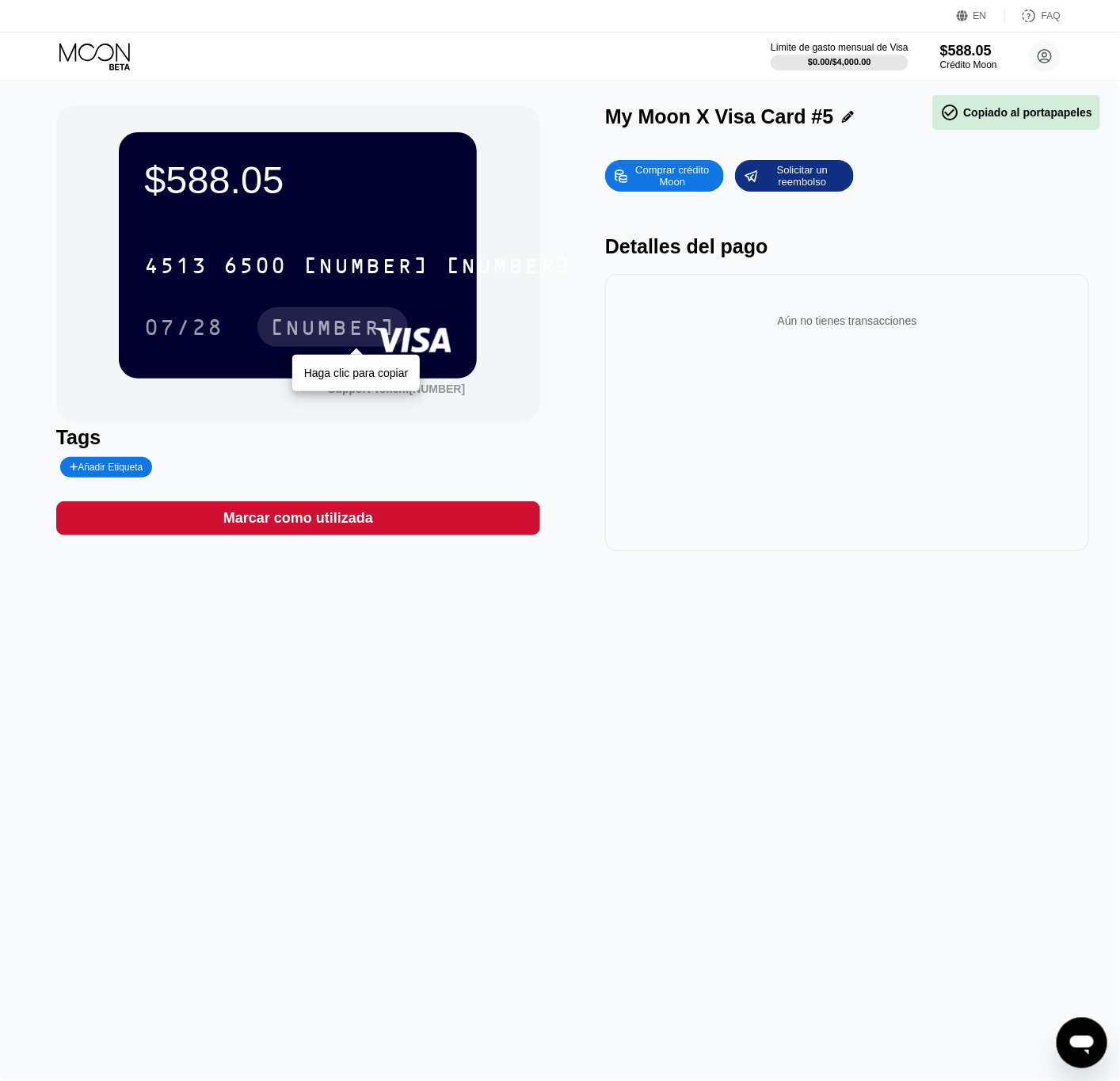 click on "856" at bounding box center [333, 329] 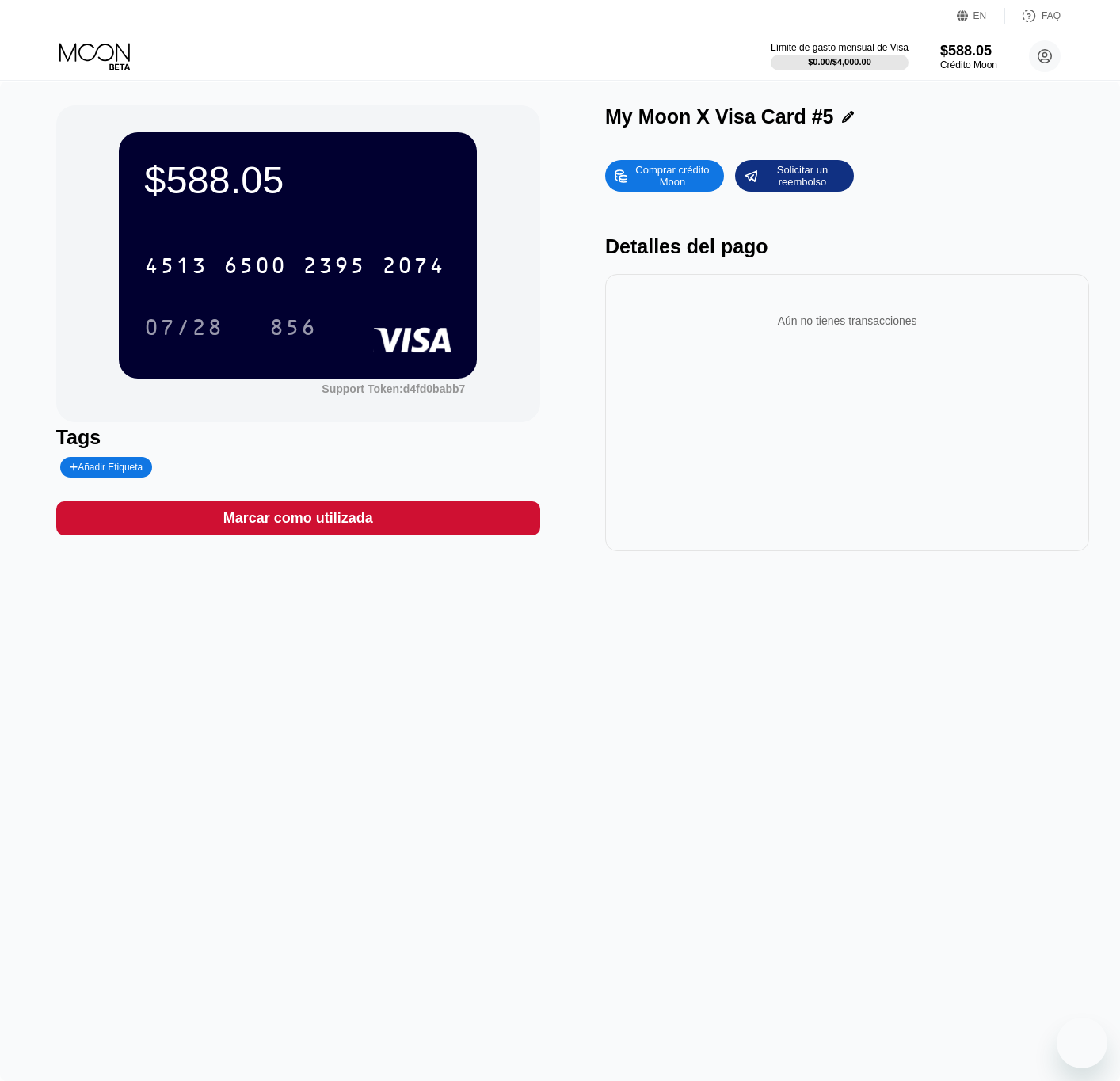scroll, scrollTop: 0, scrollLeft: 0, axis: both 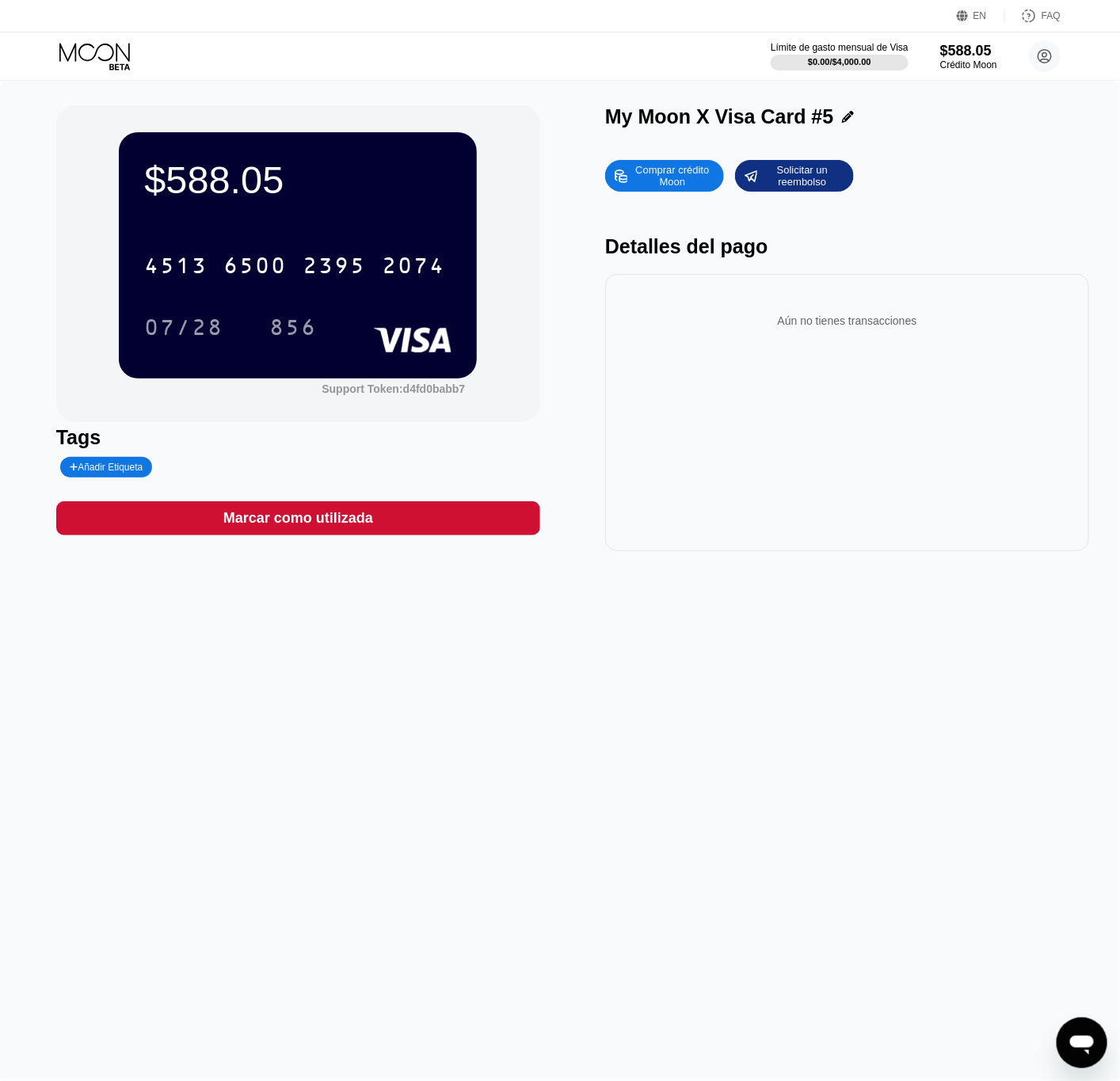 click 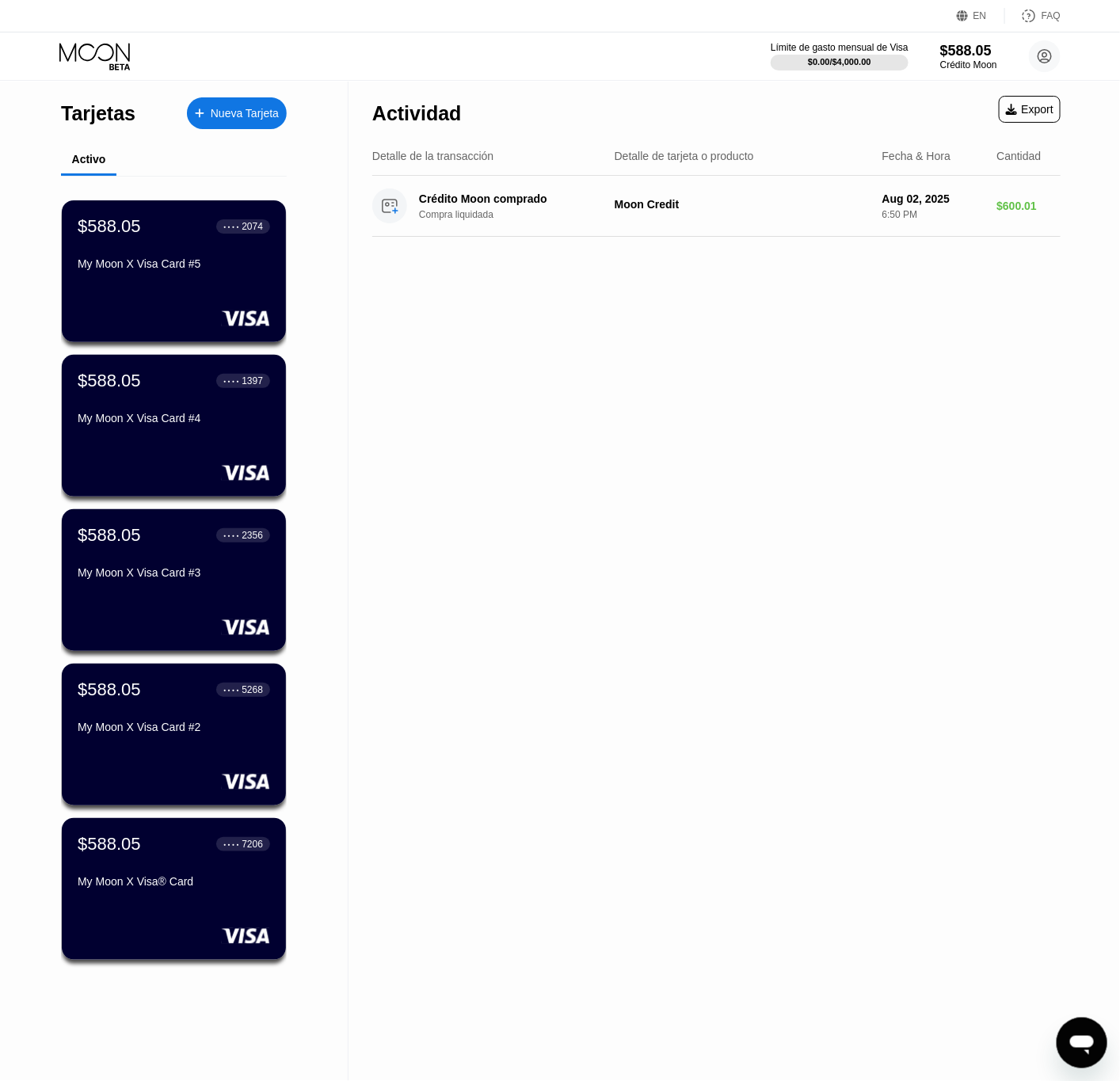 click on "Nueva Tarjeta" at bounding box center (245, 113) 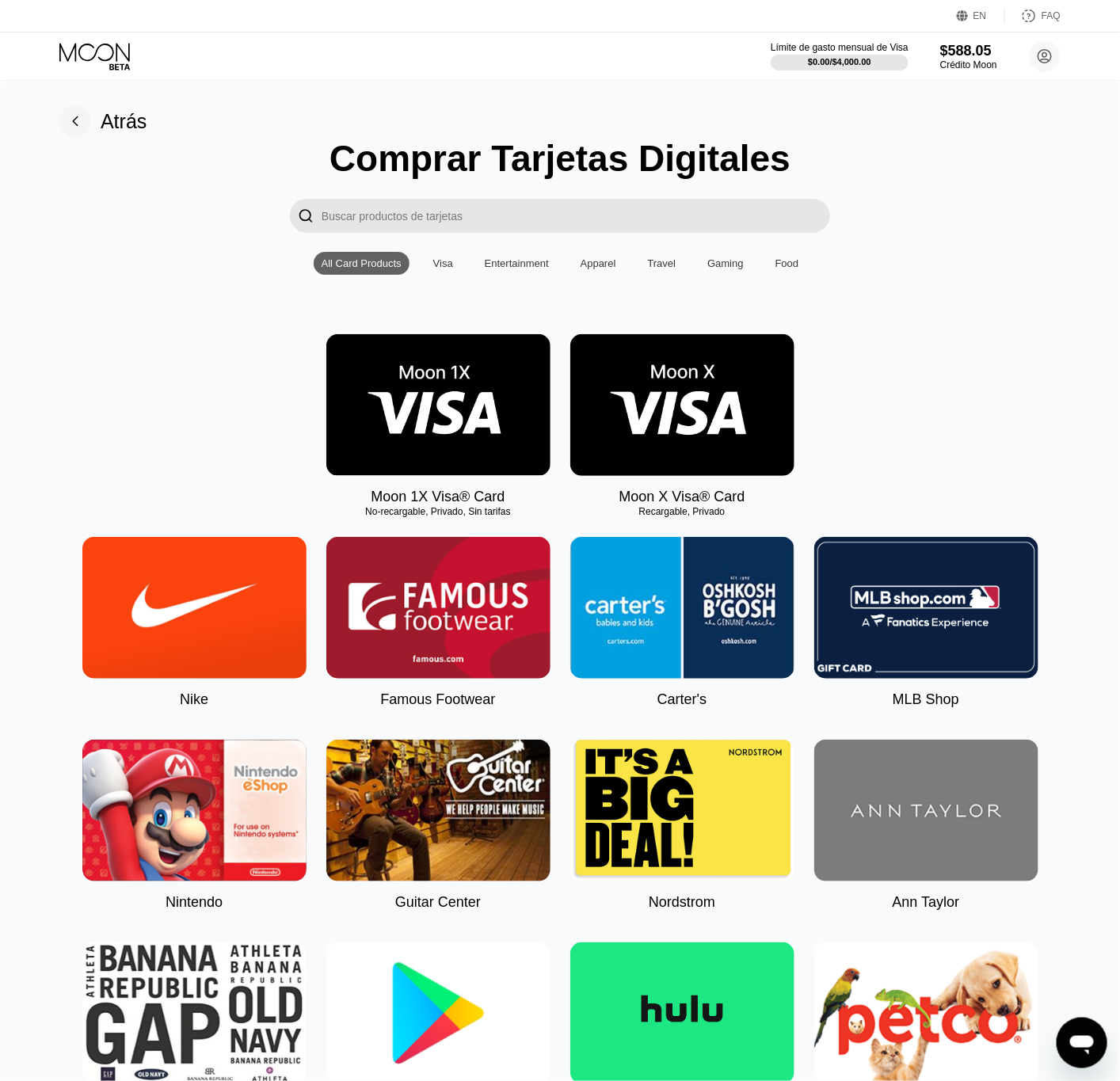 click at bounding box center [682, 405] 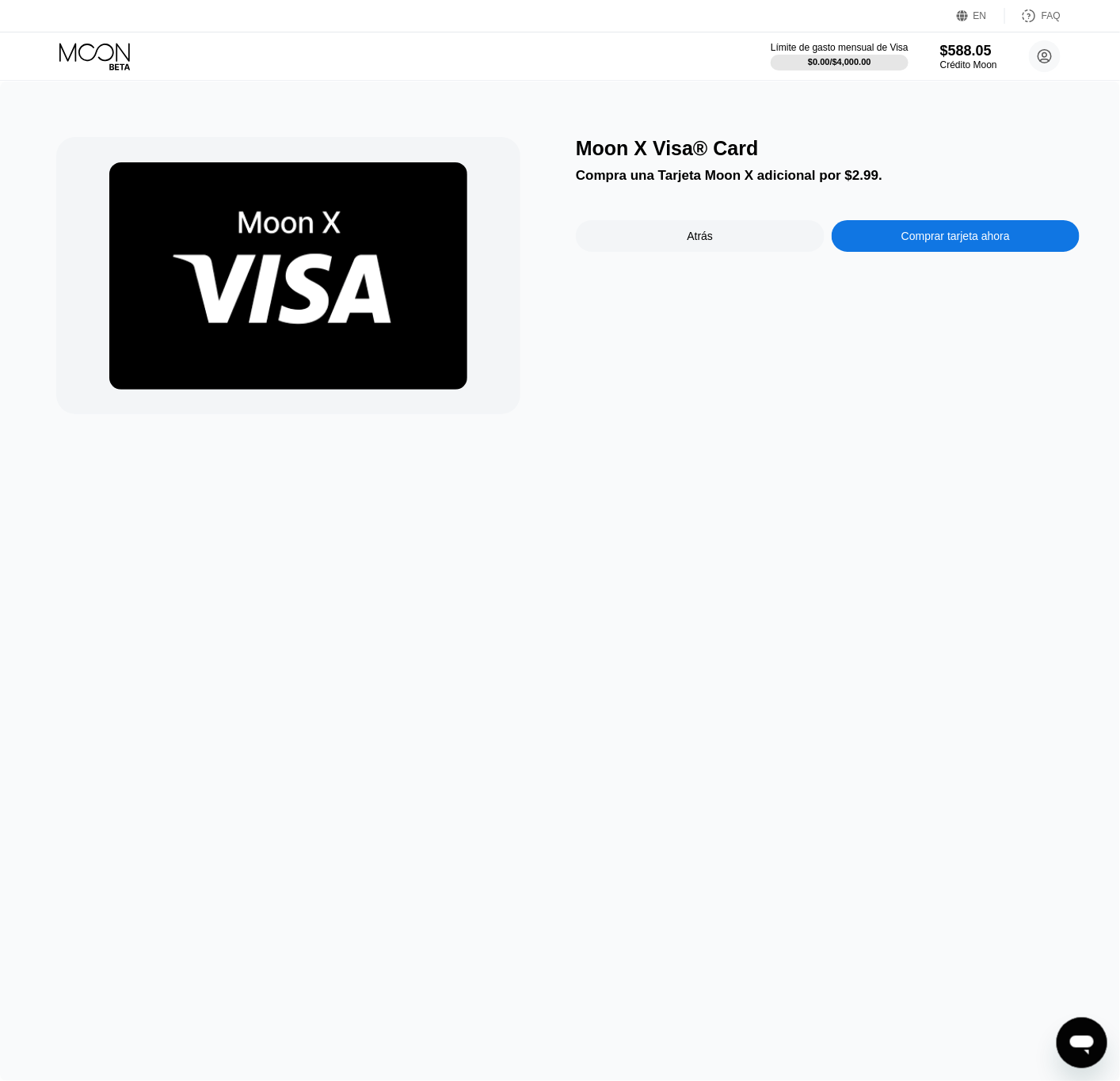 click on "Moon X Visa® Card Compra una Tarjeta Moon X adicional por $2.99. Atrás Comprar tarjeta ahora" at bounding box center (828, 276) 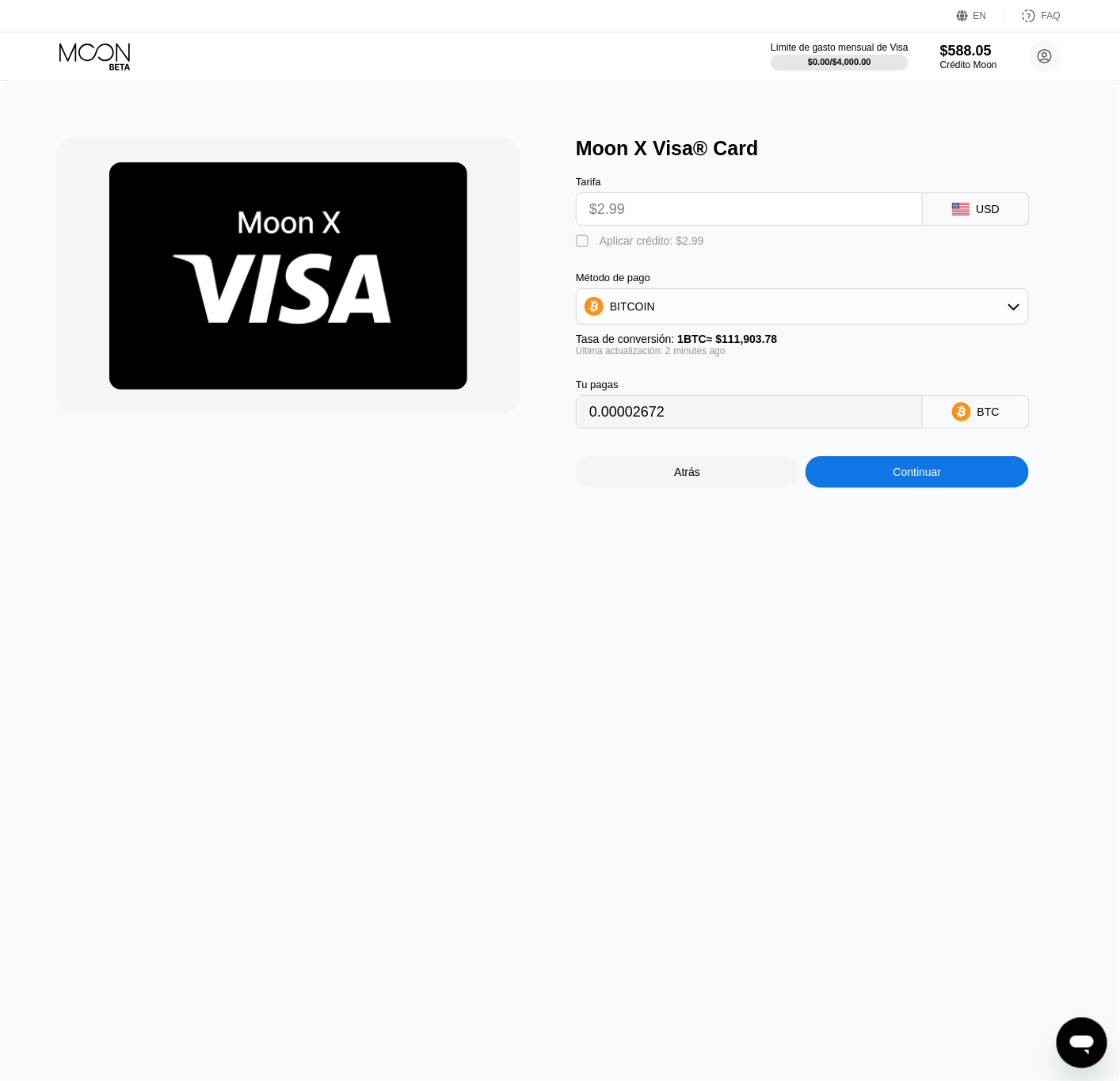 drag, startPoint x: 640, startPoint y: 247, endPoint x: 784, endPoint y: 336, distance: 169.28379 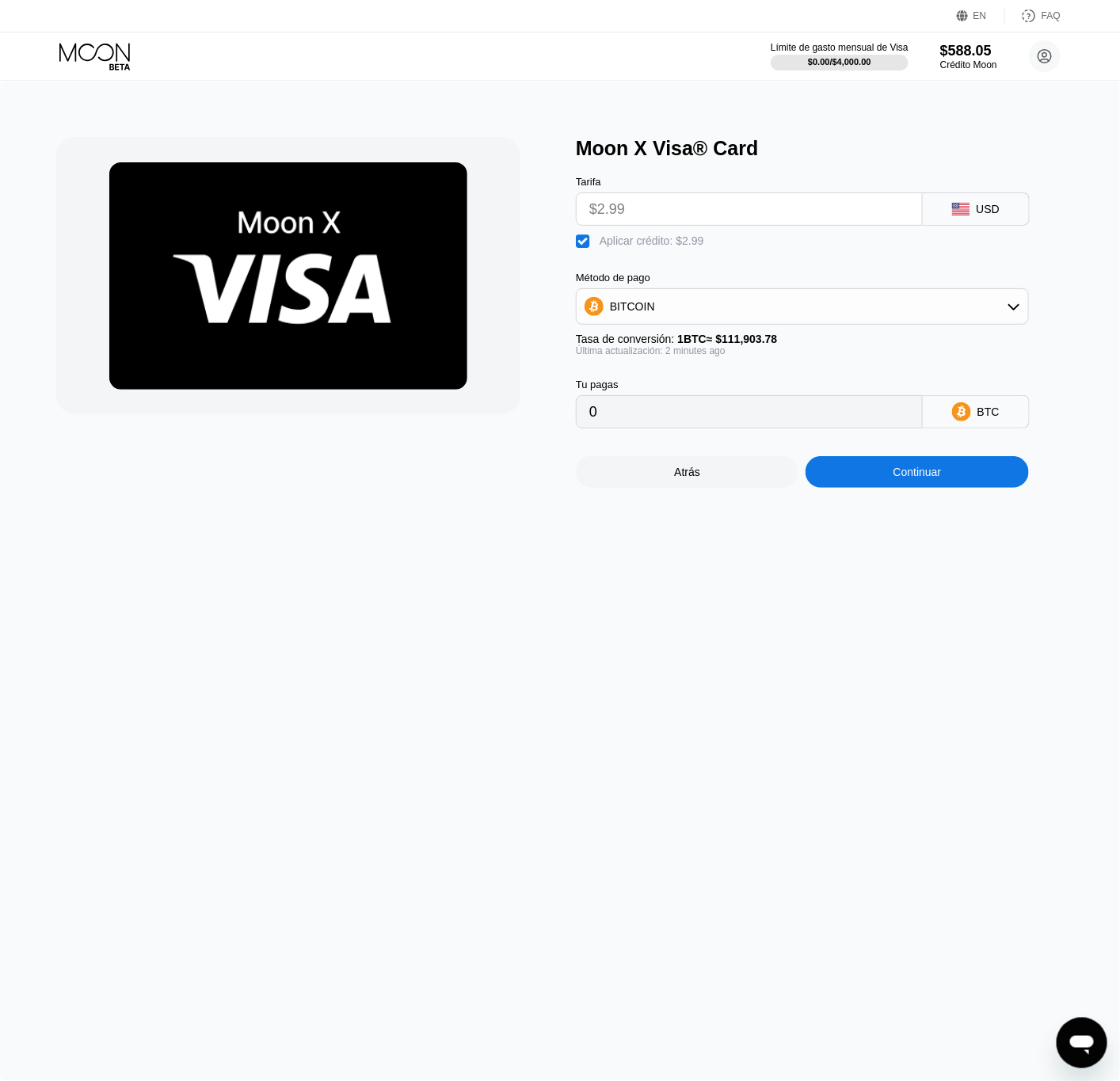 click on "Continuar" at bounding box center (916, 472) 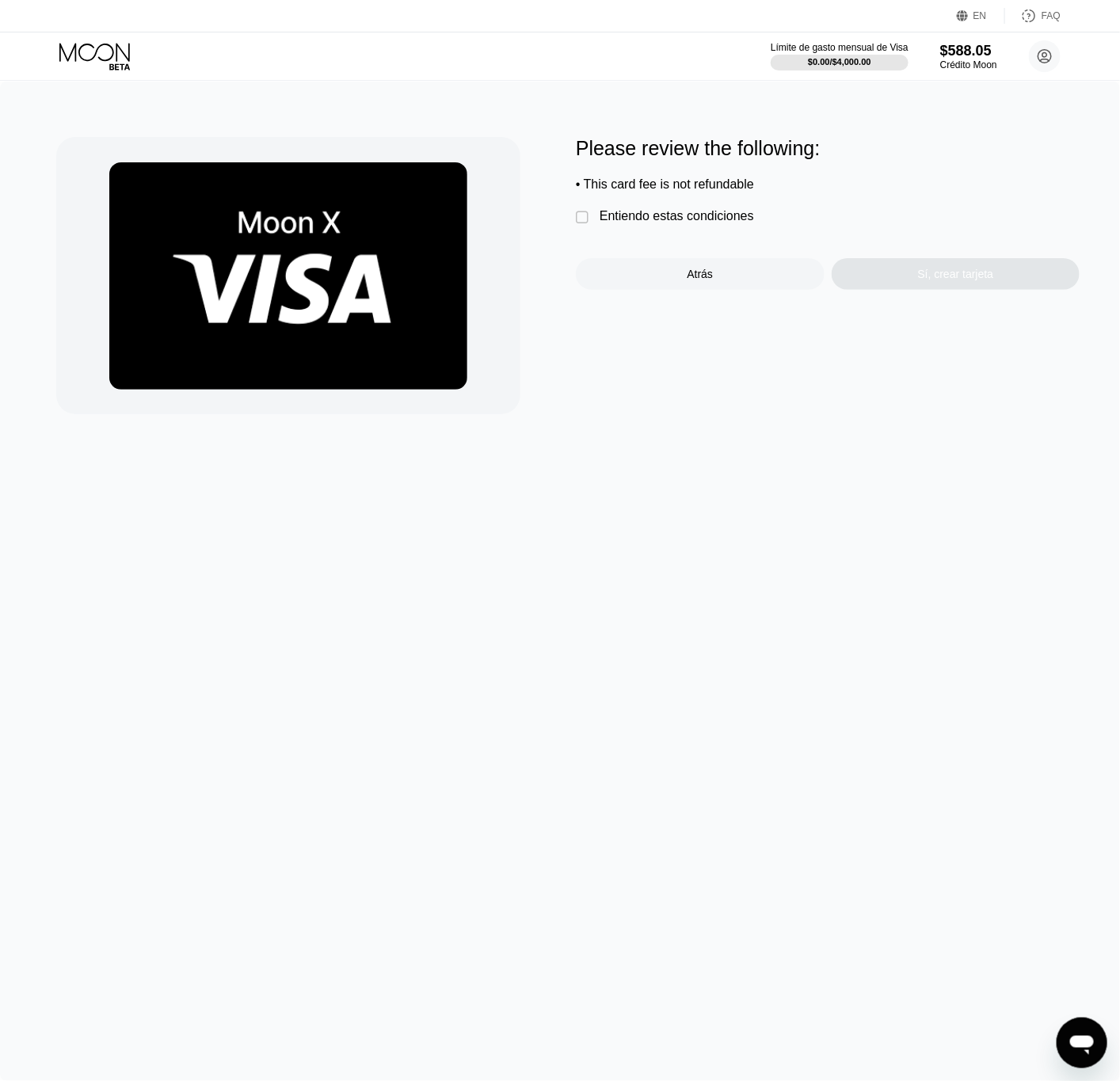 click on "Entiendo estas condiciones" at bounding box center [676, 216] 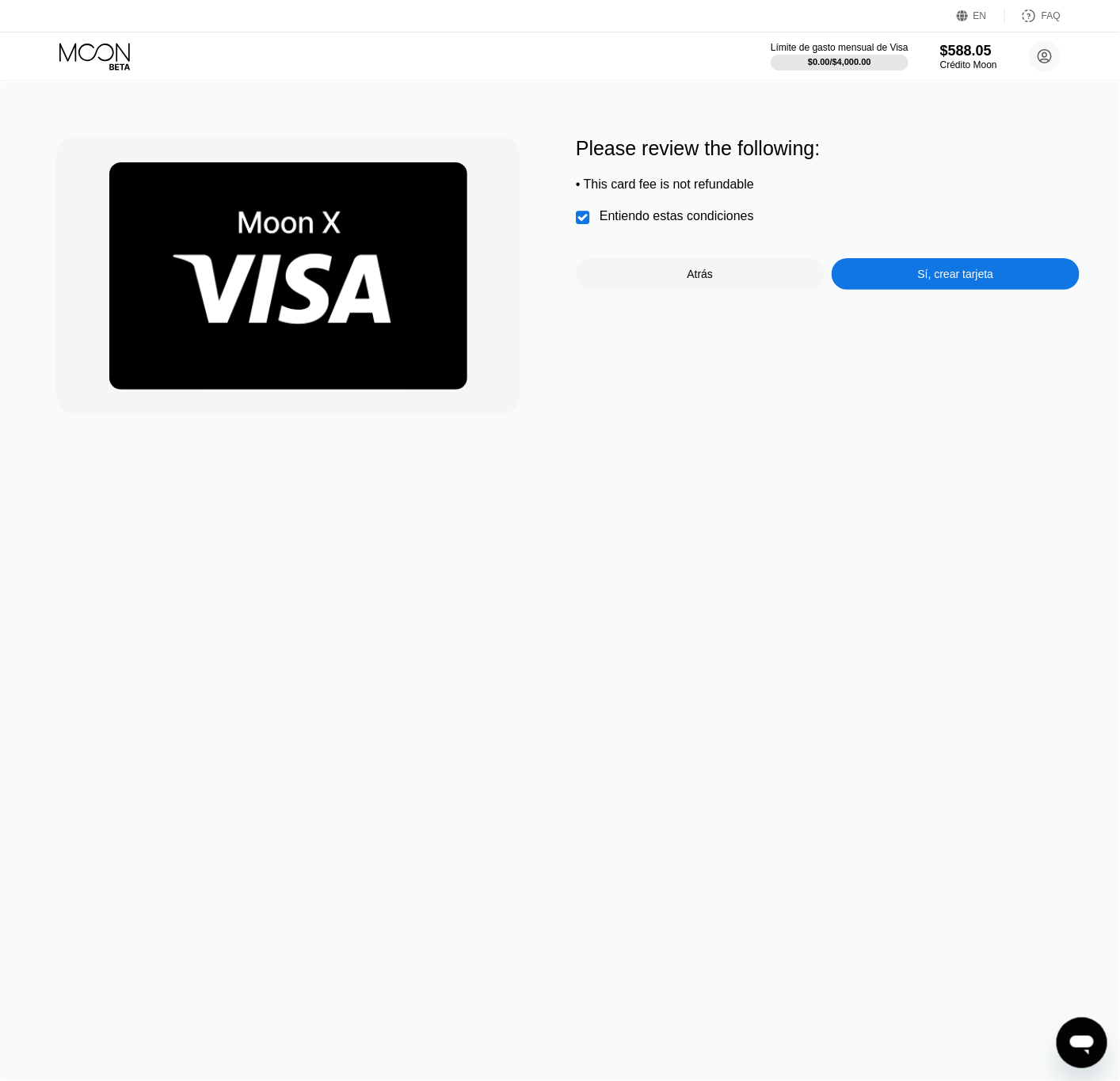 click on "Sí, crear tarjeta" at bounding box center (956, 274) 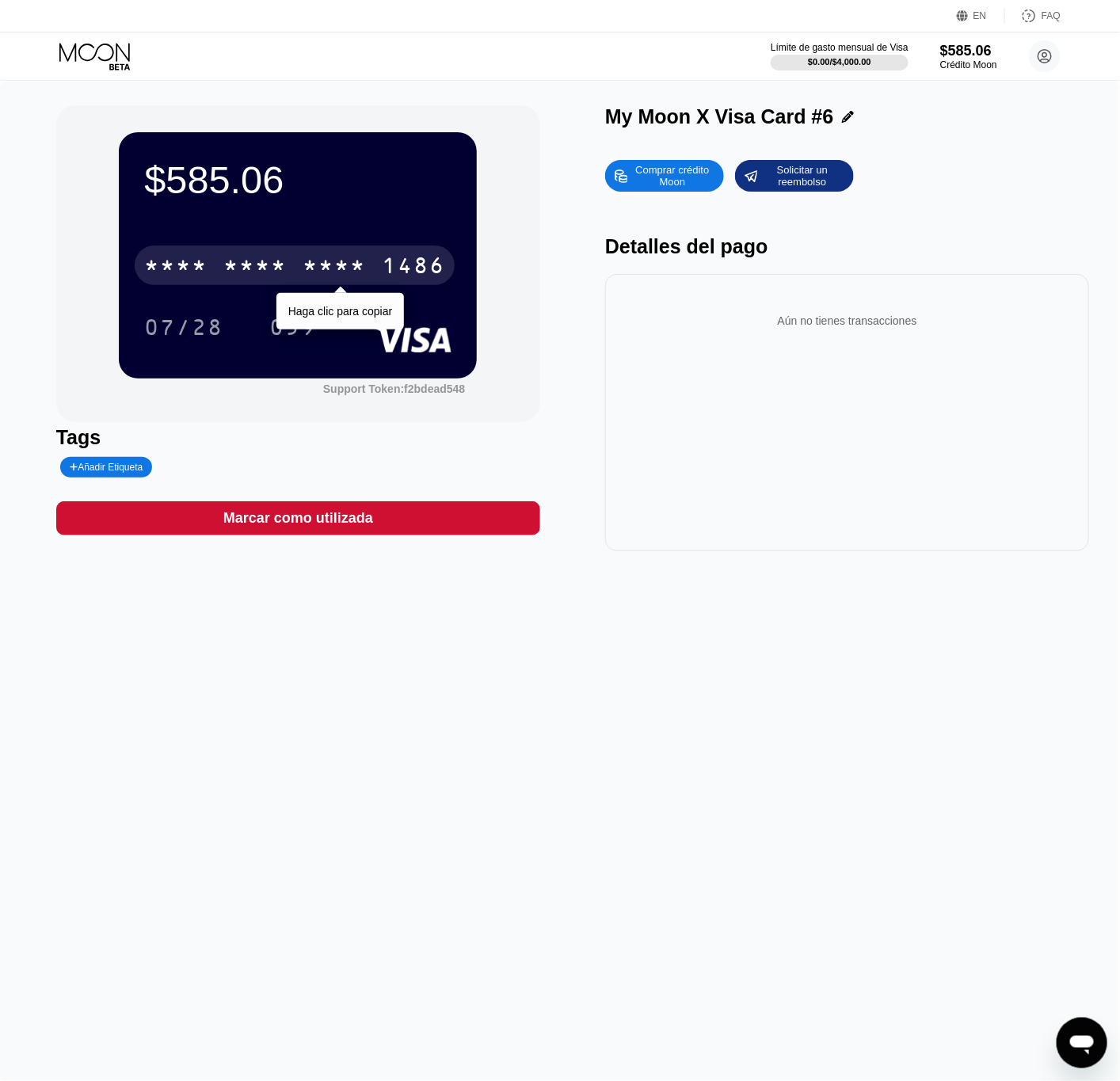 click on "* * * * * * * * * * * * 1486" at bounding box center (295, 265) 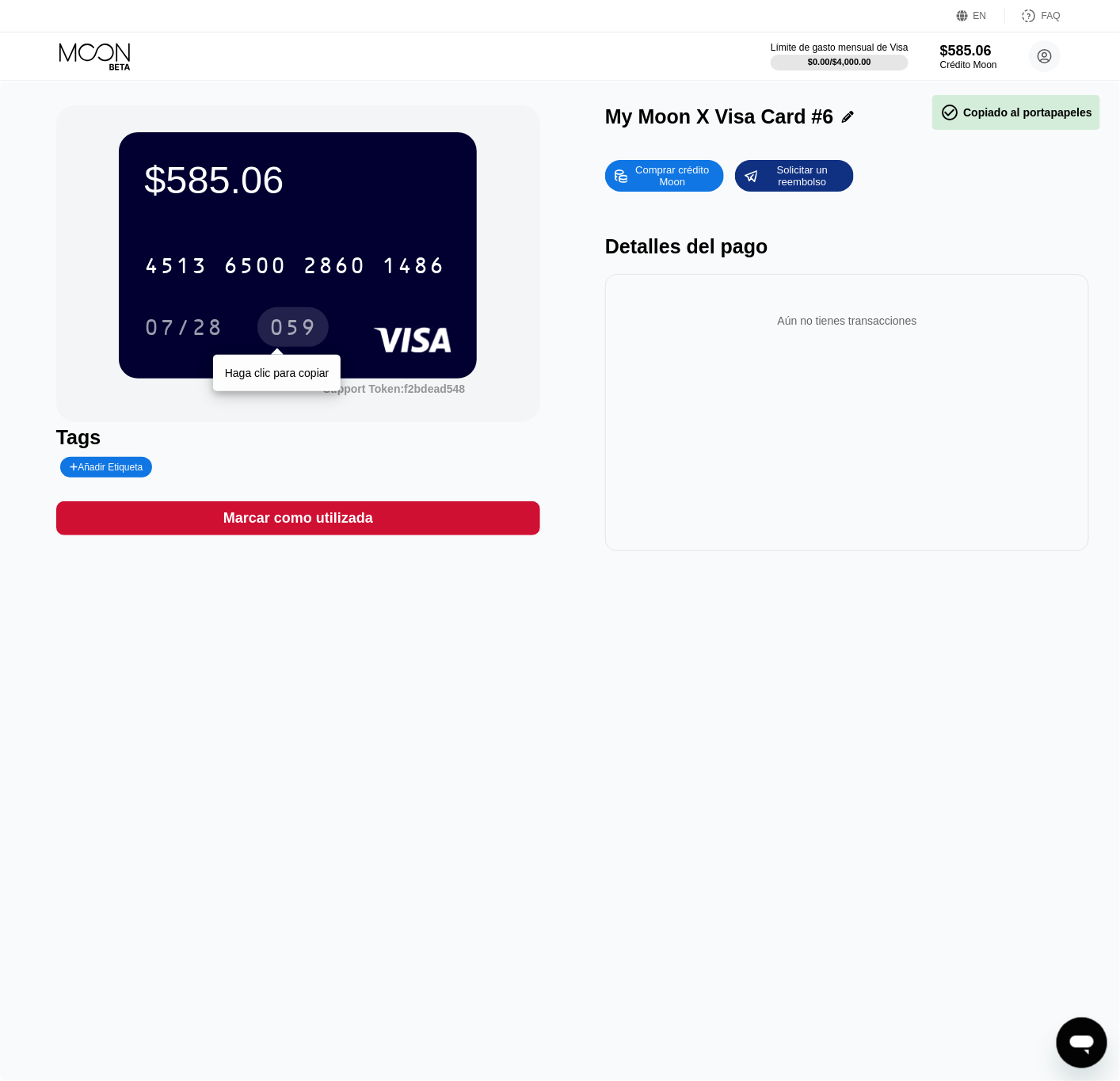 drag, startPoint x: 295, startPoint y: 330, endPoint x: 2, endPoint y: 373, distance: 296.1385 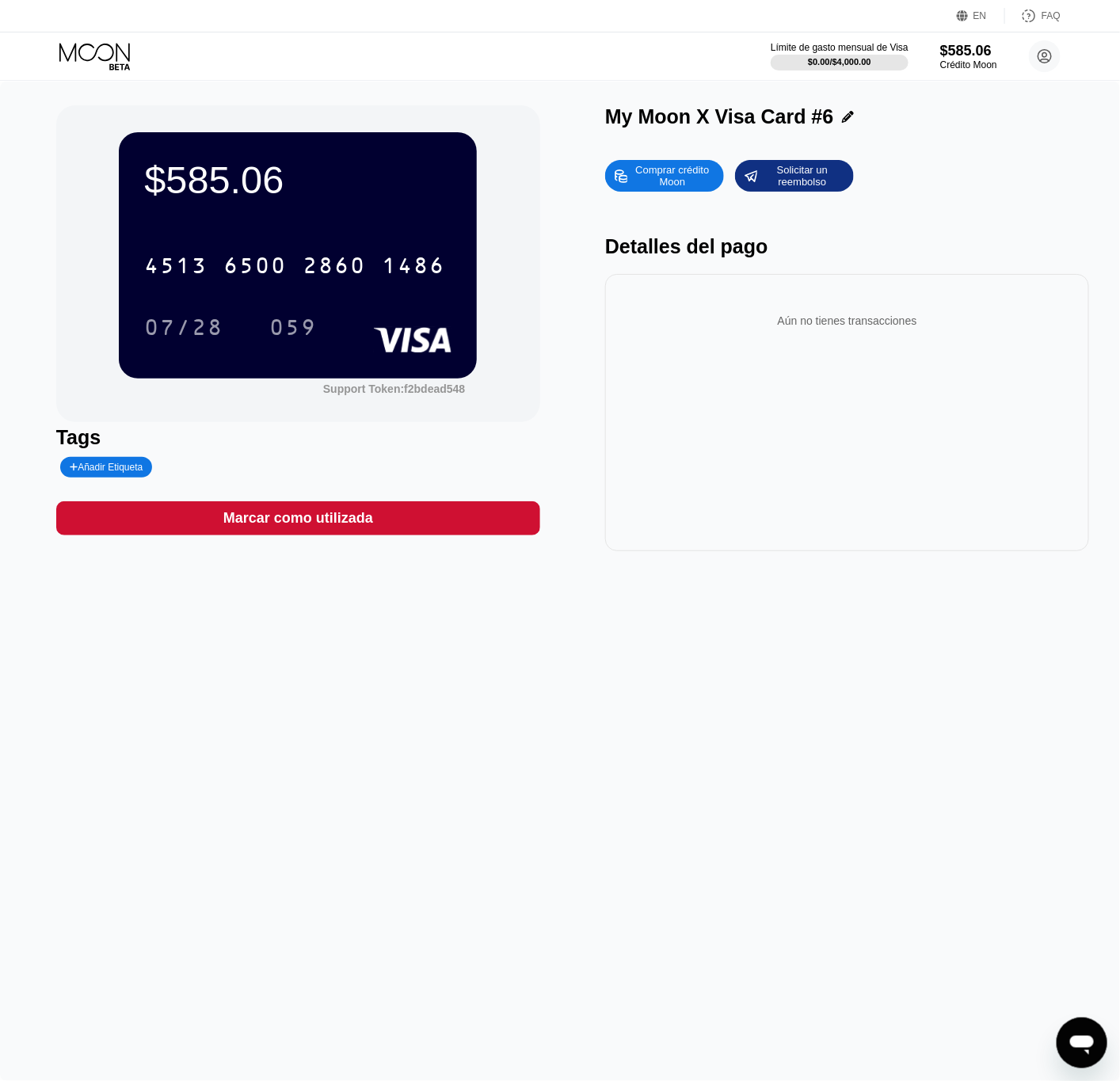 drag, startPoint x: 100, startPoint y: 48, endPoint x: 55, endPoint y: 76, distance: 53 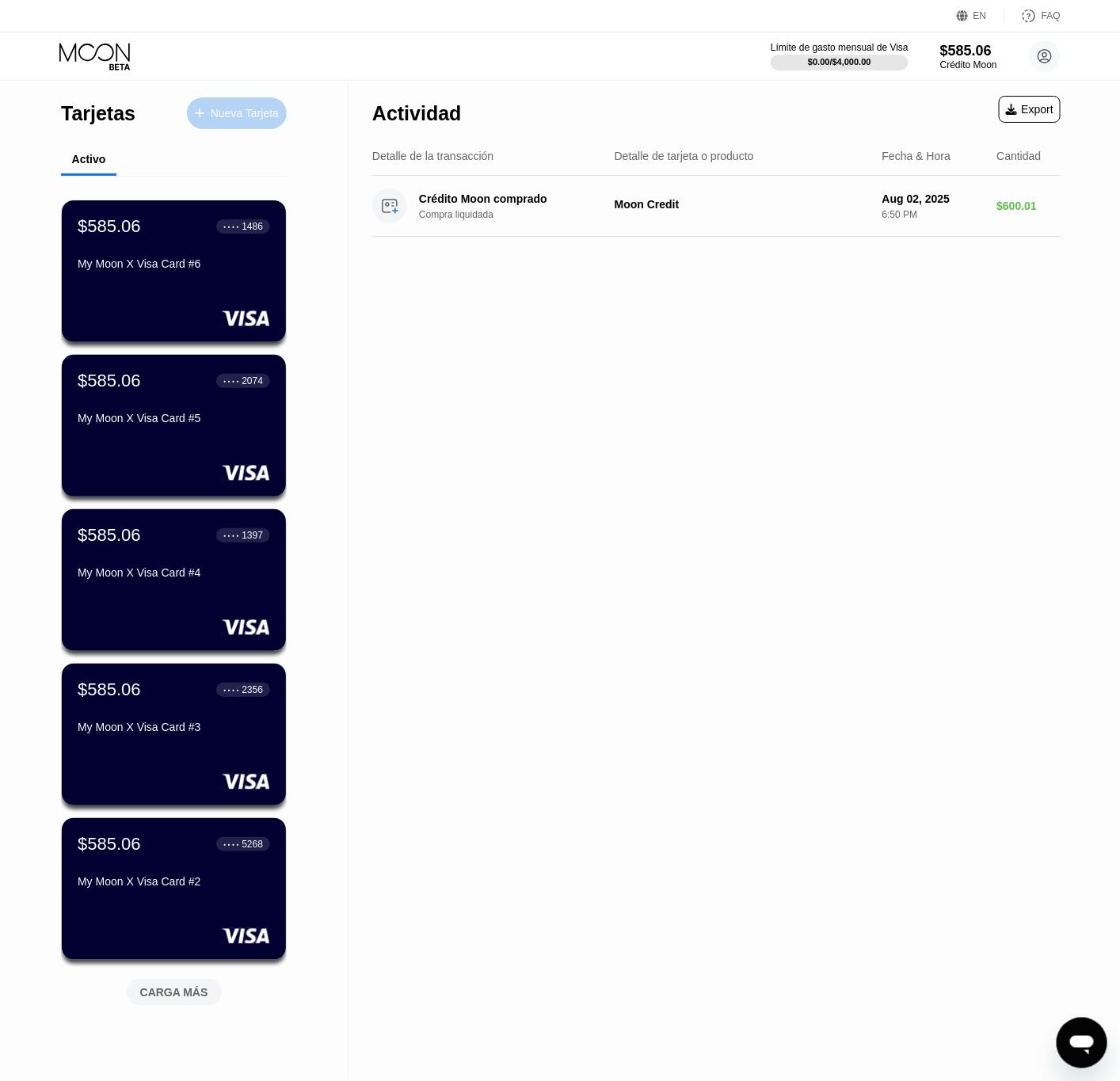 click on "Nueva Tarjeta" at bounding box center (237, 113) 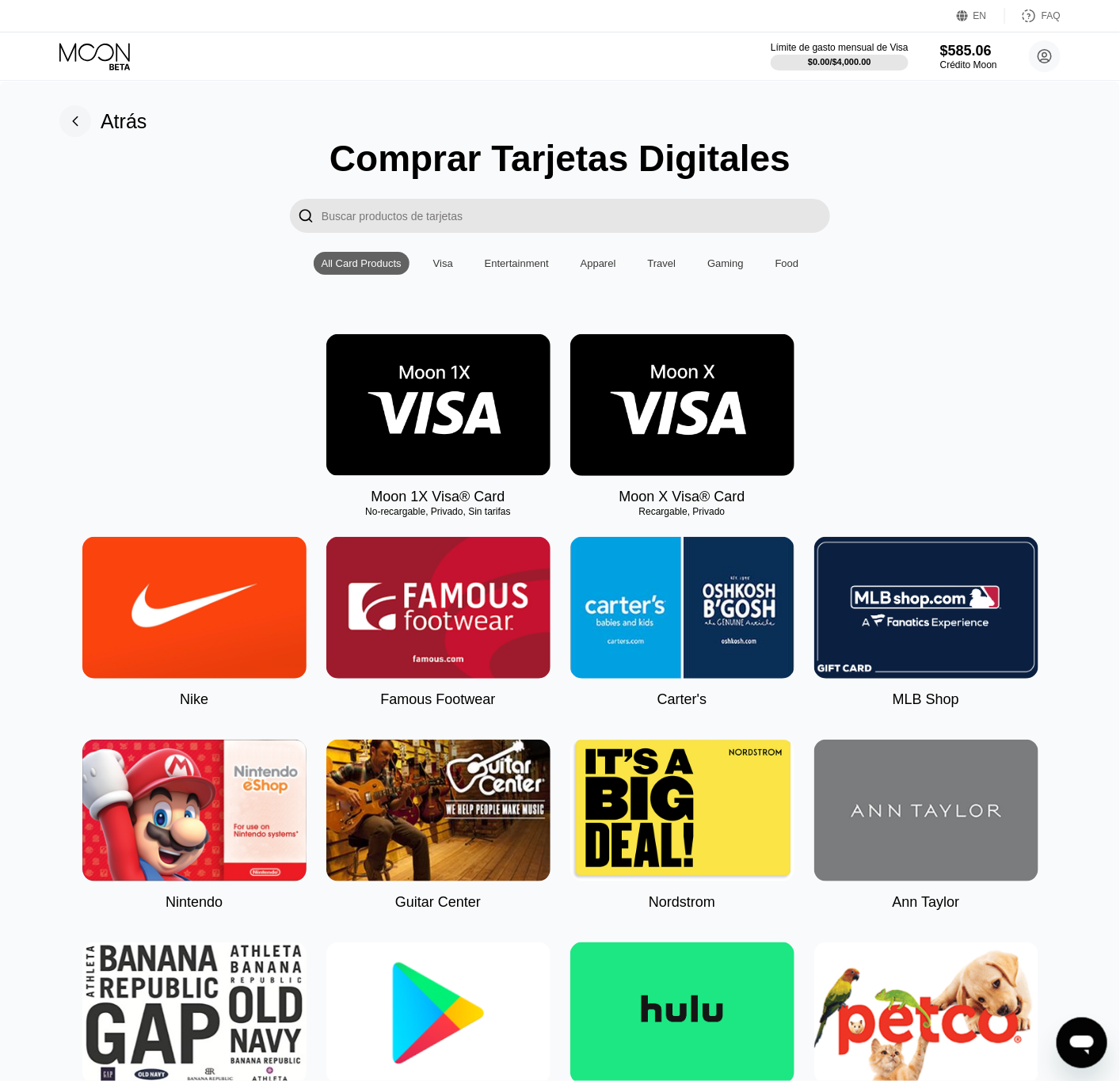 click at bounding box center (682, 405) 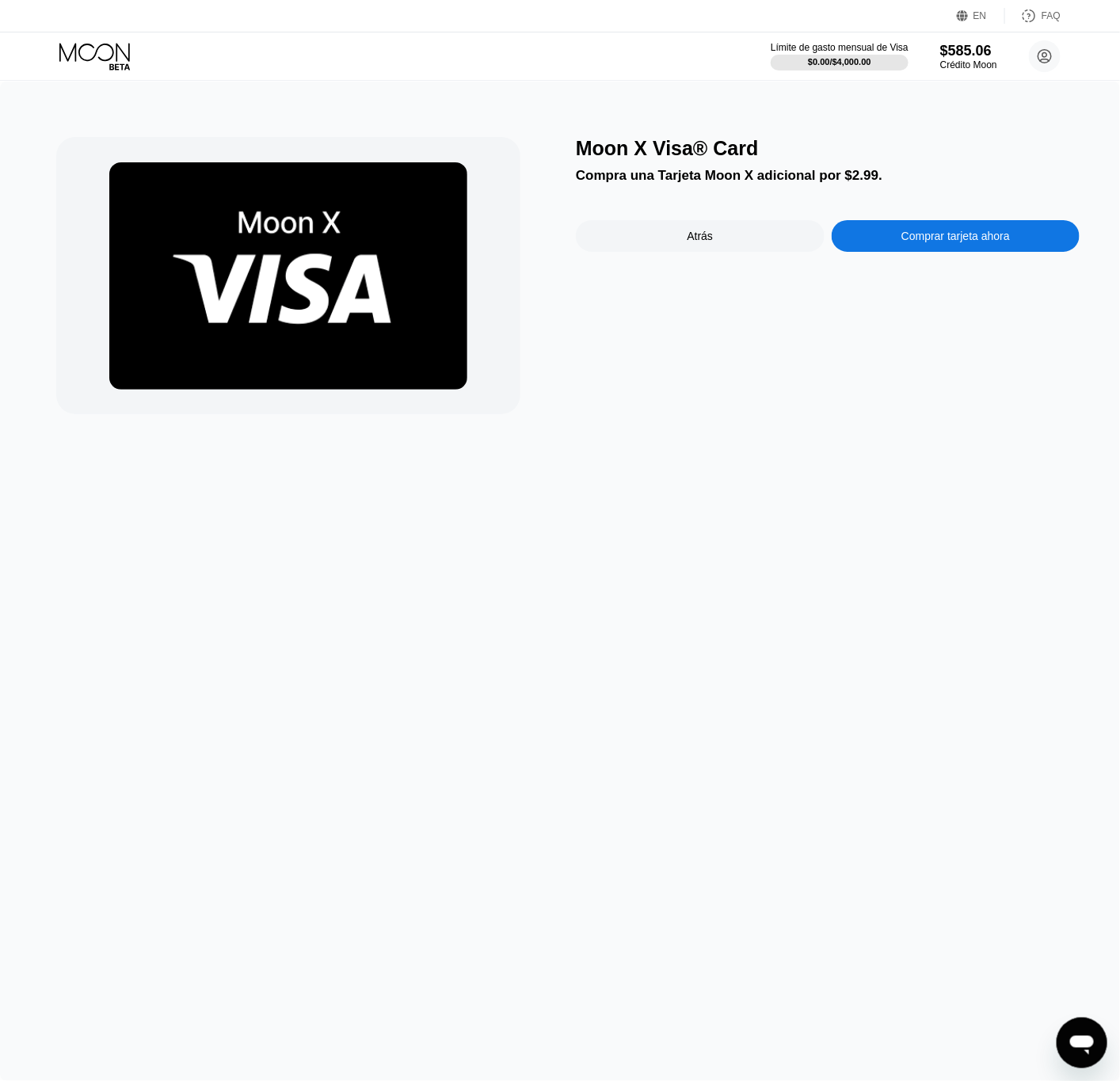 drag, startPoint x: 885, startPoint y: 231, endPoint x: 352, endPoint y: 369, distance: 550.5752 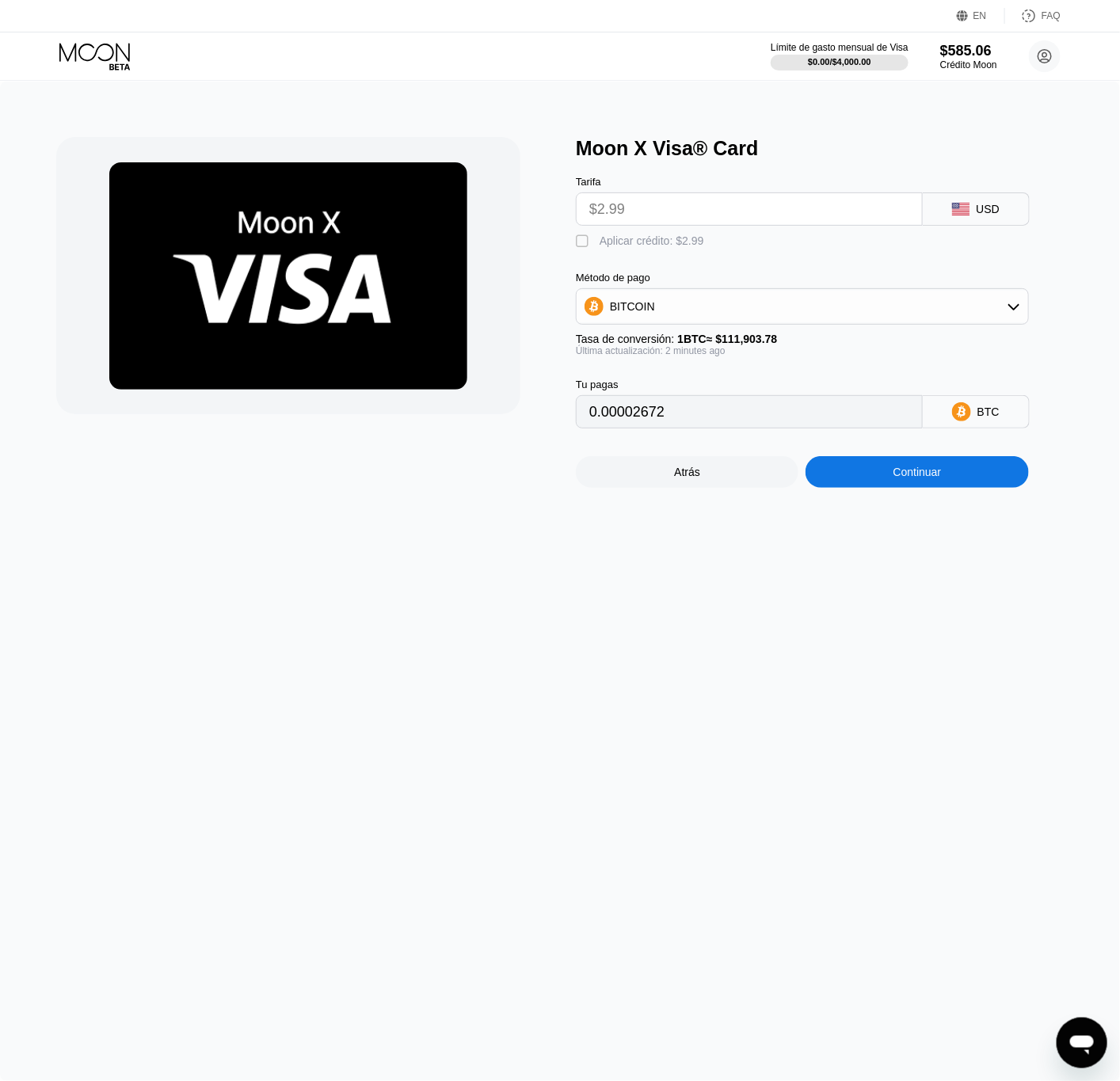 click on "Aplicar crédito: $2.99" at bounding box center [652, 241] 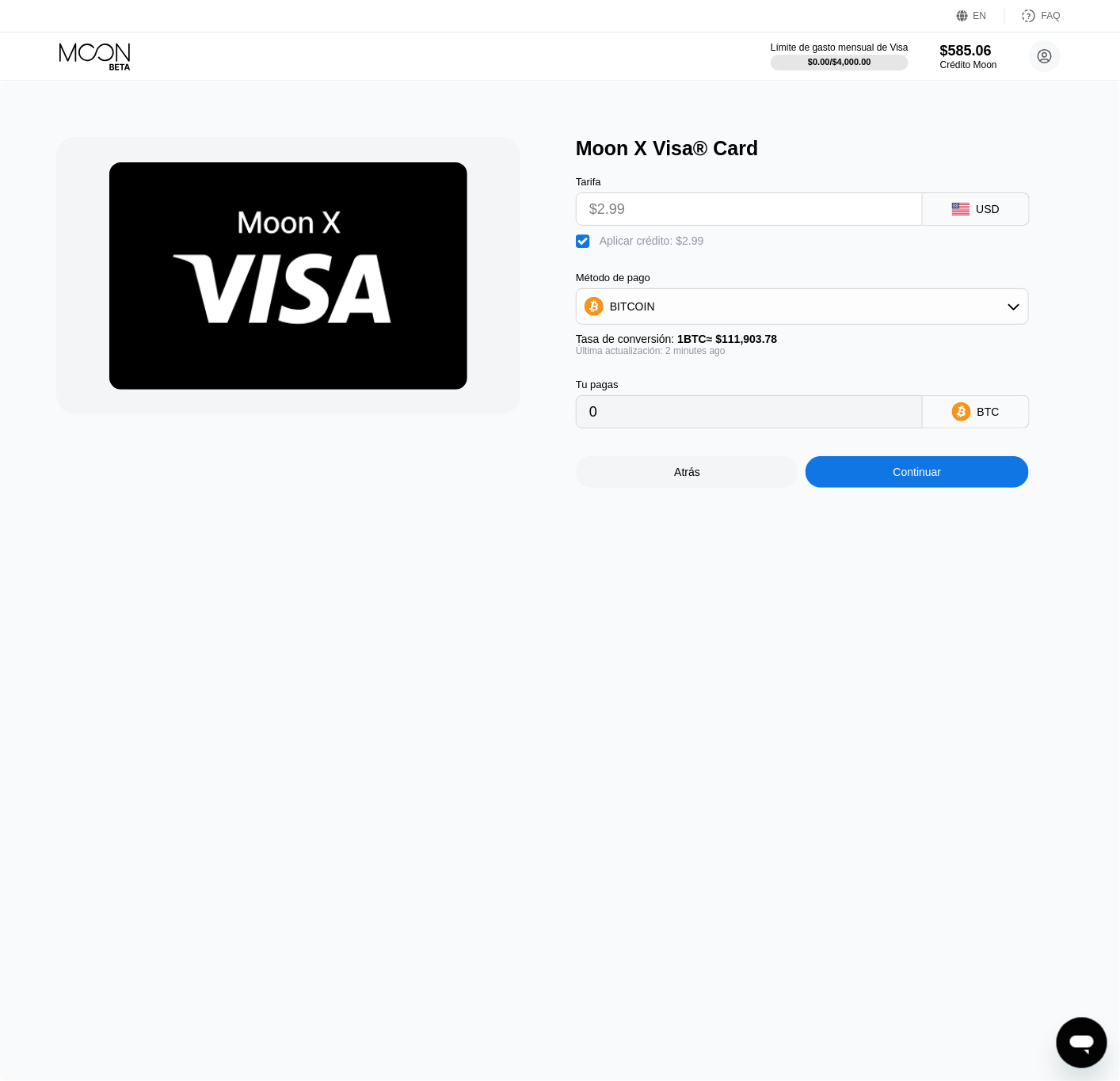 click on "Continuar" at bounding box center (917, 472) 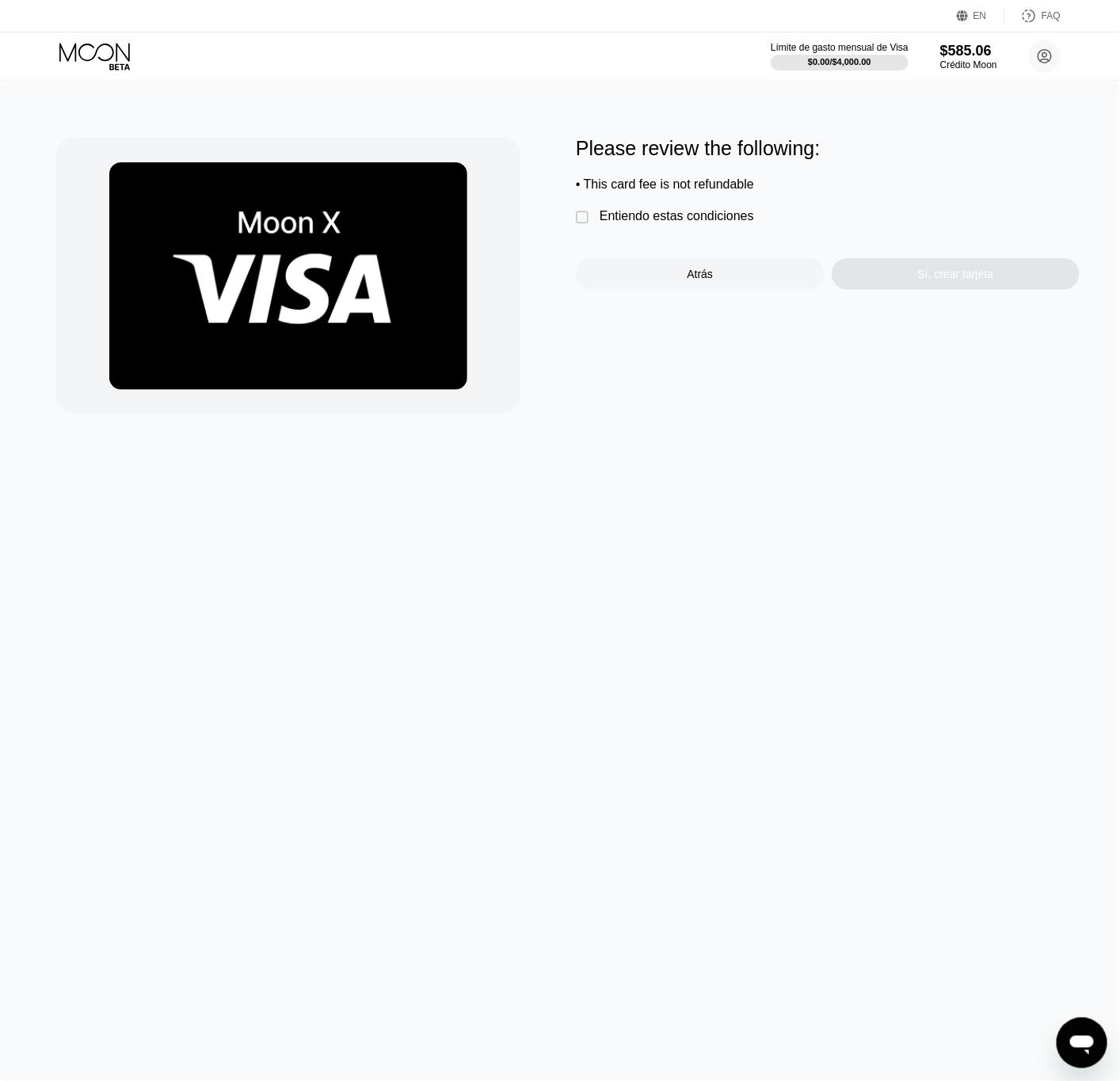 click on "Entiendo estas condiciones" at bounding box center (676, 216) 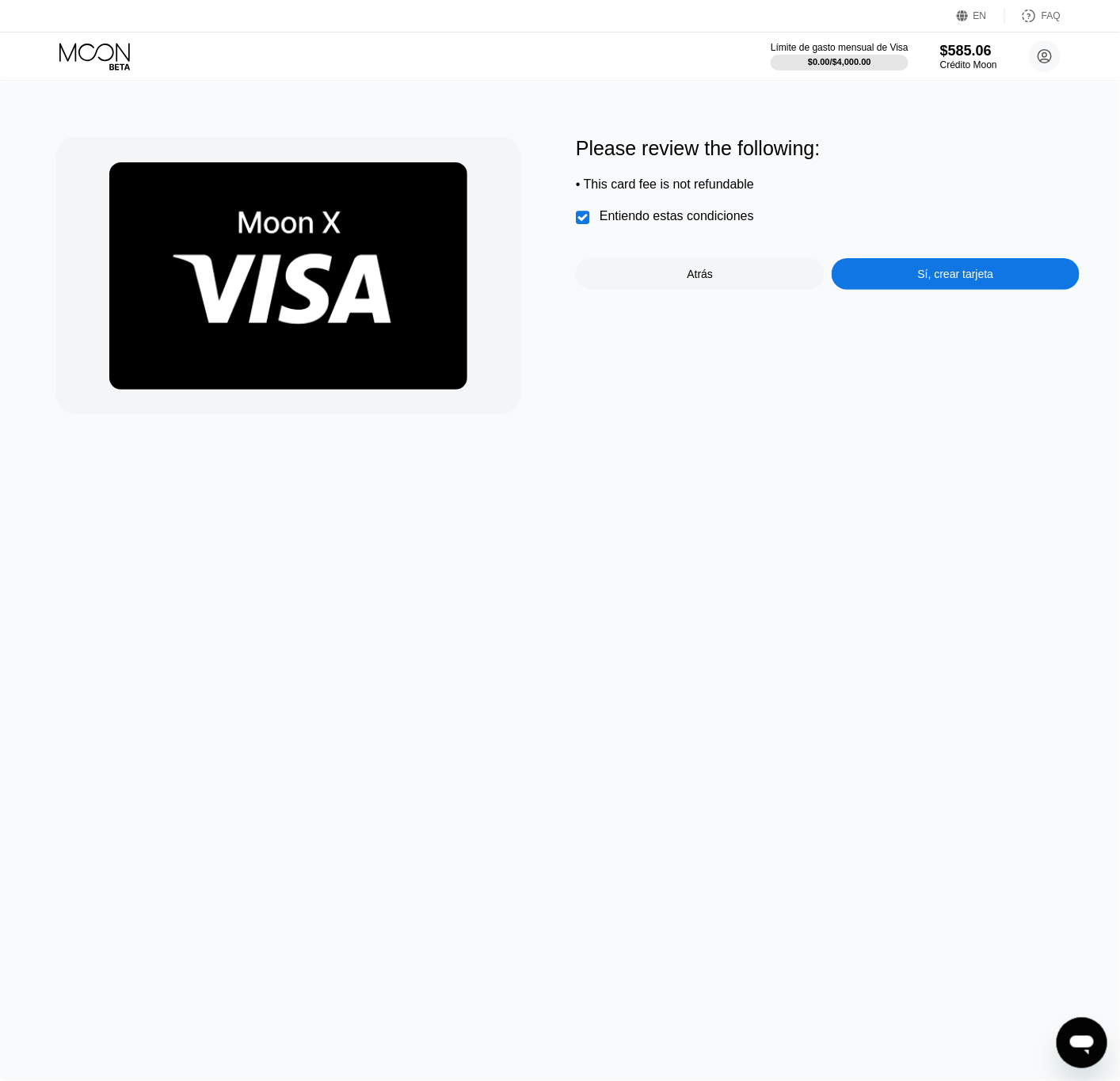 click on "Please review the following: • This card fee is not refundable  Entiendo estas condiciones Atrás Sí, crear tarjeta" at bounding box center (828, 213) 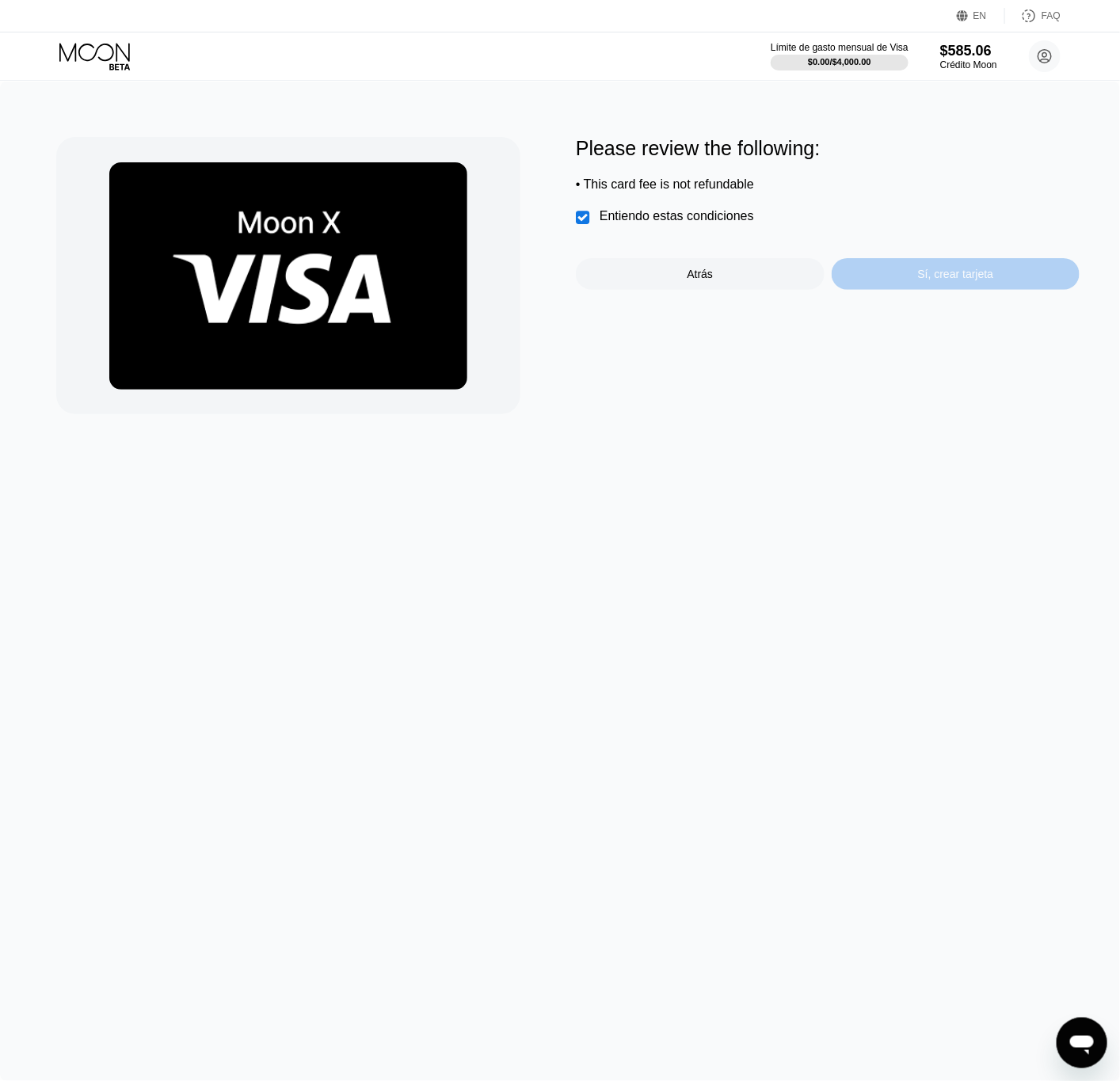 click on "Sí, crear tarjeta" at bounding box center [956, 274] 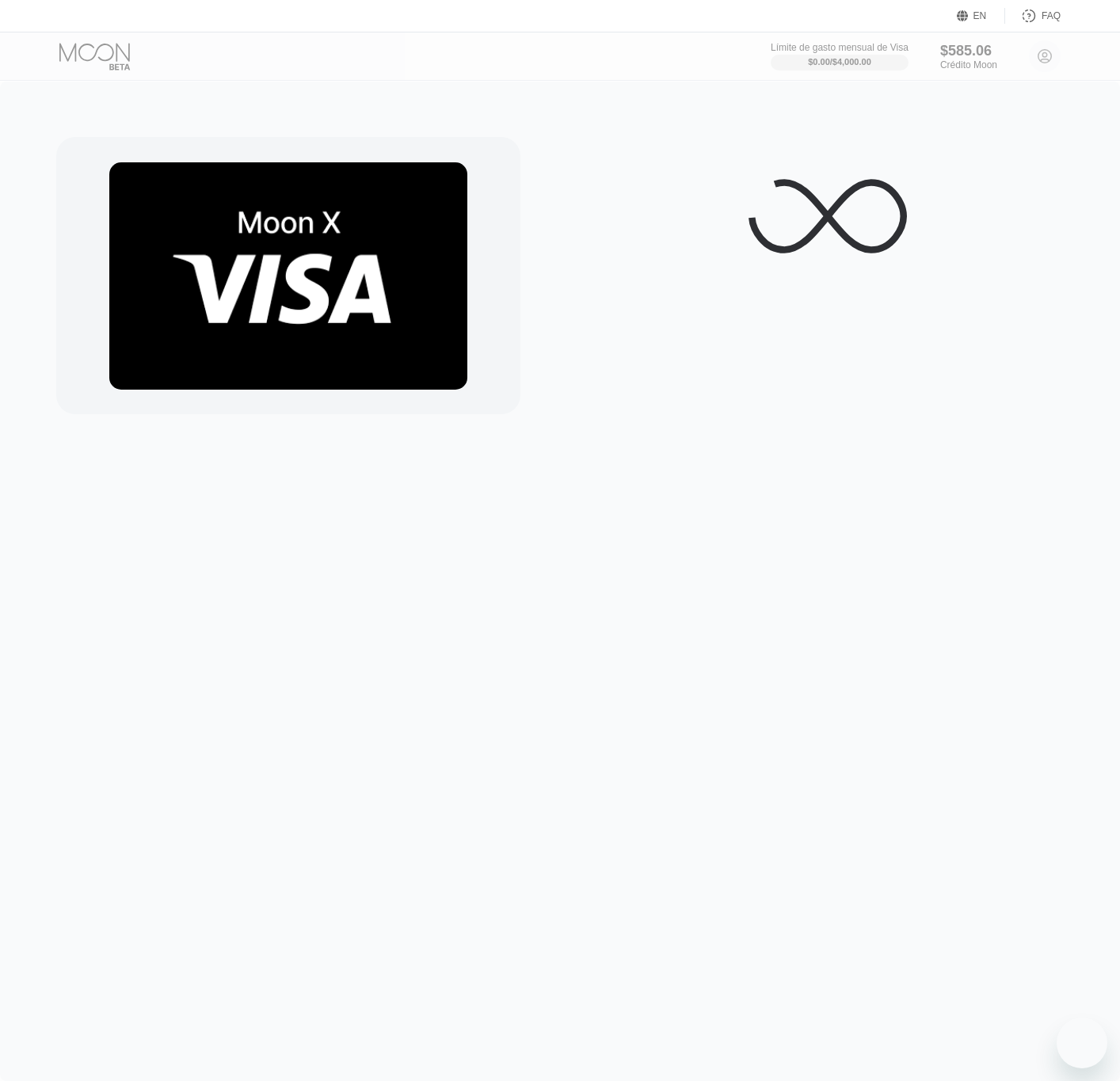 scroll, scrollTop: 0, scrollLeft: 0, axis: both 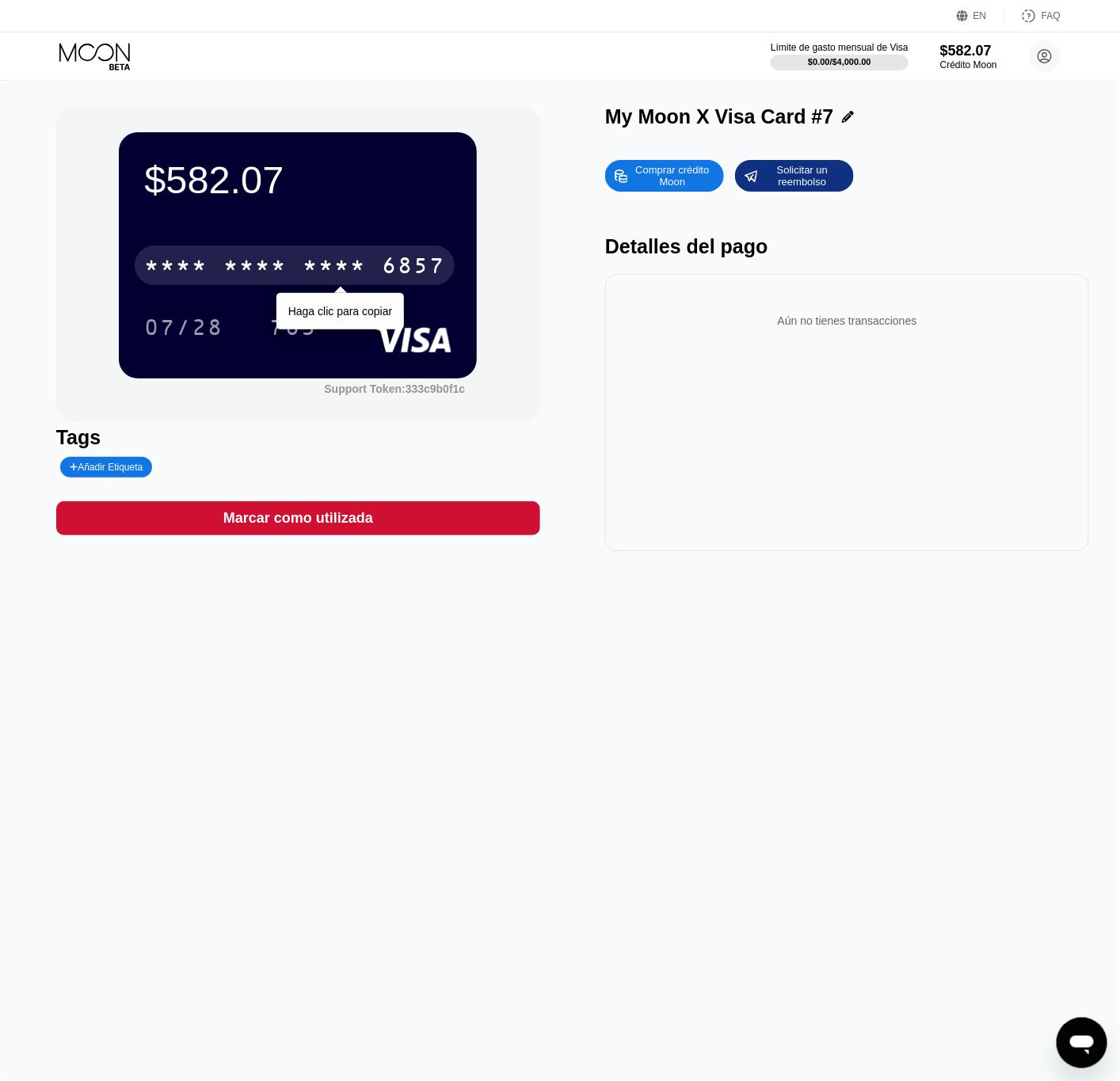 drag, startPoint x: 298, startPoint y: 261, endPoint x: 255, endPoint y: 274, distance: 44.92215 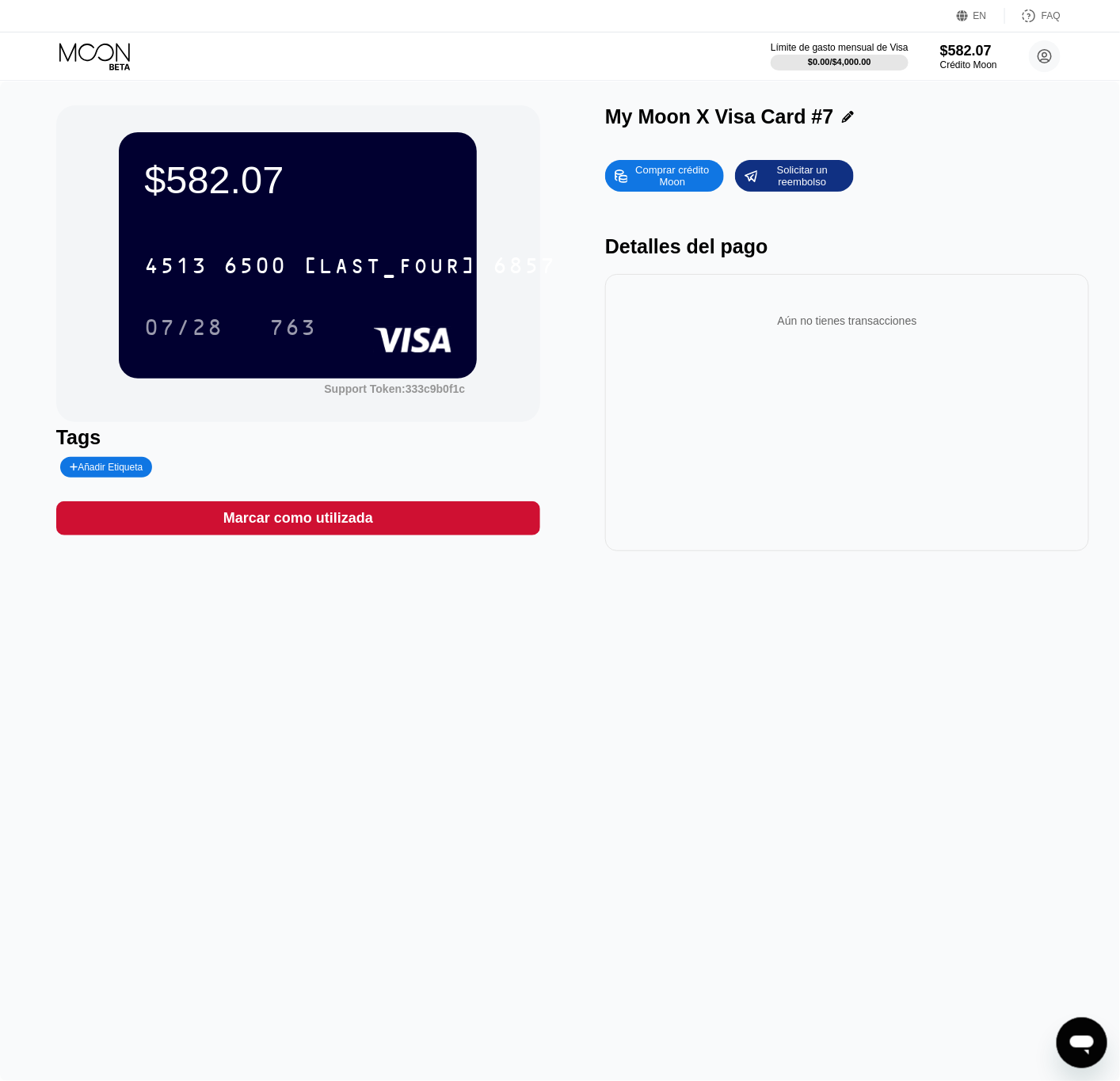 click 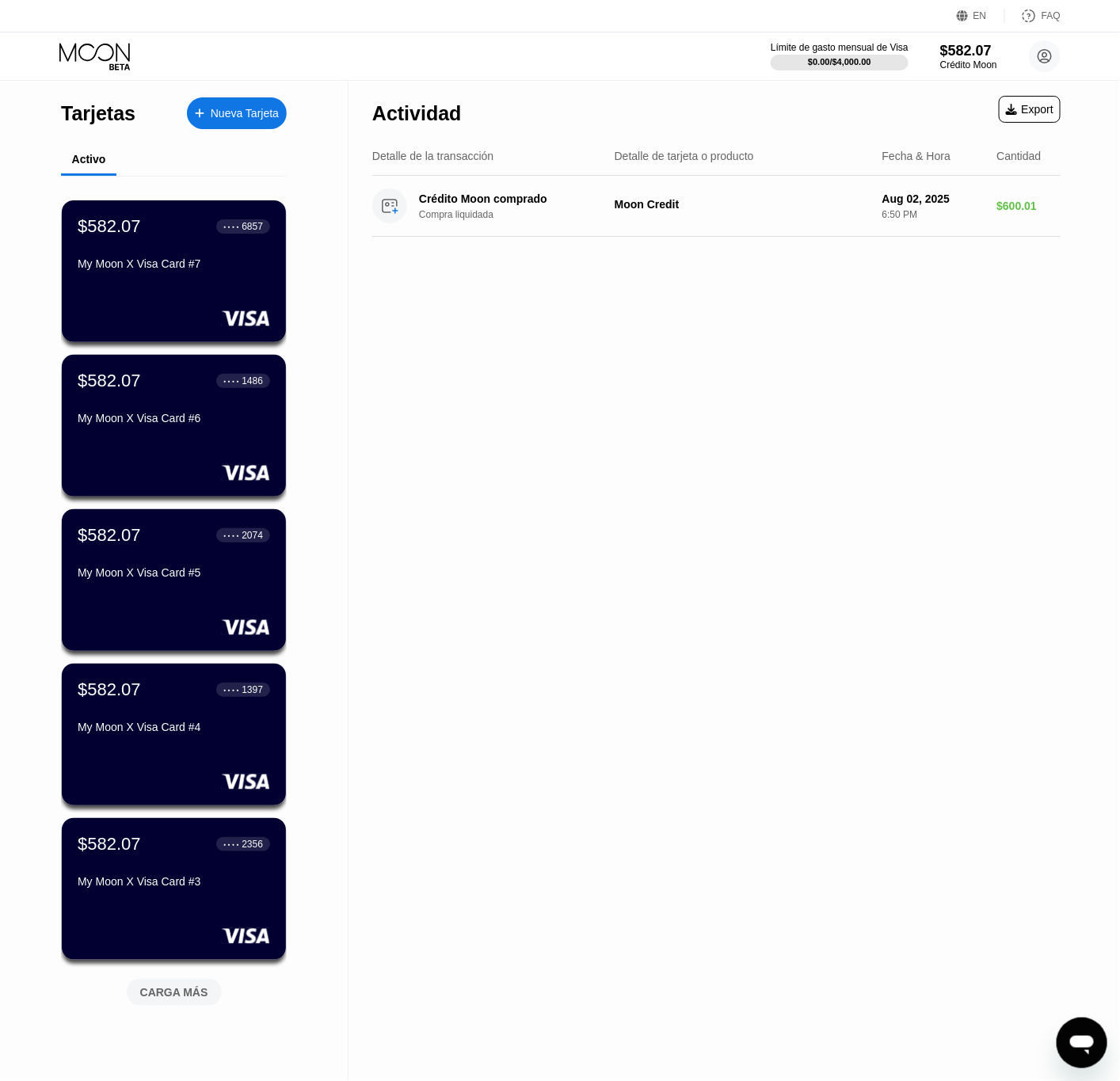 click 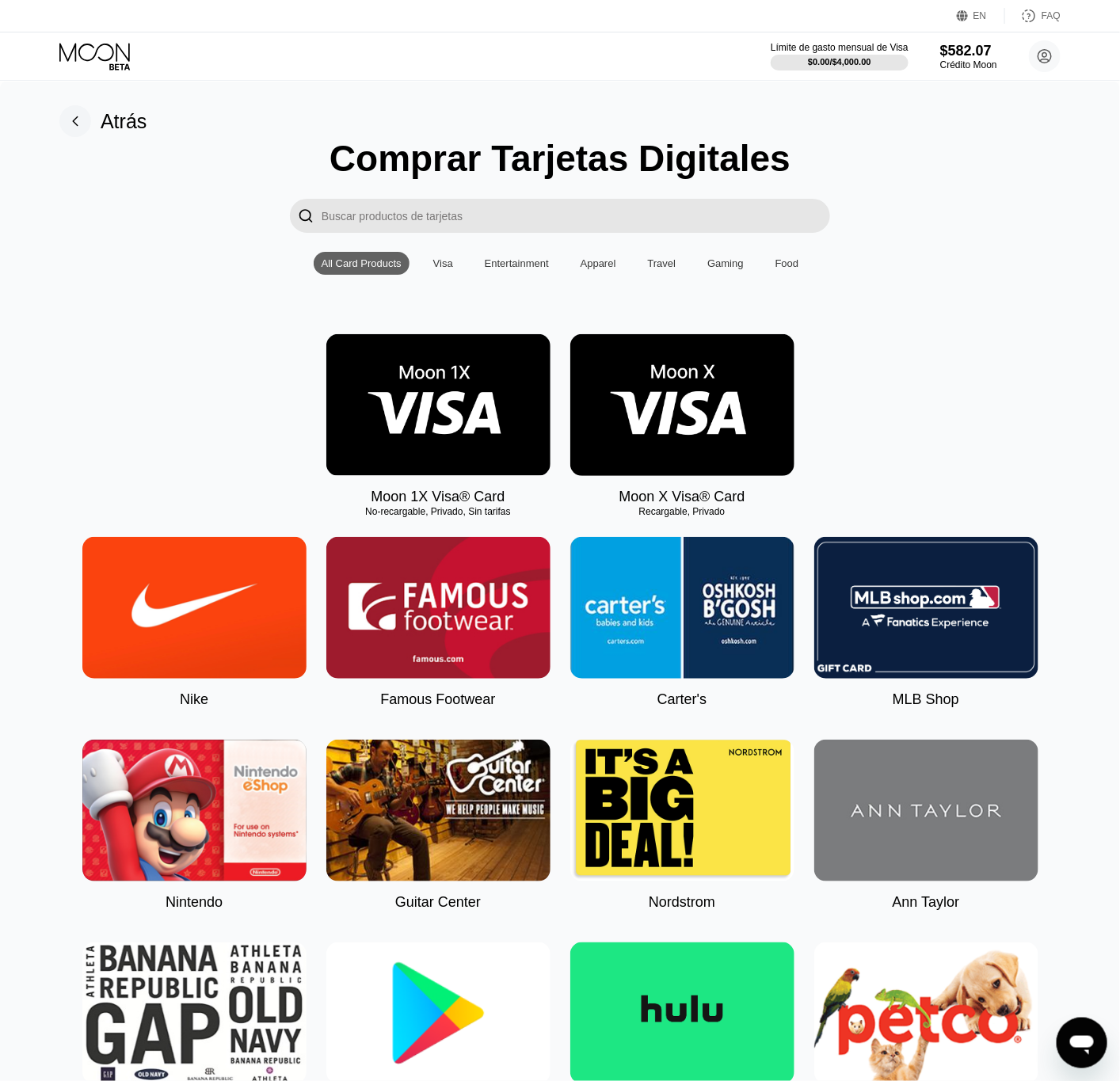 click at bounding box center [682, 405] 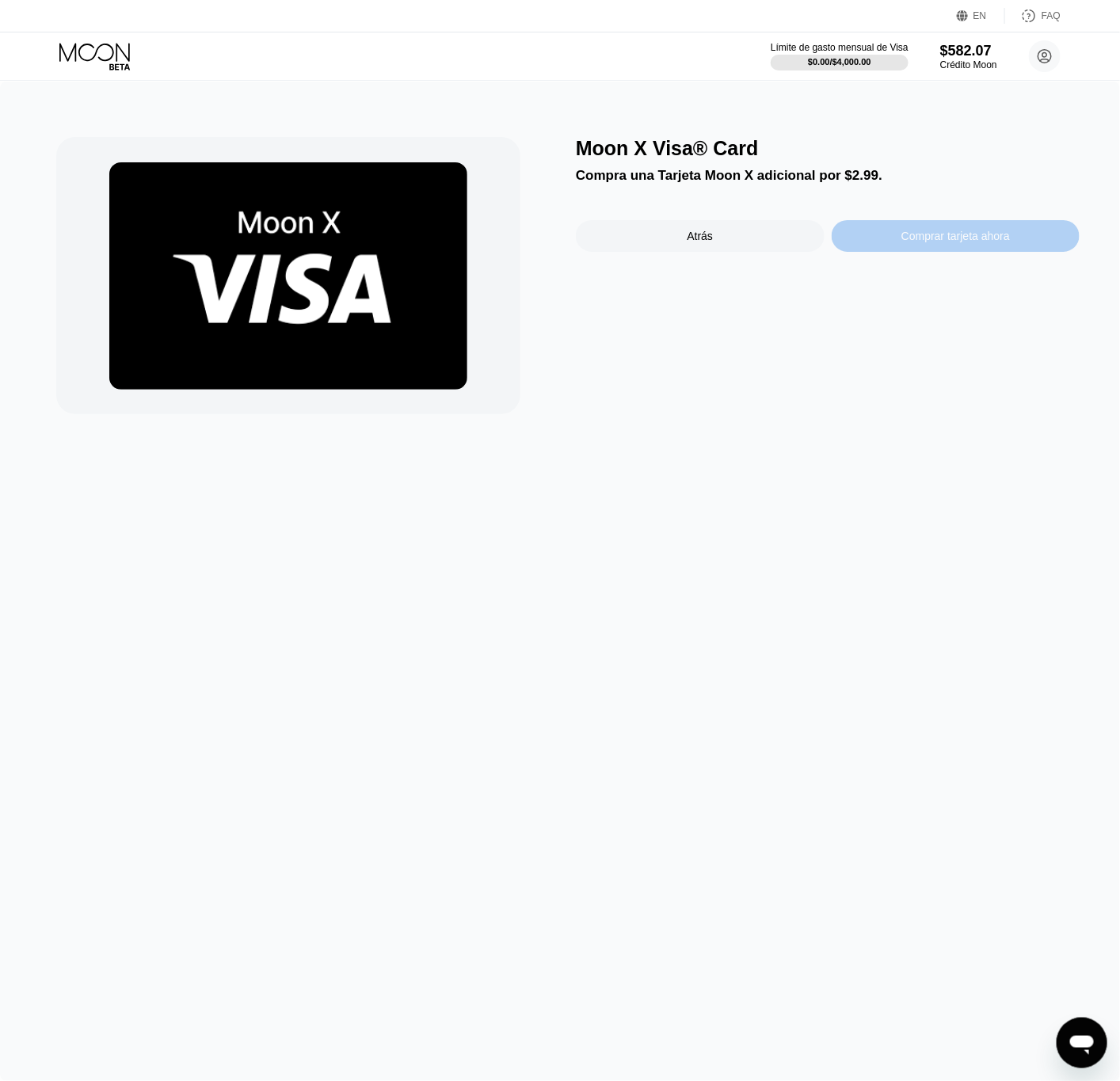 click on "Comprar tarjeta ahora" at bounding box center (955, 236) 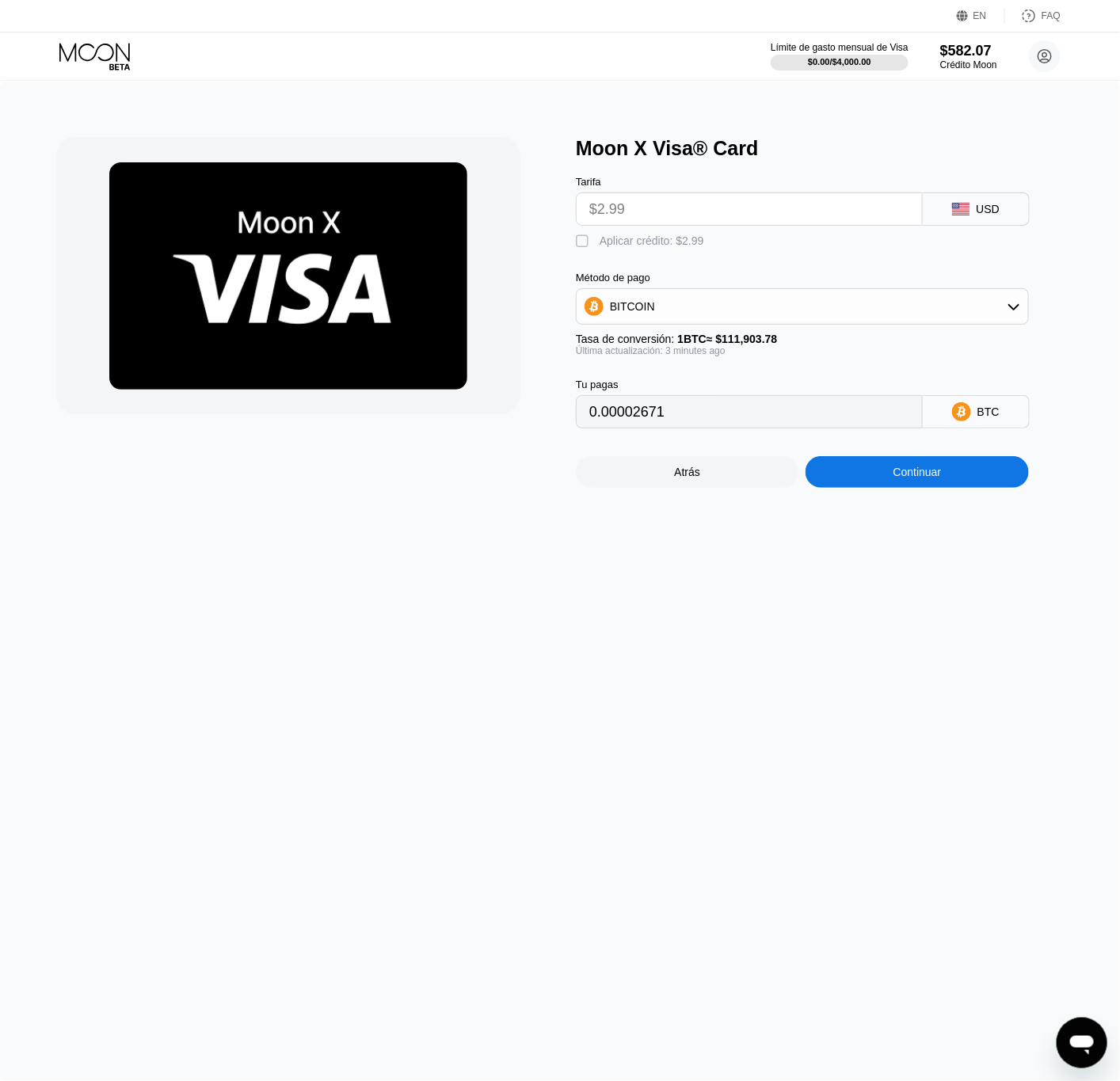 click on "Aplicar crédito: $2.99" at bounding box center (652, 241) 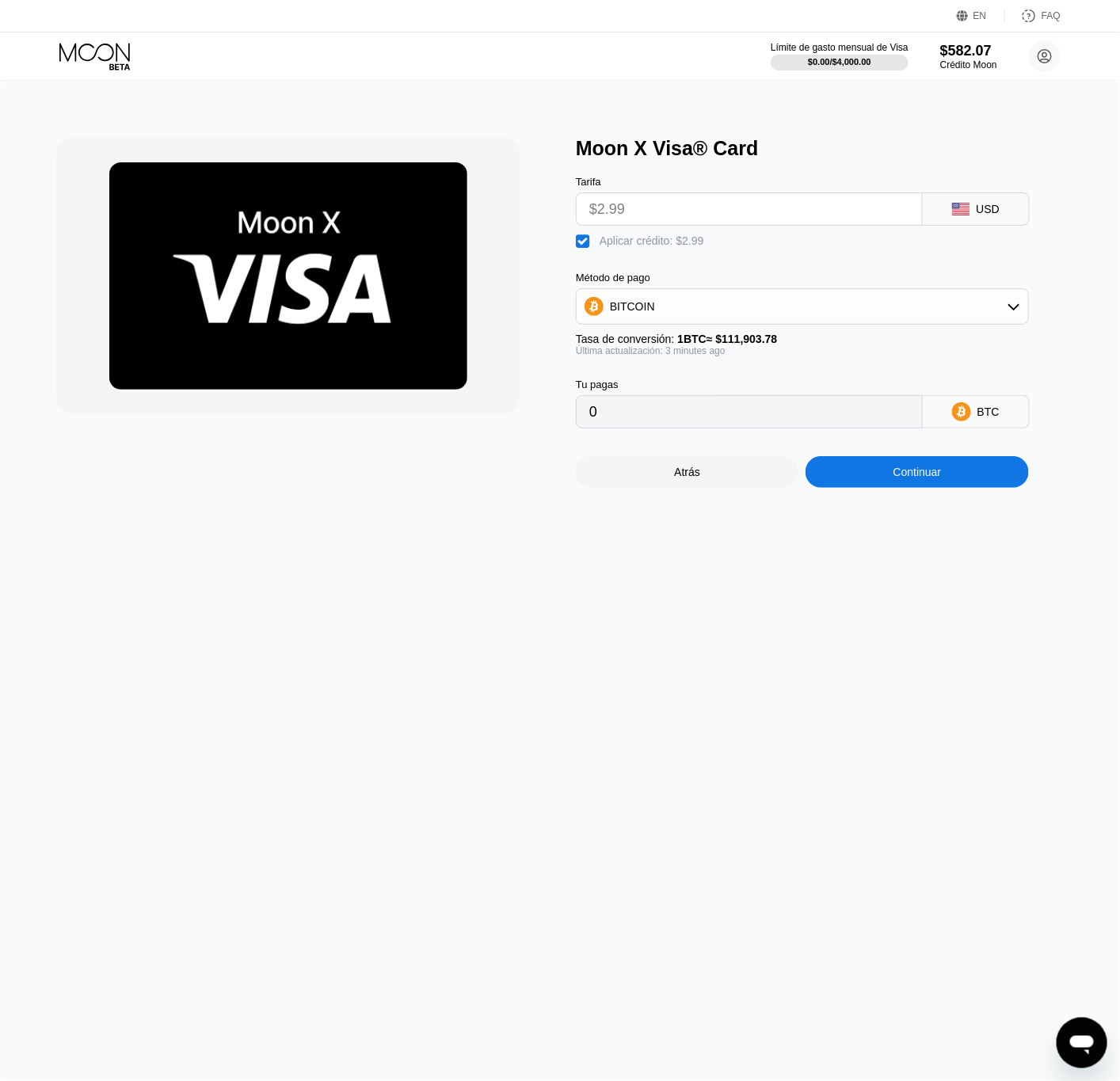 click on "Continuar" at bounding box center [917, 472] 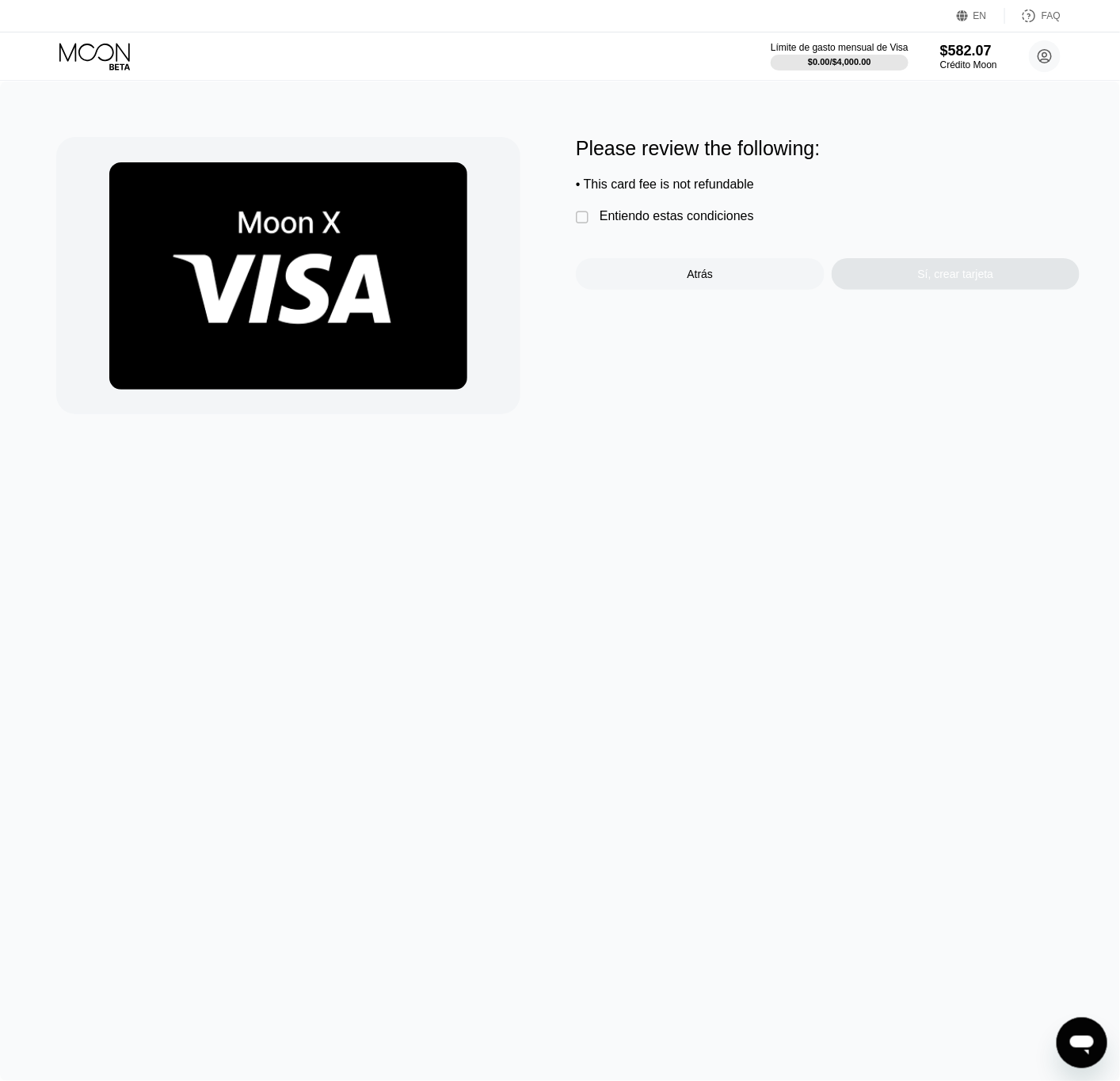 click on "Please review the following: • This card fee is not refundable  Entiendo estas condiciones Atrás Sí, crear tarjeta" at bounding box center [828, 213] 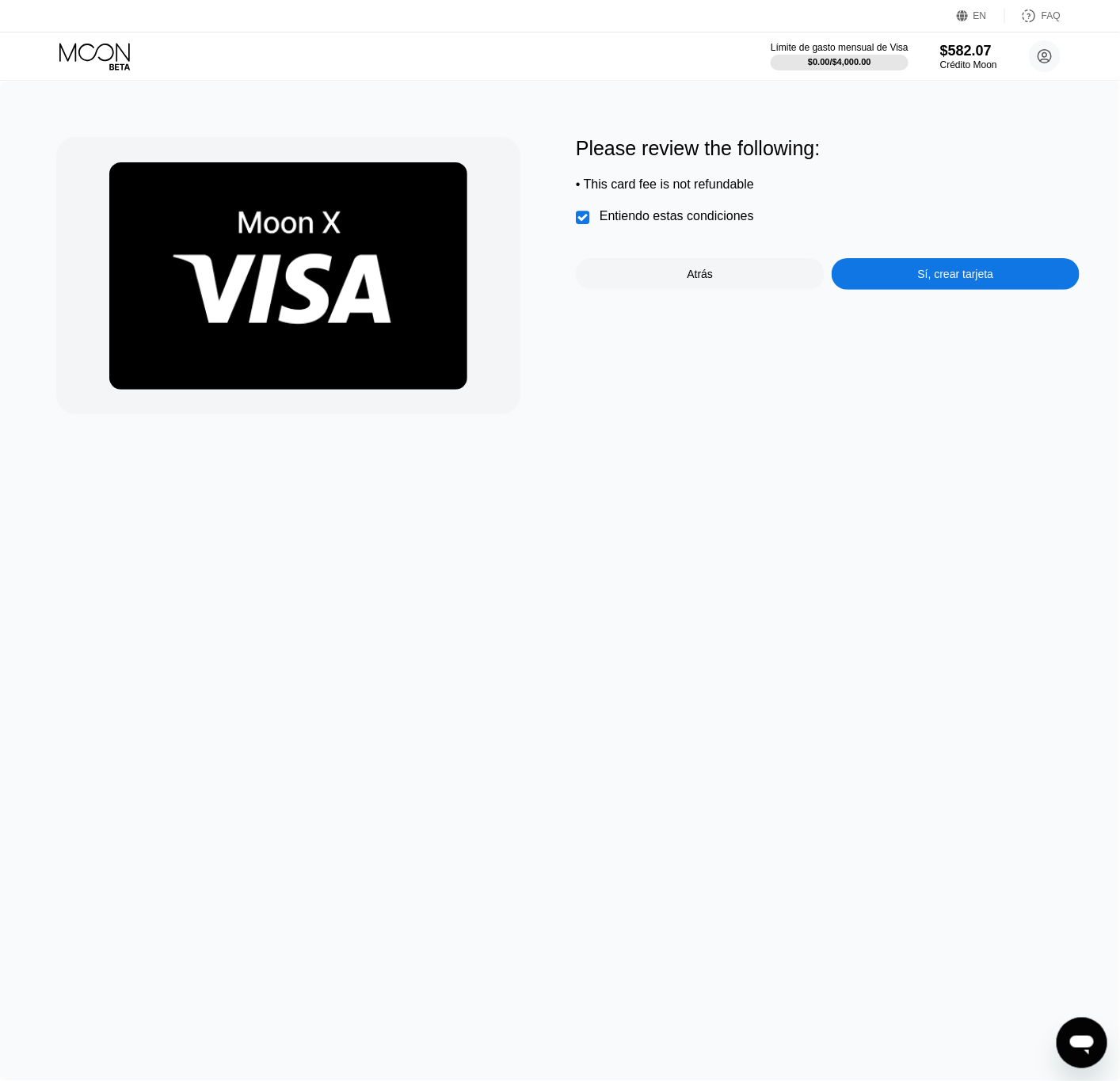 click on "Please review the following: • This card fee is not refundable  Entiendo estas condiciones Atrás Sí, crear tarjeta" at bounding box center (828, 213) 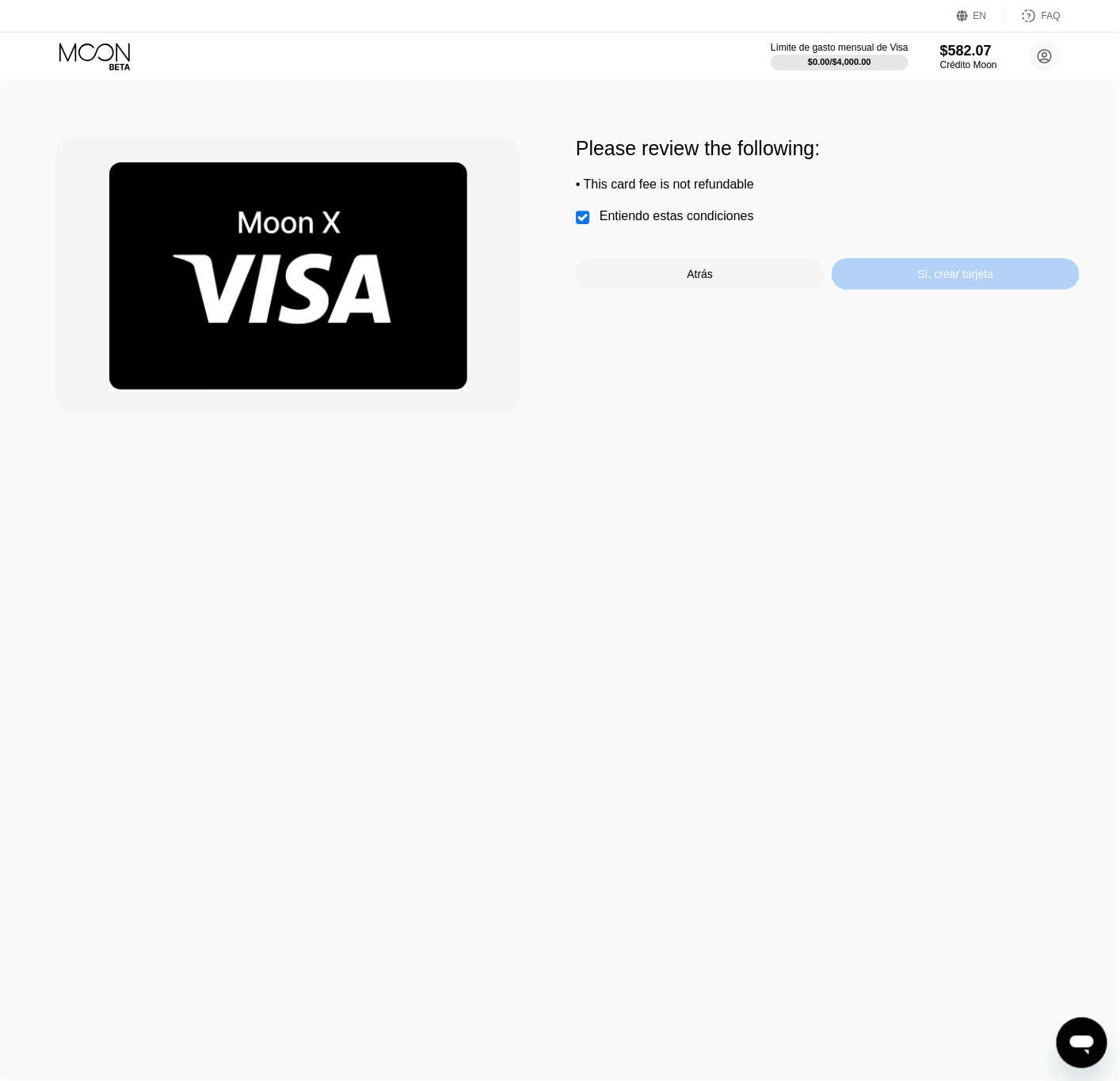 click on "Sí, crear tarjeta" at bounding box center [956, 274] 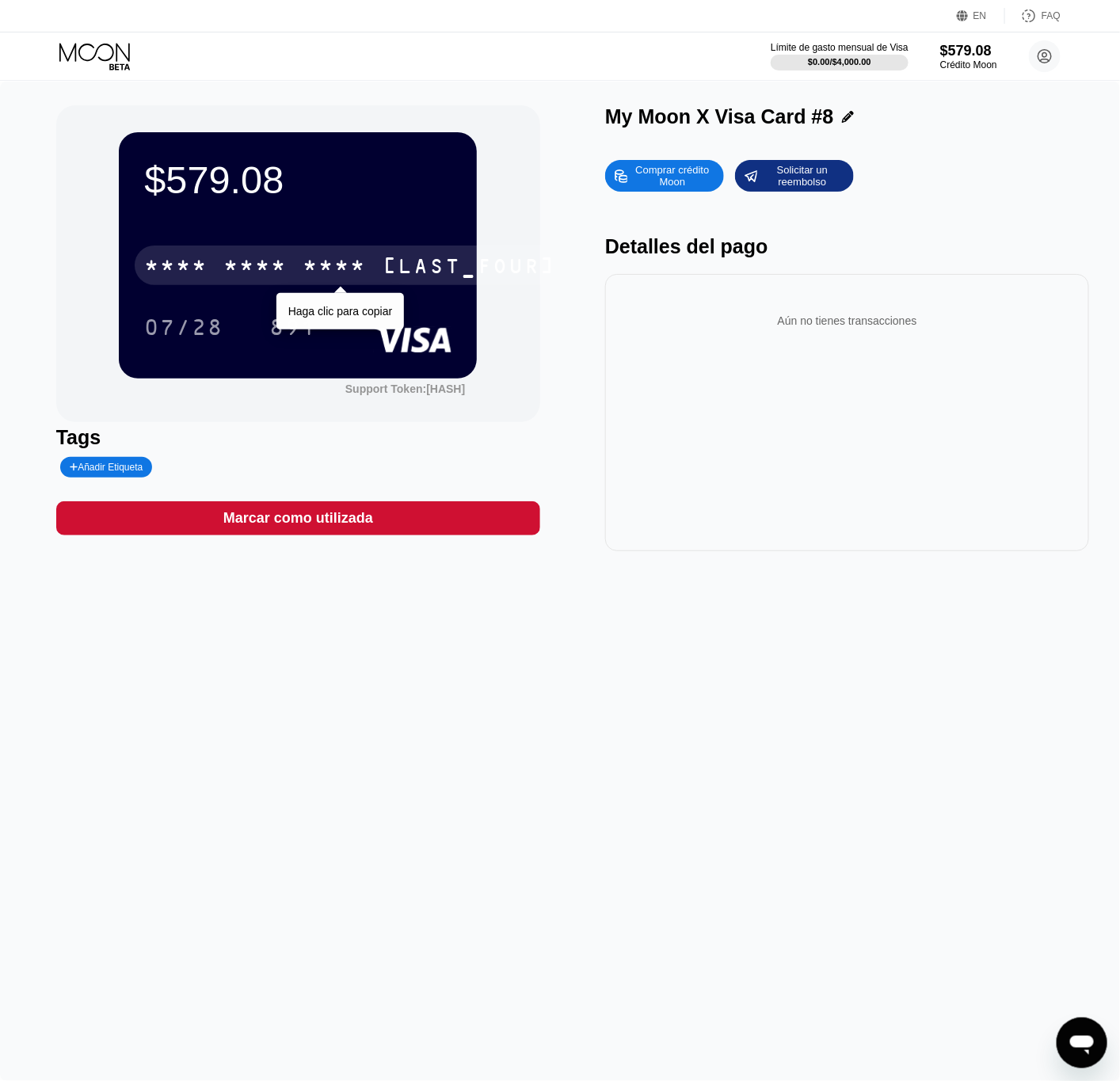 click on "* * * *" at bounding box center [334, 268] 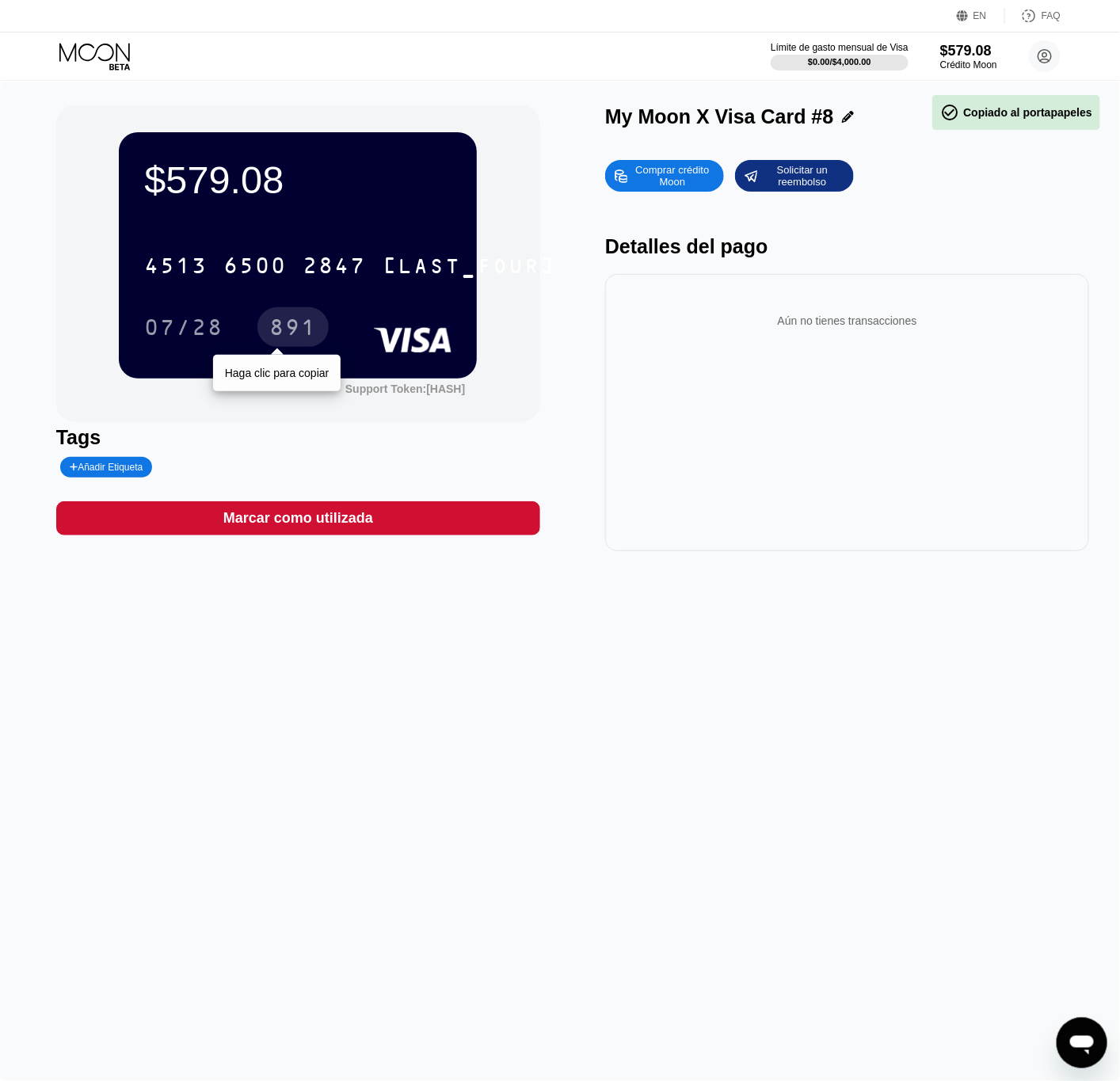 click on "891" at bounding box center (293, 329) 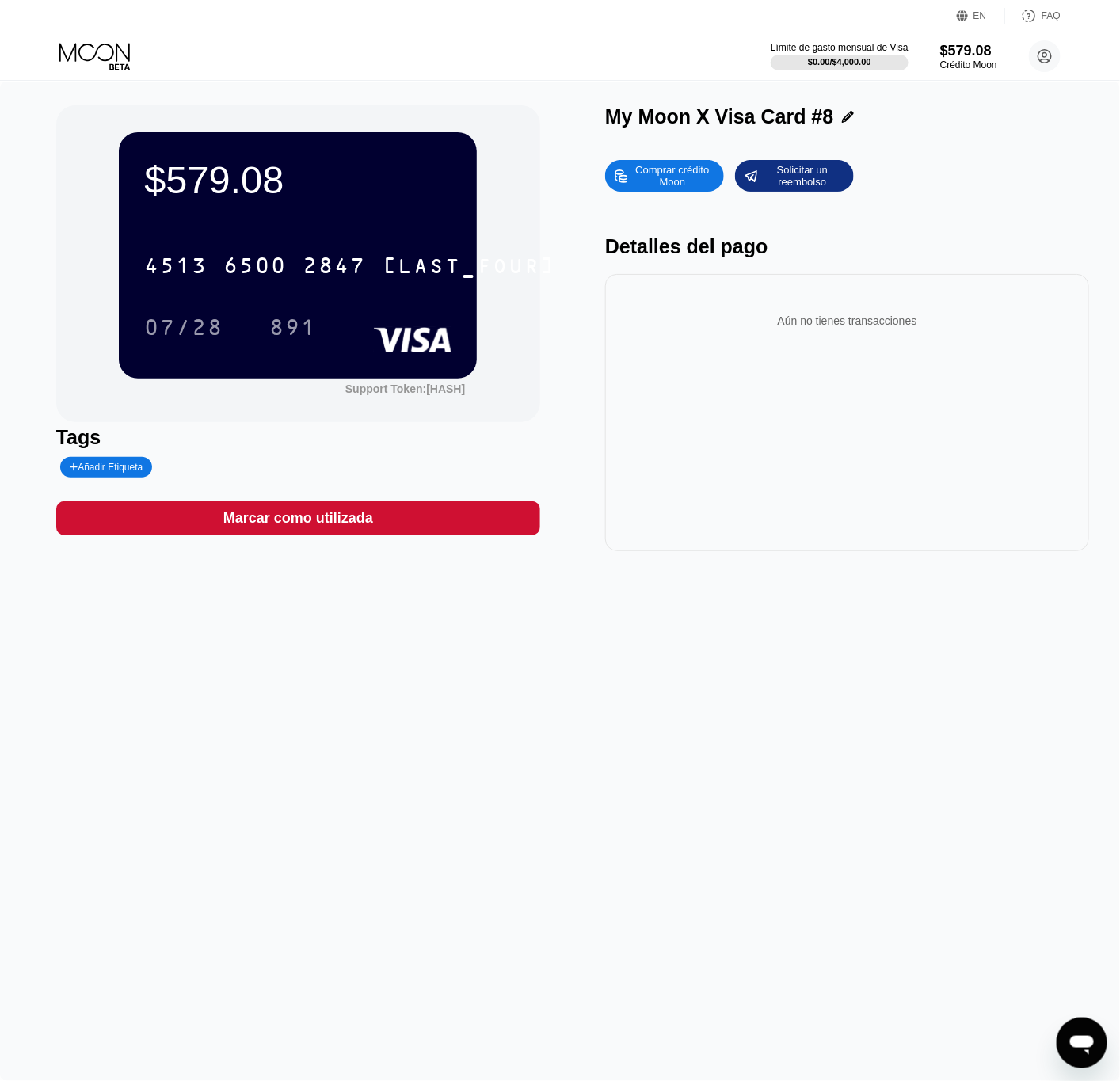 click 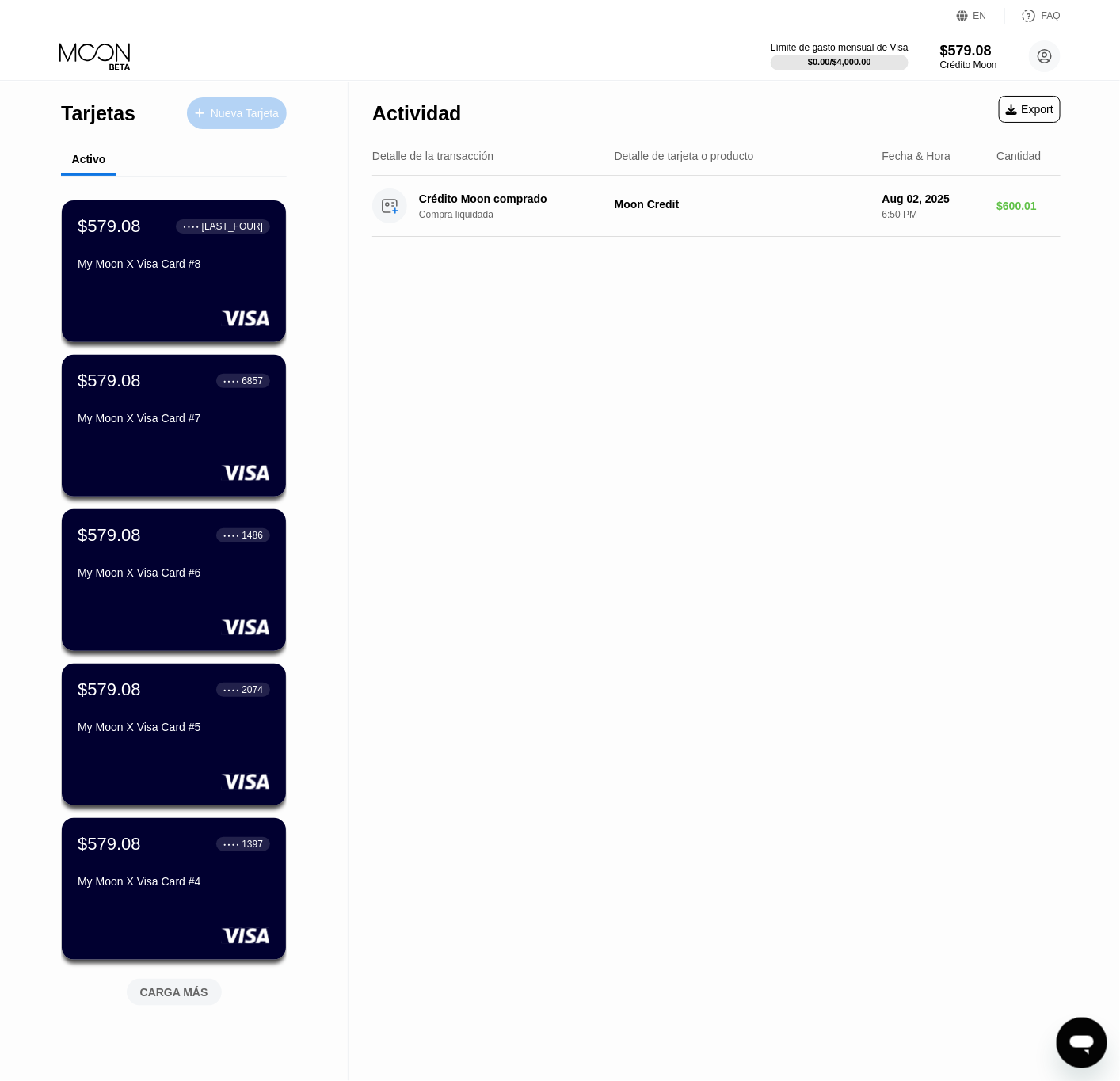 click on "Nueva Tarjeta" at bounding box center [245, 113] 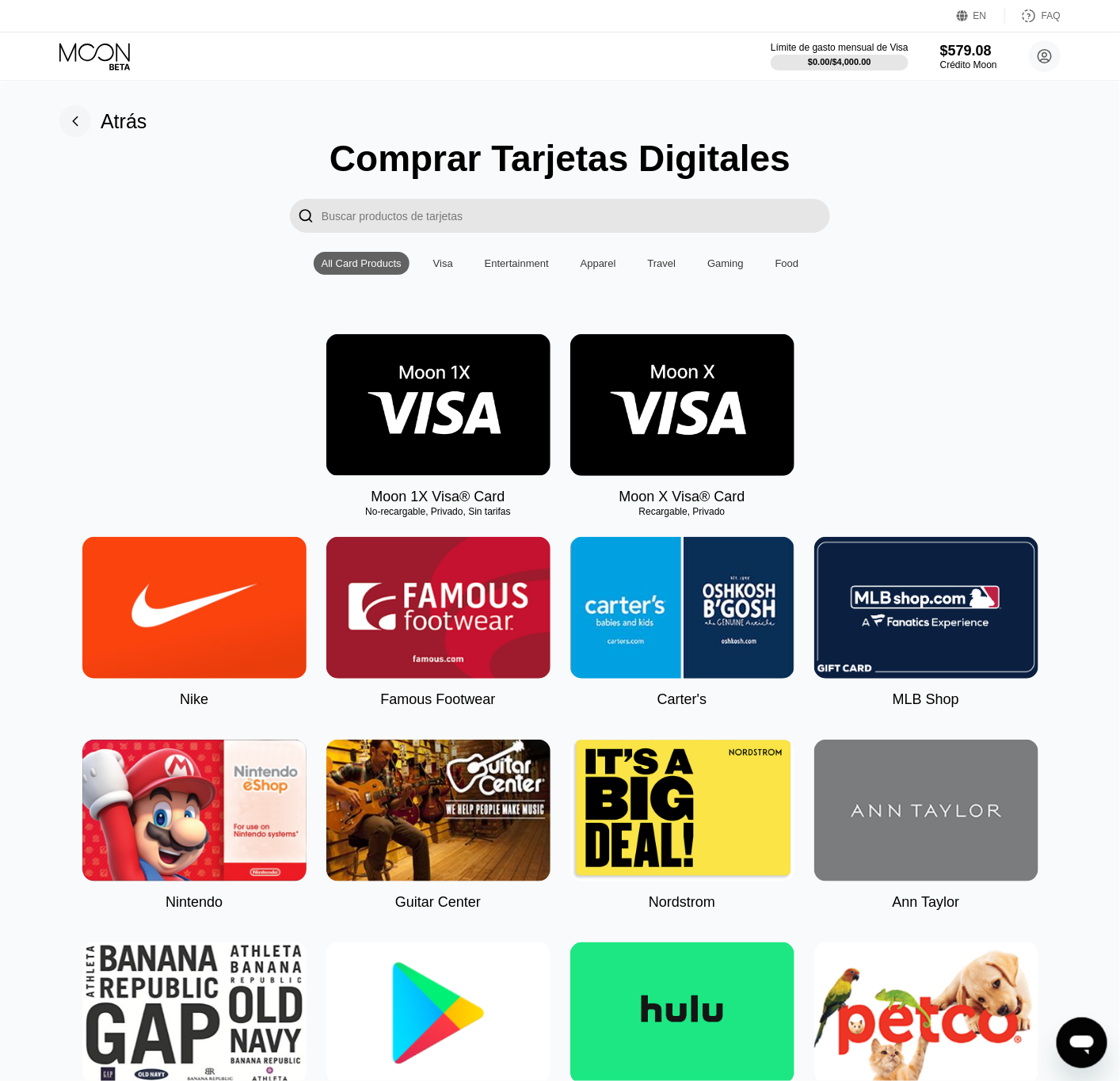 click at bounding box center [682, 405] 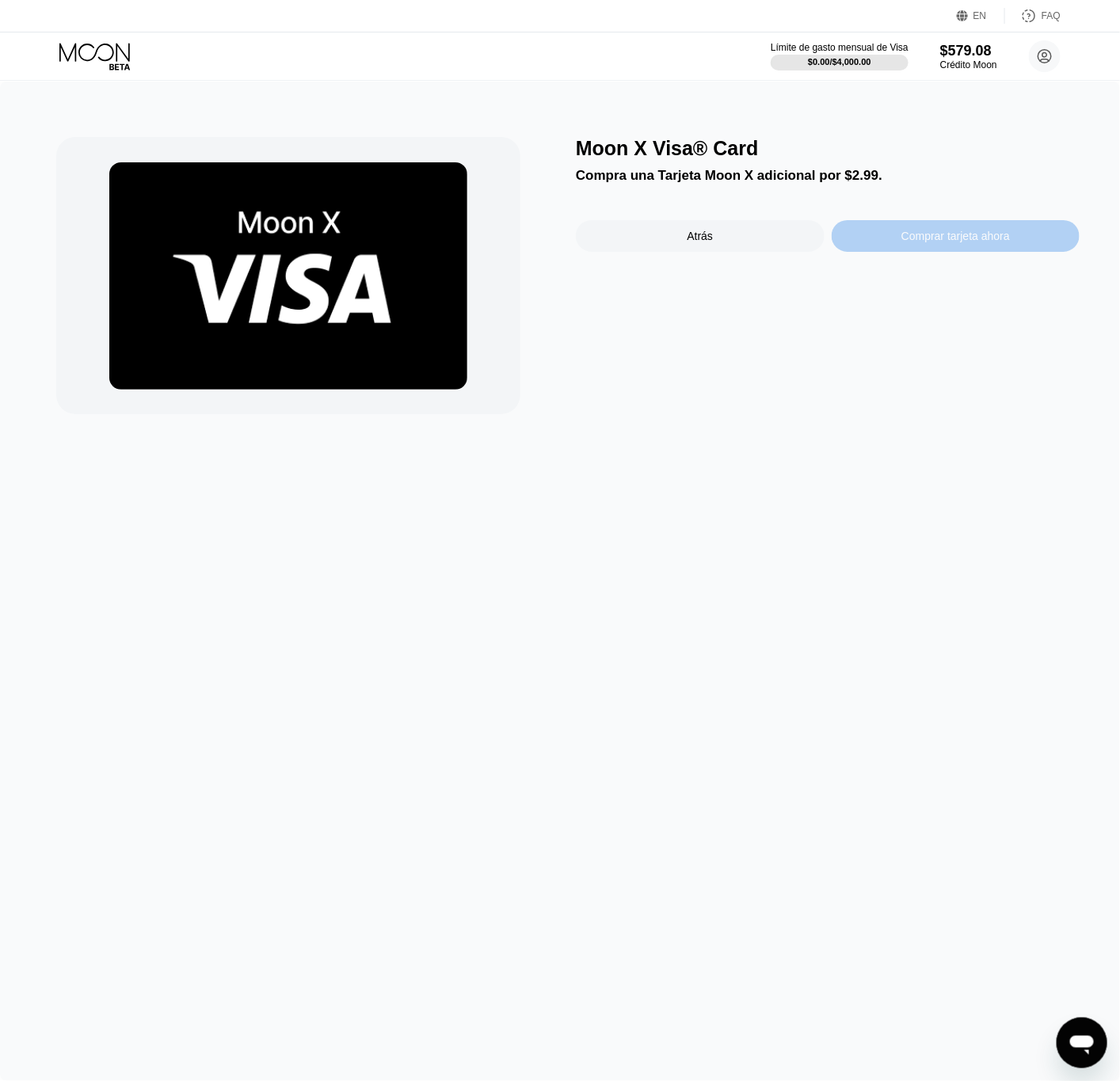 click on "Comprar tarjeta ahora" at bounding box center (955, 236) 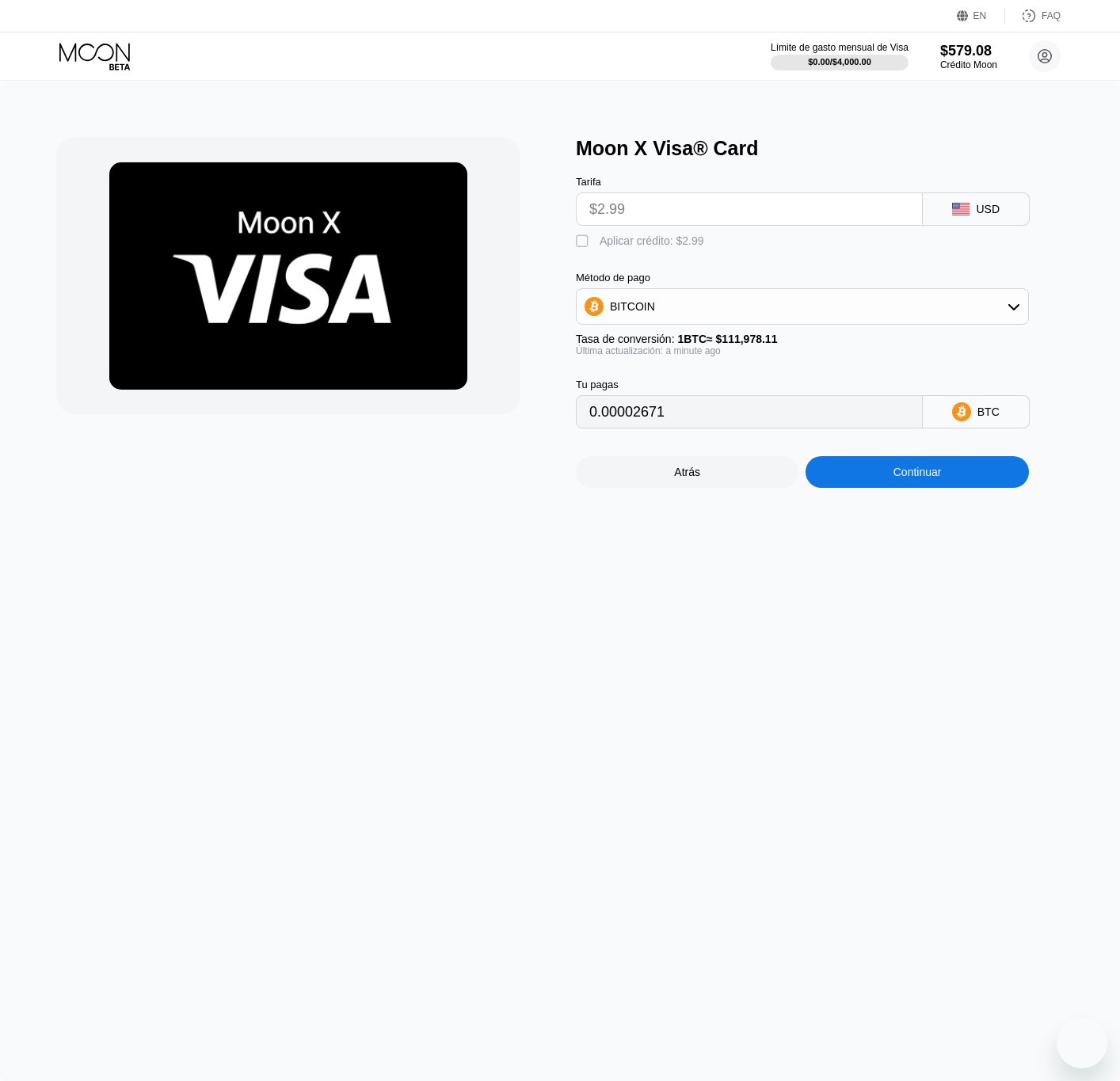 scroll, scrollTop: 0, scrollLeft: 0, axis: both 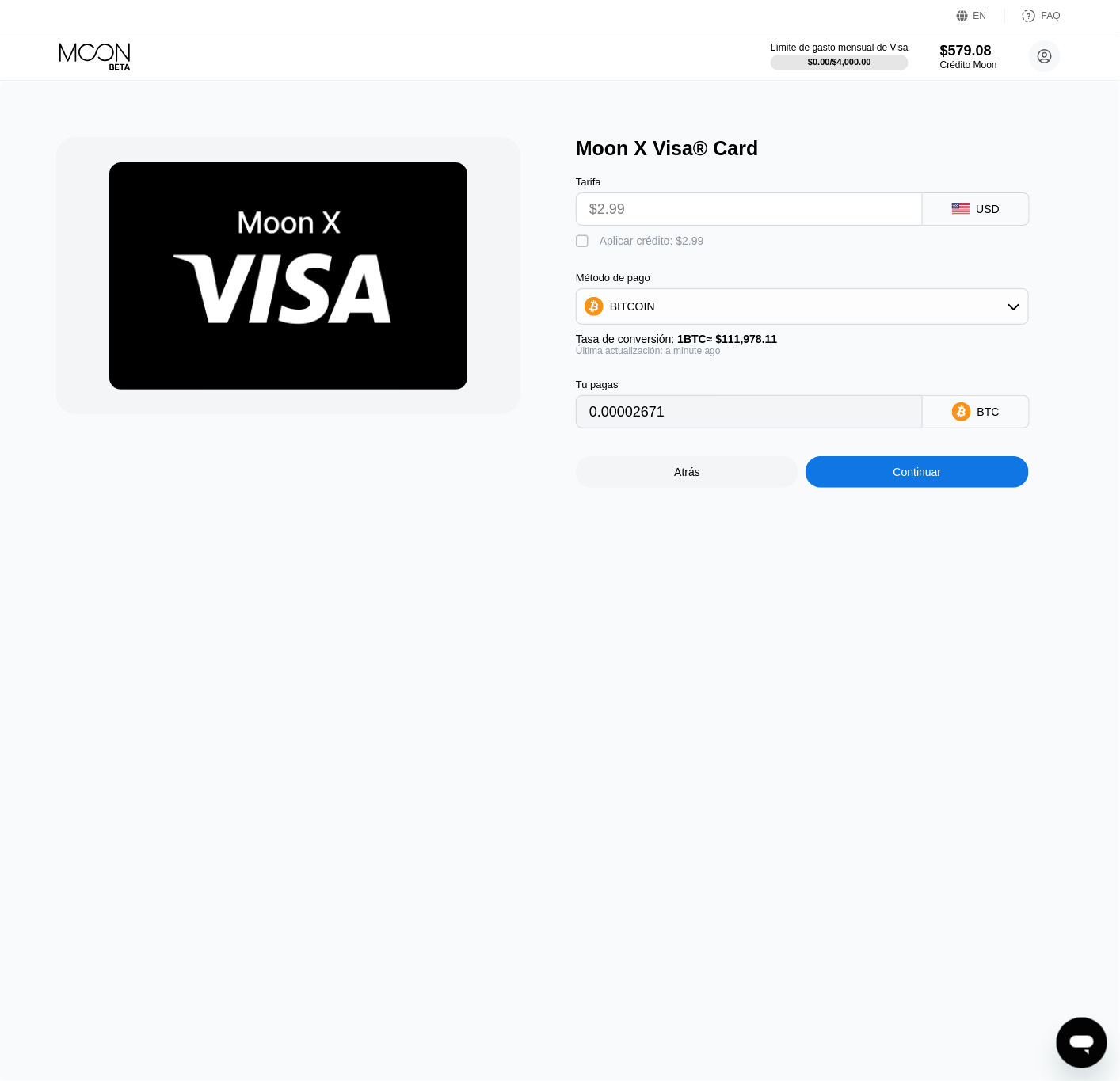 click on "Aplicar crédito: $2.99" at bounding box center (652, 241) 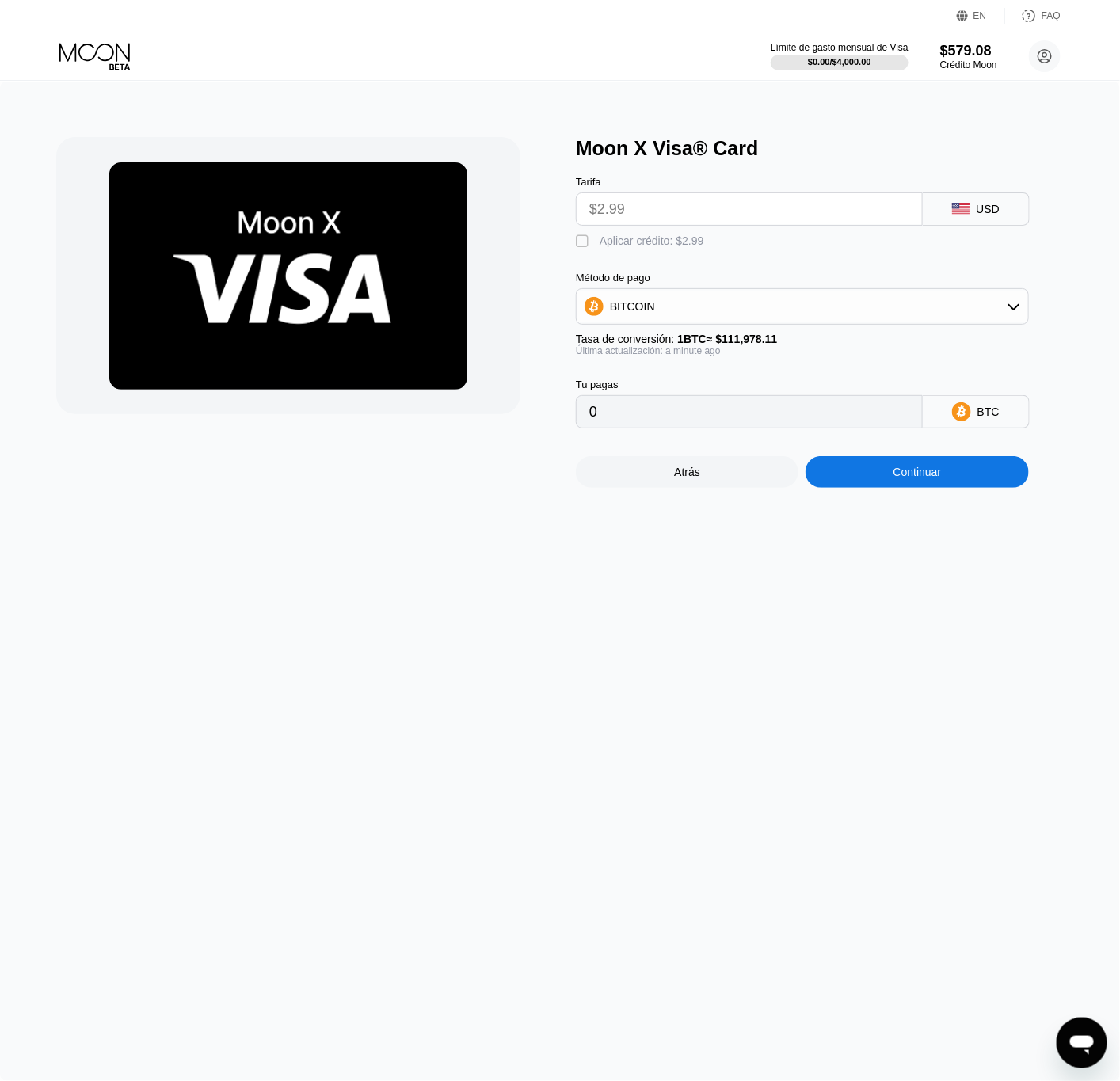 scroll, scrollTop: 0, scrollLeft: 0, axis: both 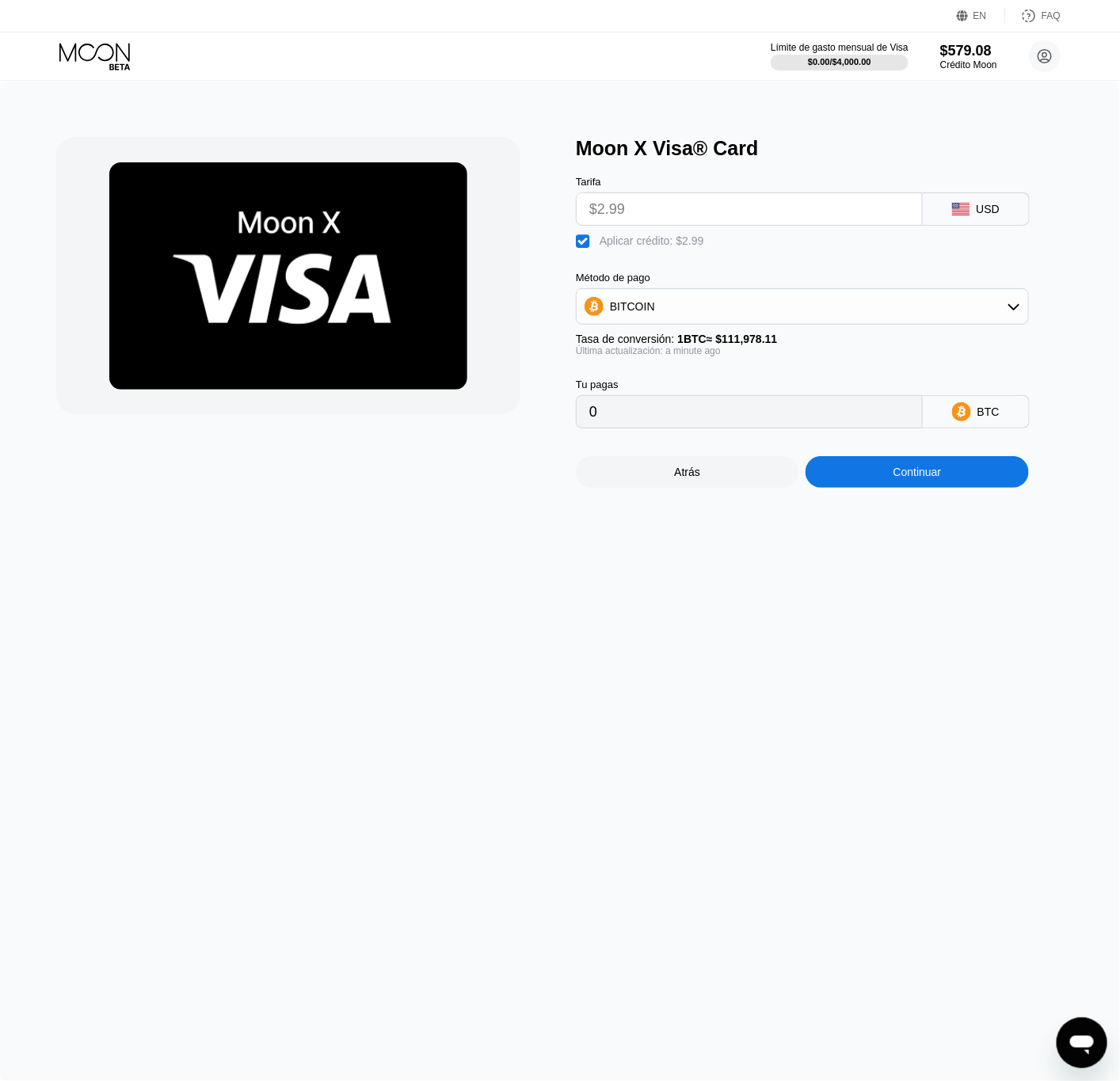 click on "Continuar" at bounding box center [917, 472] 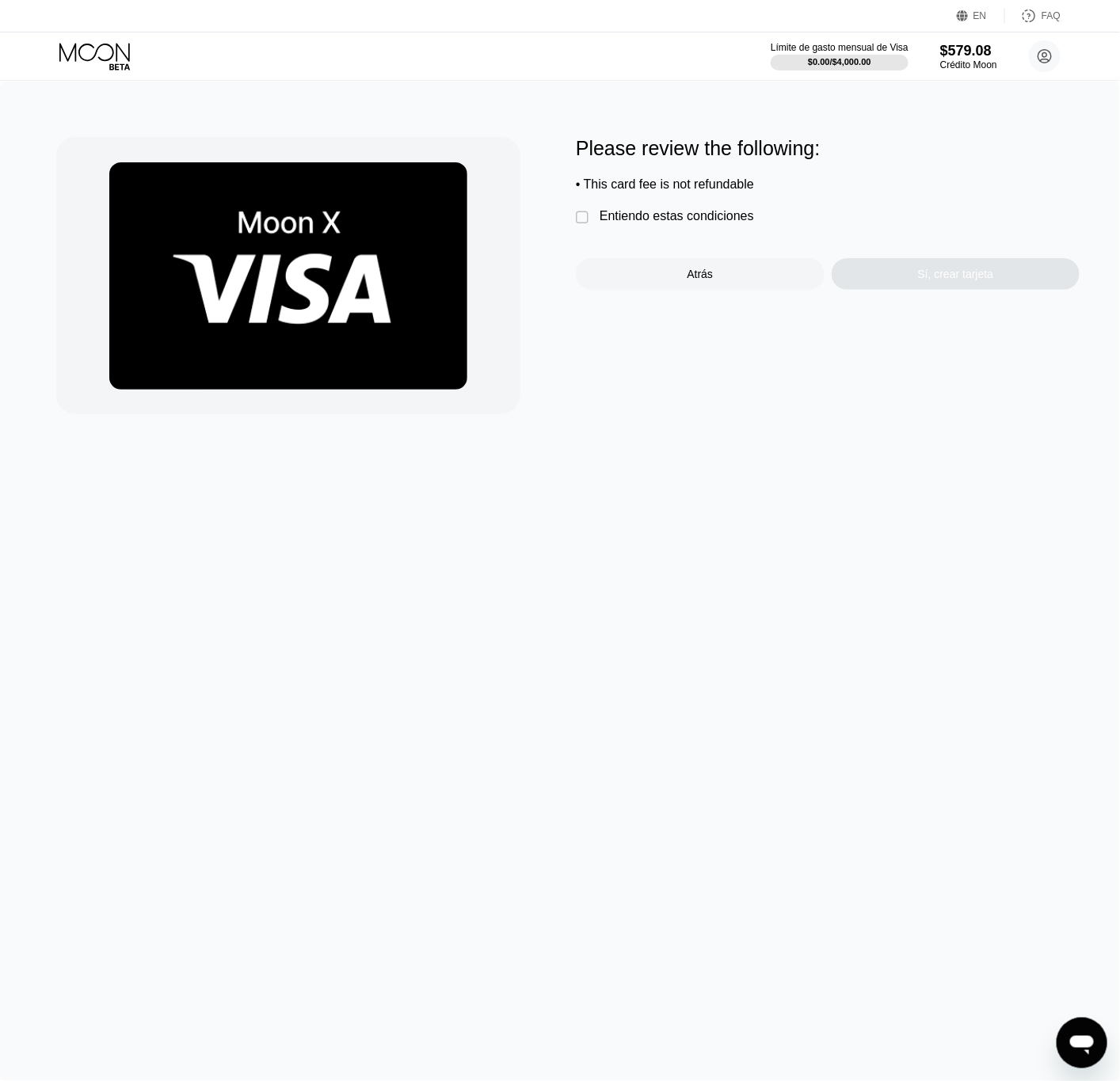 click on "Entiendo estas condiciones" at bounding box center (676, 216) 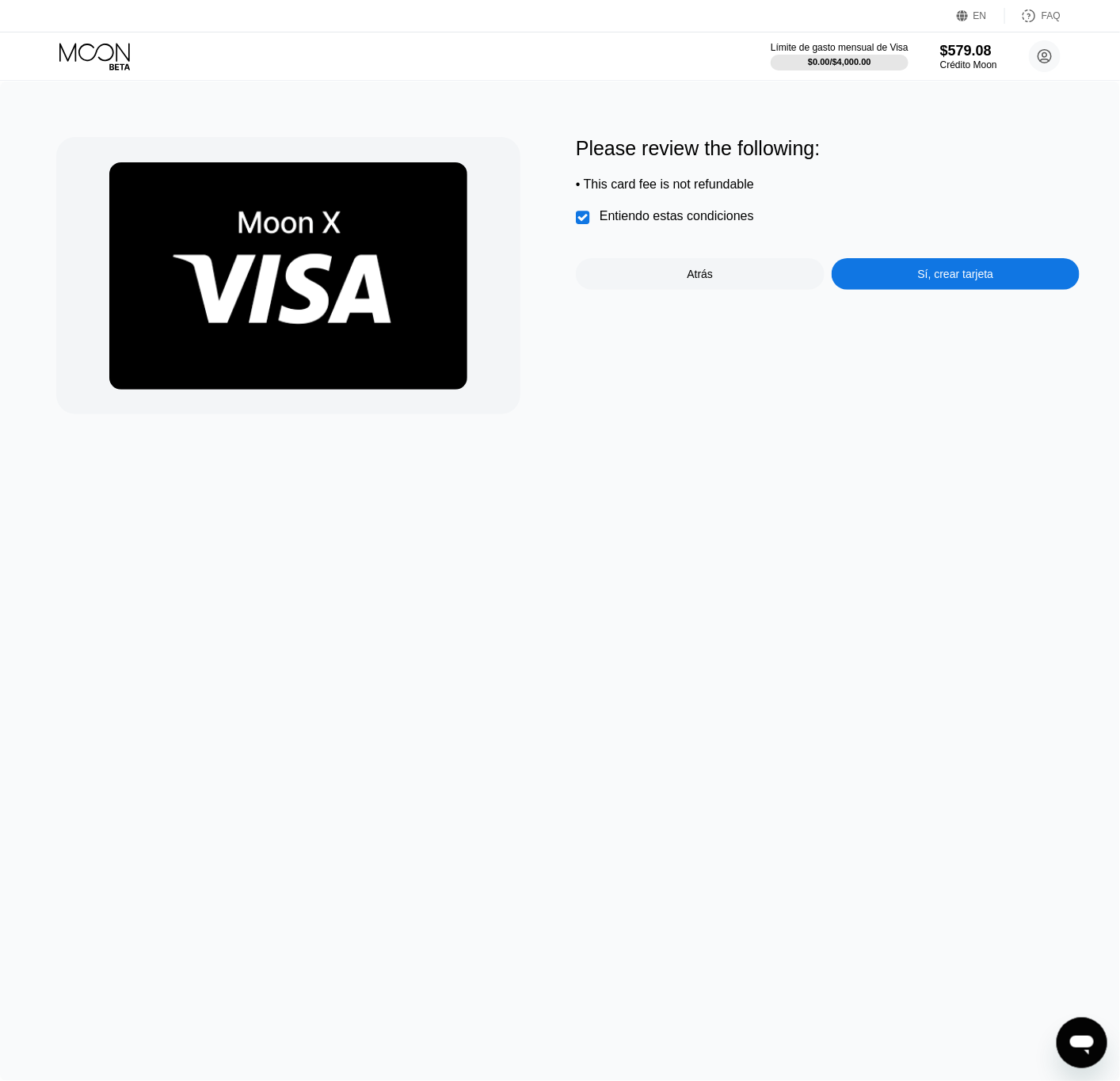 click on "Sí, crear tarjeta" at bounding box center (956, 274) 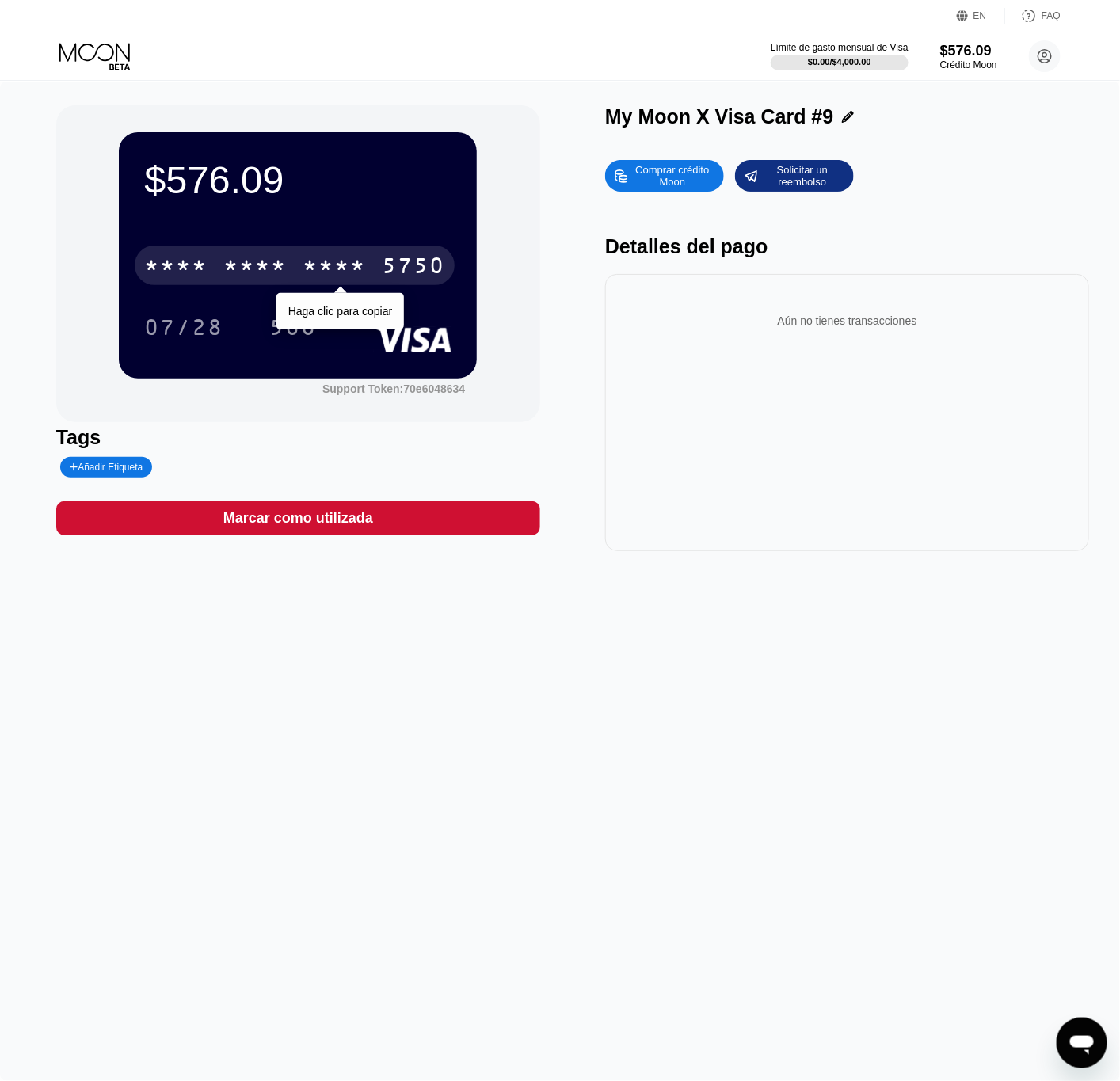 drag, startPoint x: 286, startPoint y: 273, endPoint x: 191, endPoint y: 292, distance: 96.881371 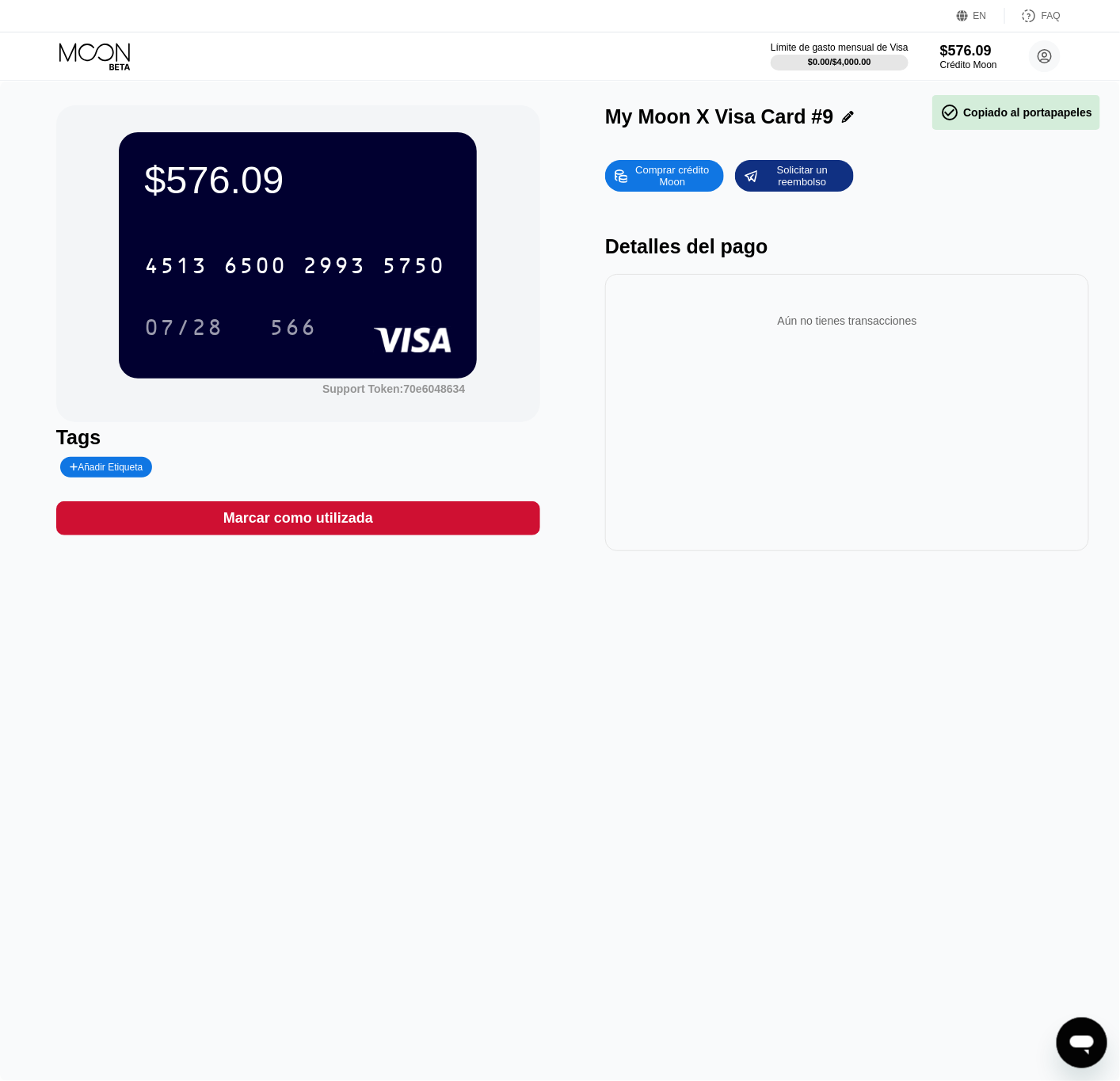 click on "566" at bounding box center [293, 329] 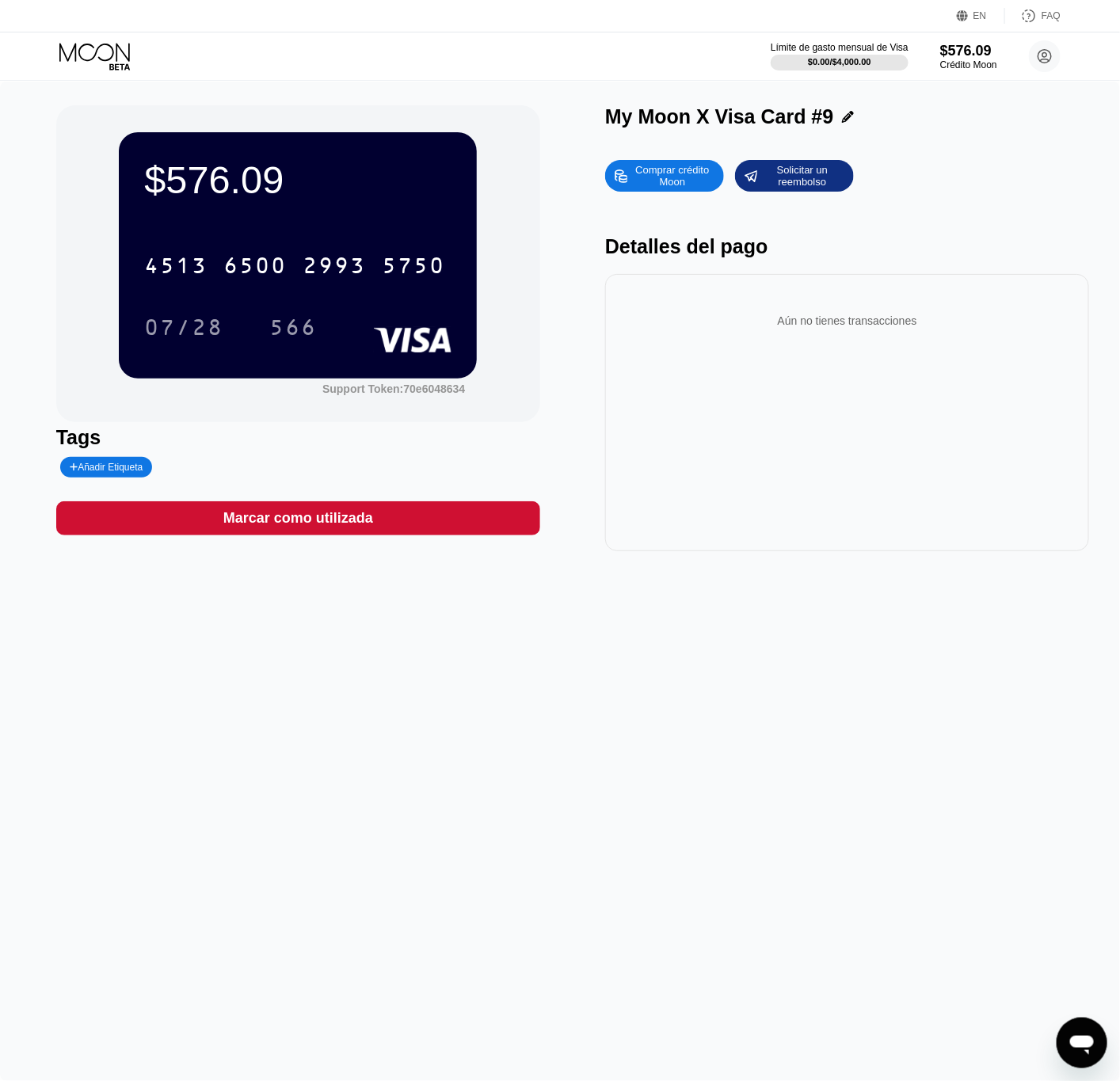drag, startPoint x: 135, startPoint y: 43, endPoint x: 109, endPoint y: 55, distance: 28.63564 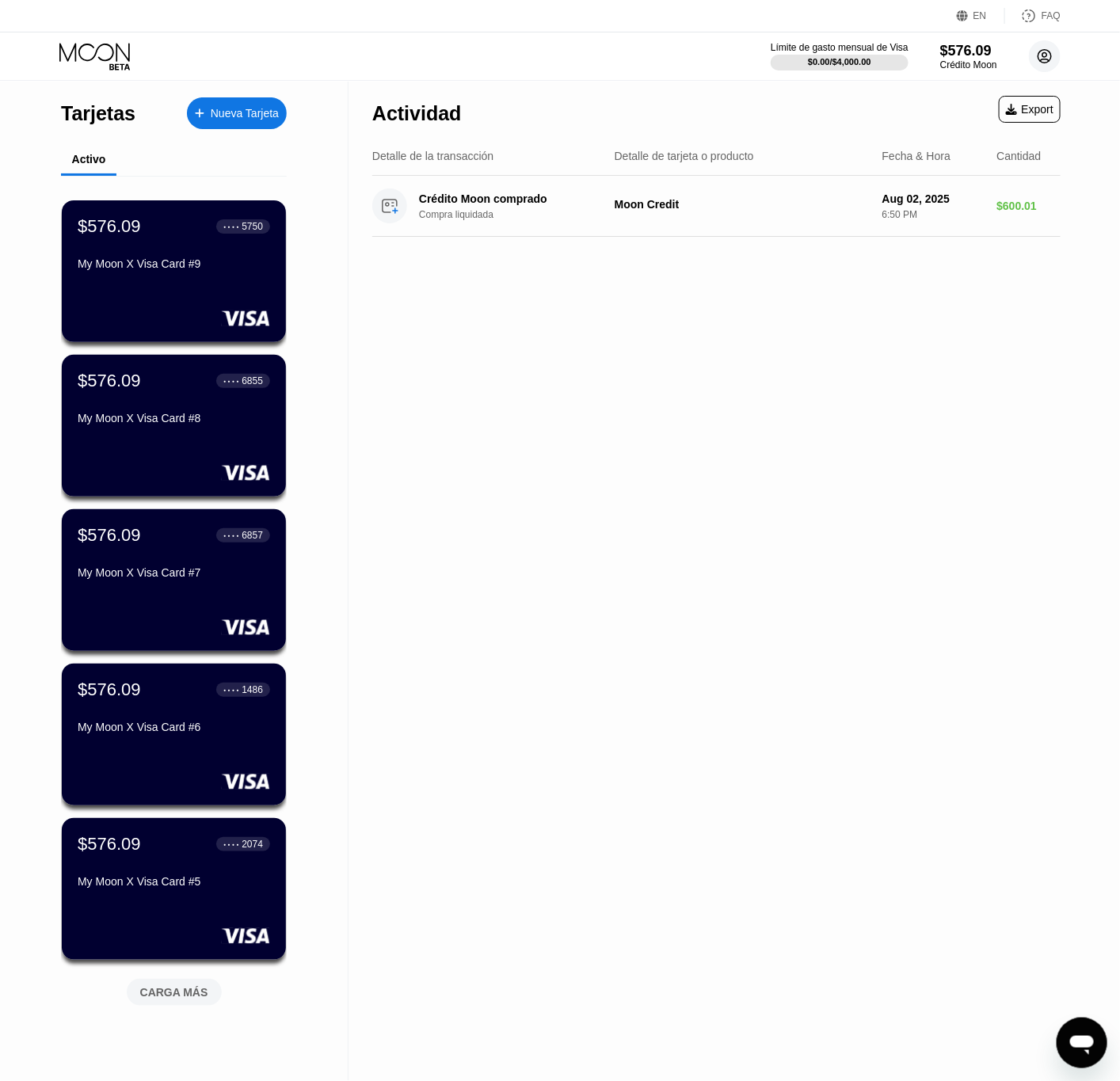 click 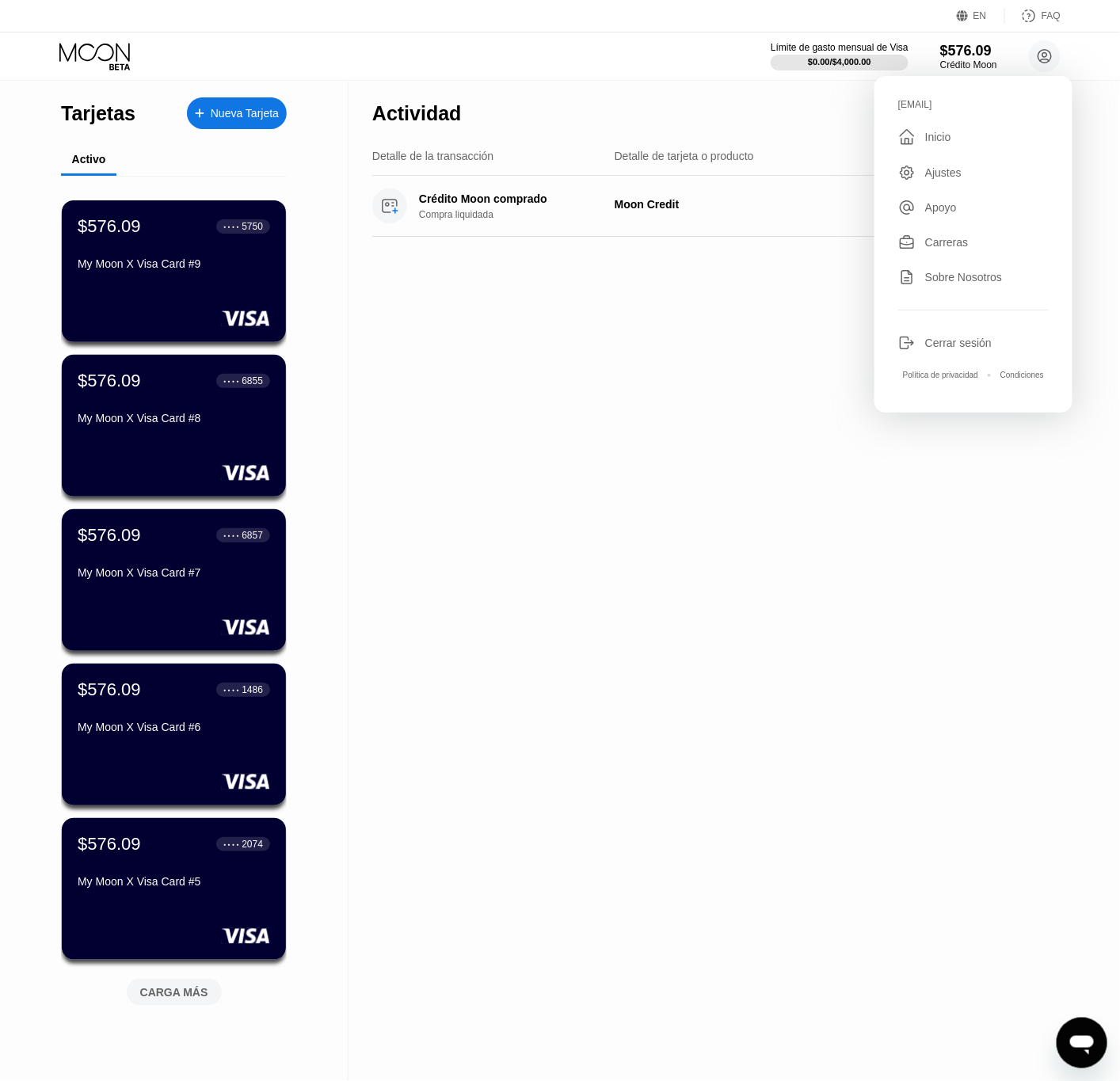 click on "[EMAIL]  Inicio Ajustes Apoyo Carreras Sobre Nosotros Cerrar sesión Política de privacidad Condiciones" at bounding box center [973, 244] 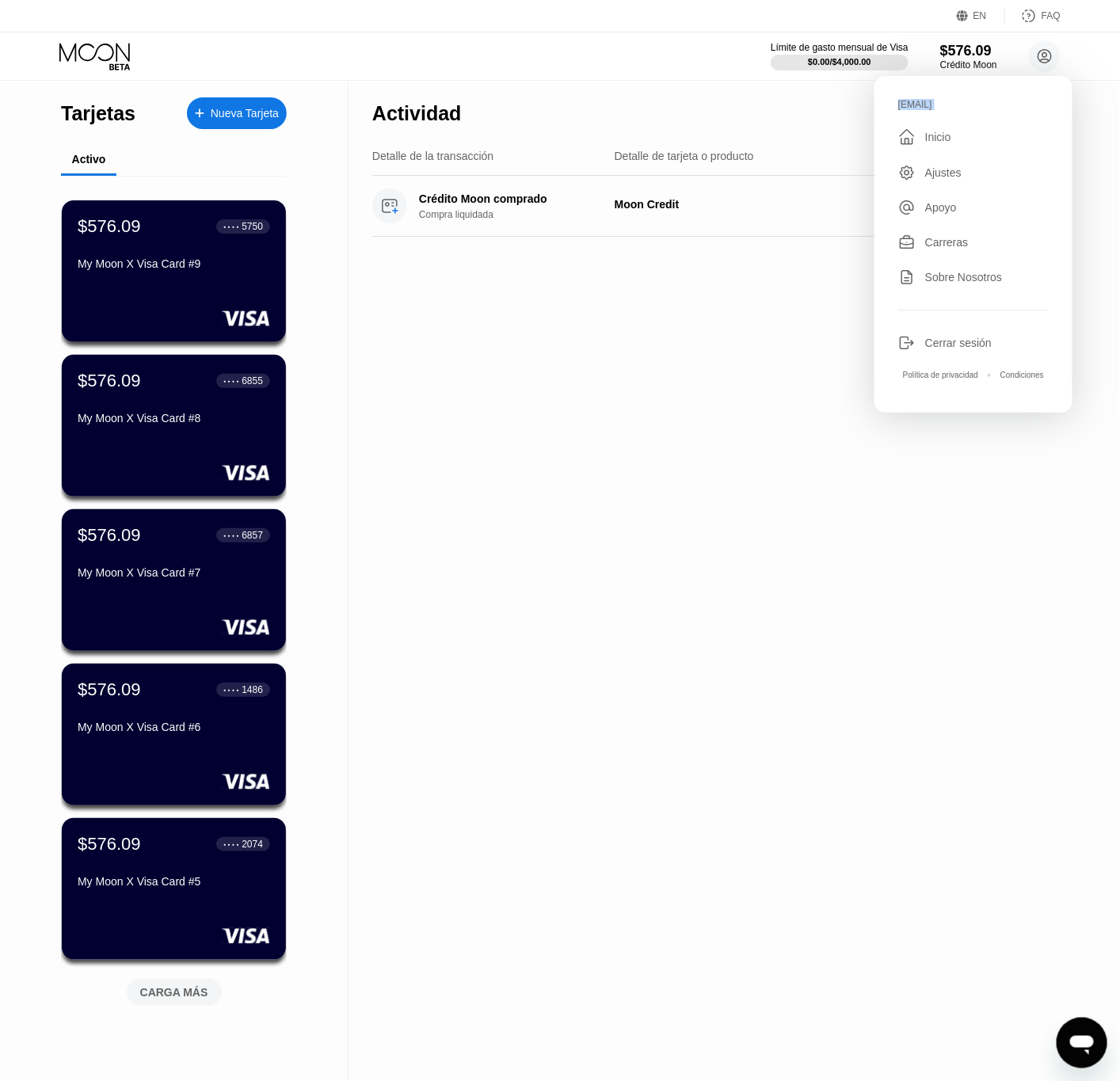 click on "[EMAIL]  Inicio Ajustes Apoyo Carreras Sobre Nosotros Cerrar sesión Política de privacidad Condiciones" at bounding box center (973, 244) 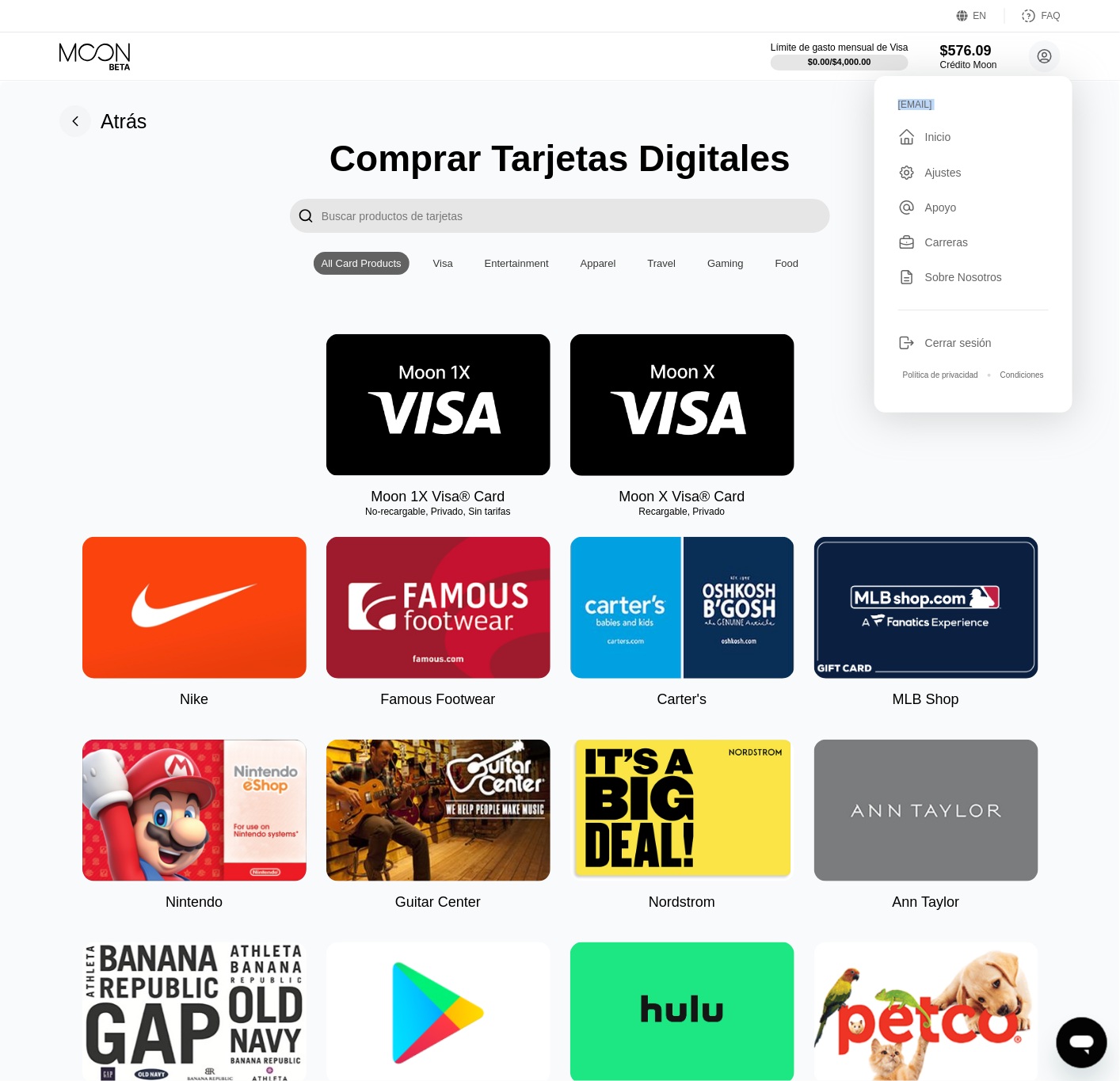 click at bounding box center (682, 405) 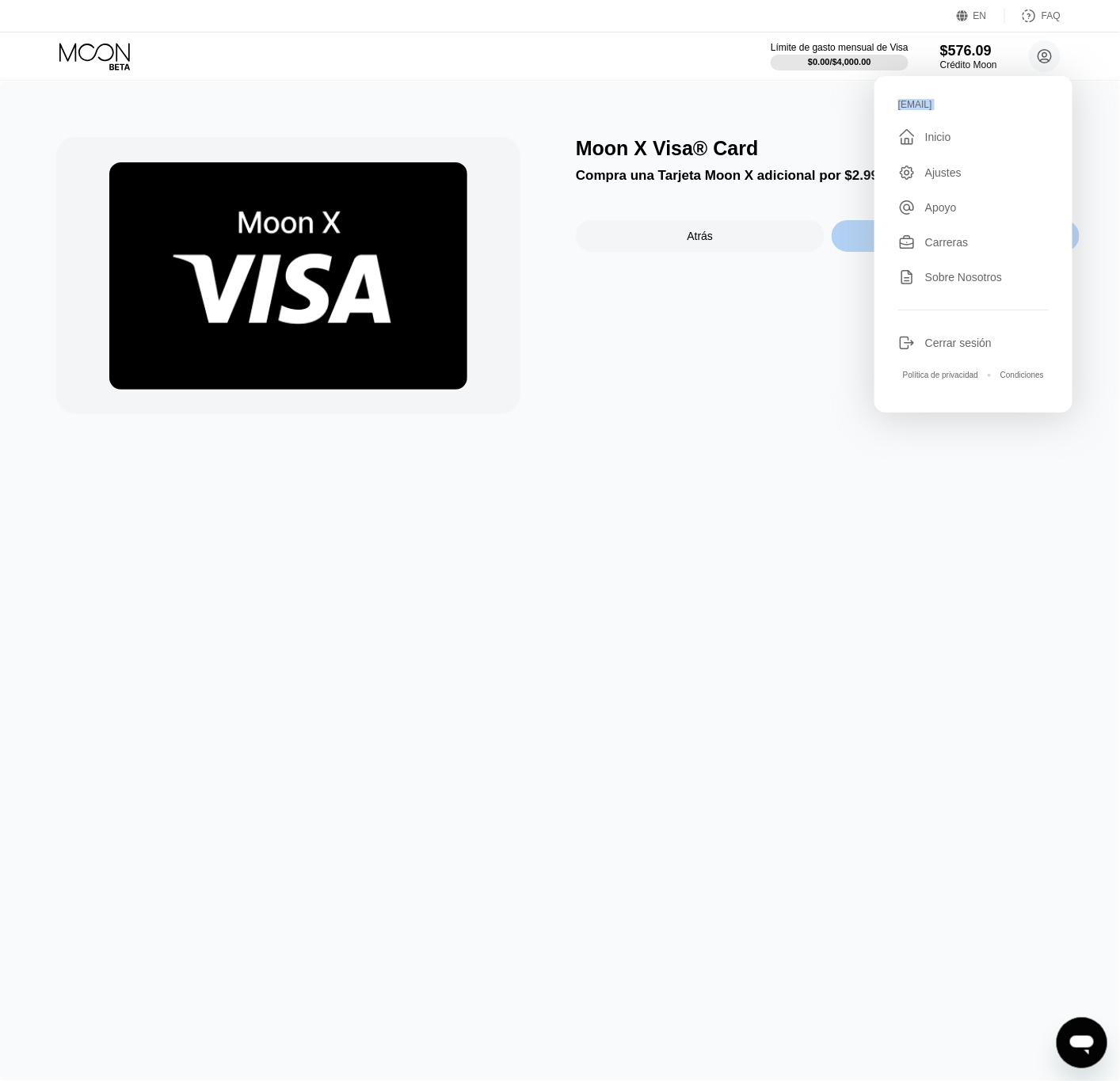 click on "Comprar tarjeta ahora" at bounding box center (956, 236) 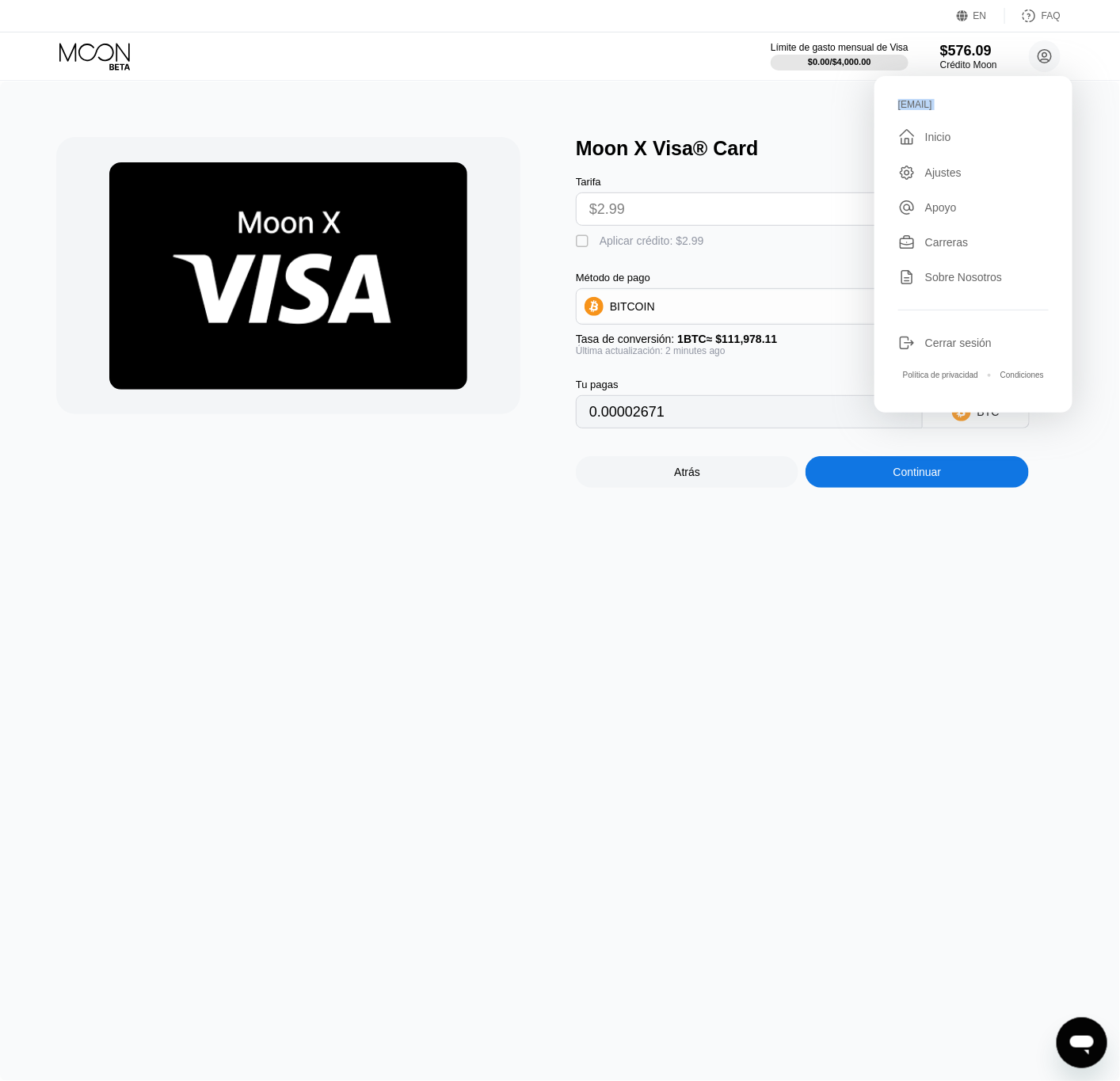 click on "Moon X Visa® Card Tarifa $2.99 USD  Aplicar crédito: $2.99 Método de pago BITCOIN Tasa de conversión:   1  BTC  ≈   $111,978.11 Última actualización:   2 minutes ago Tu pagas 0.00002671 BTC Atrás Continuar" at bounding box center (560, 581) 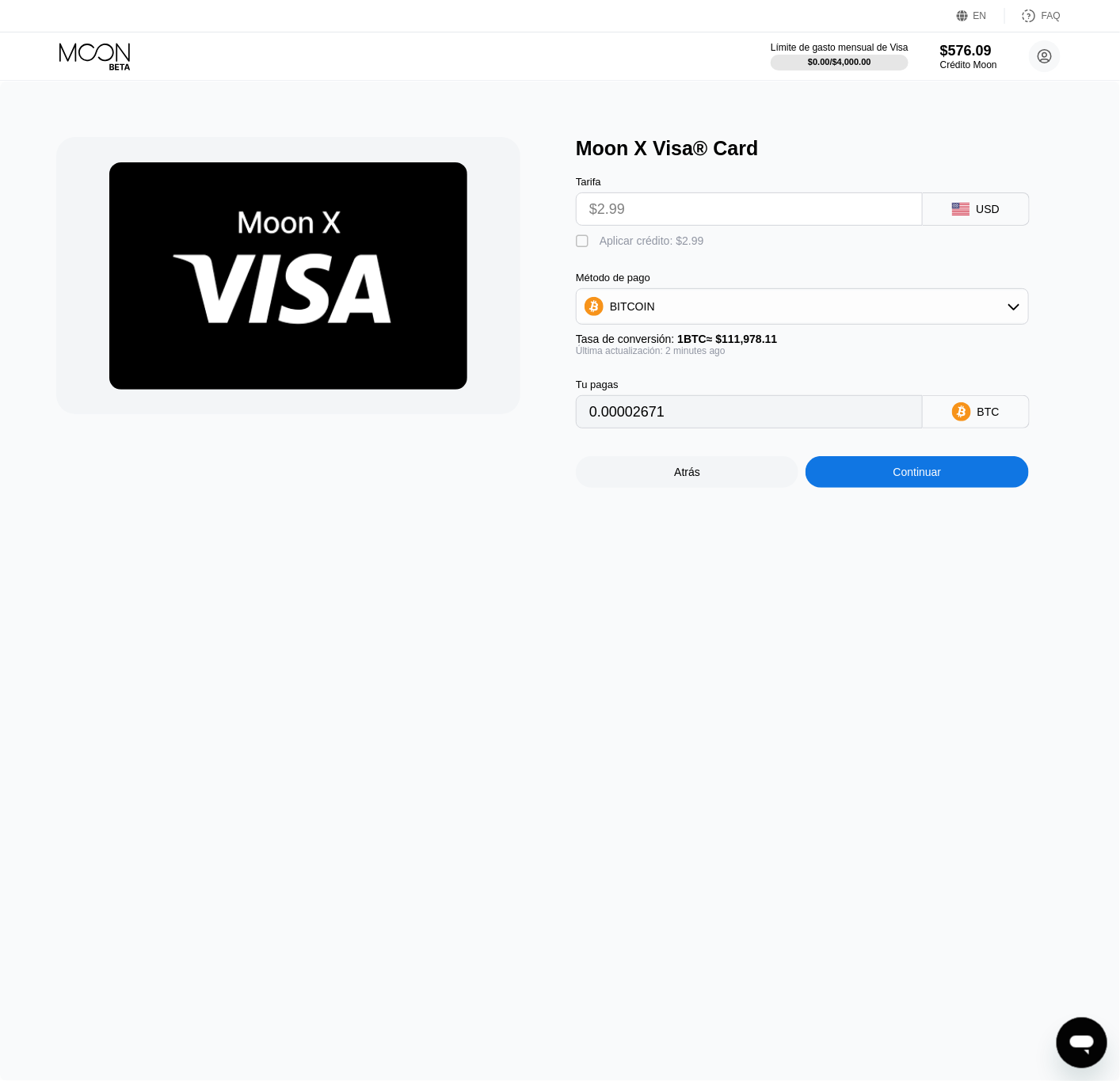 click on "Aplicar crédito: $2.99" at bounding box center (652, 241) 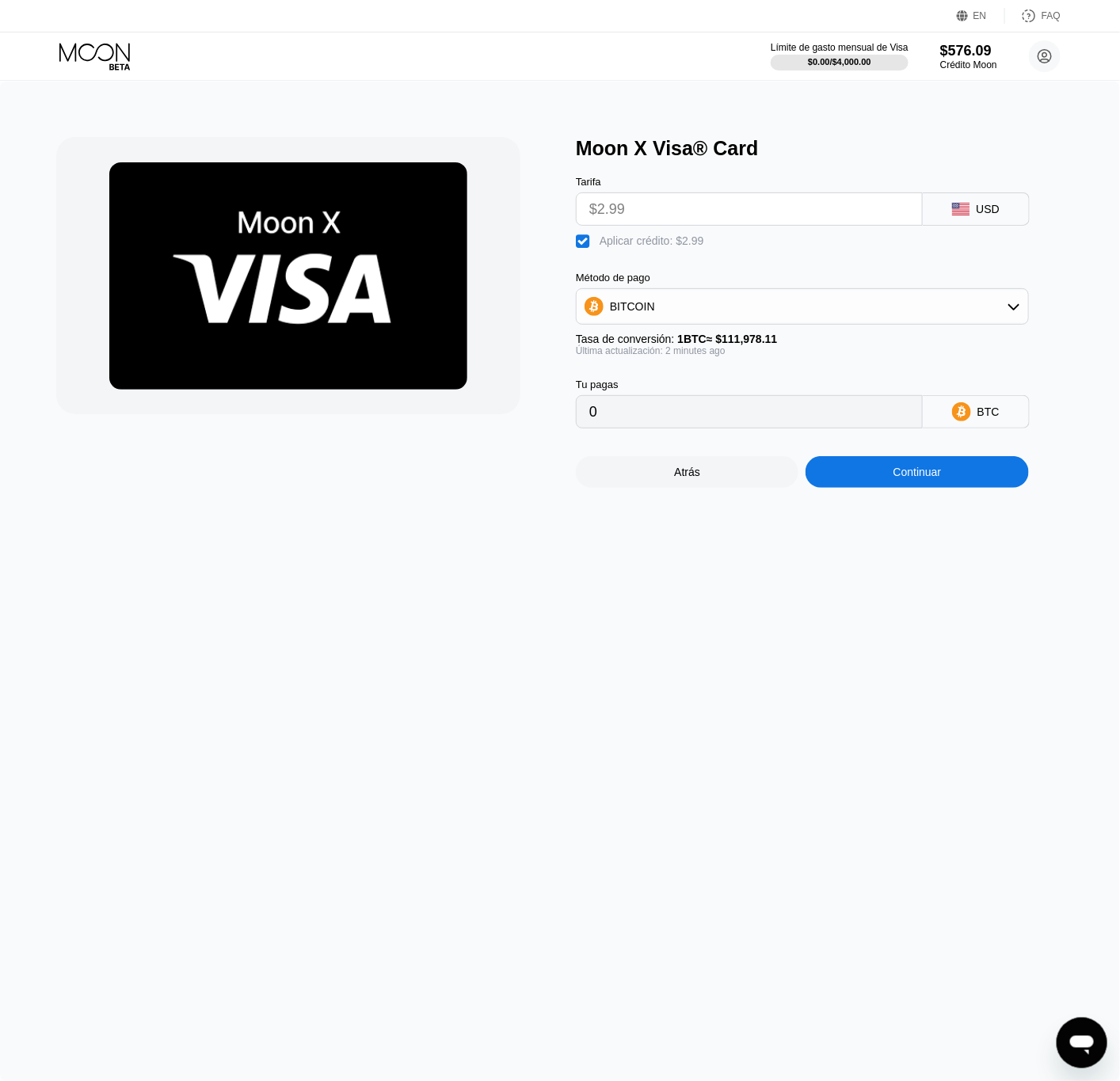 click on "Continuar" at bounding box center (917, 472) 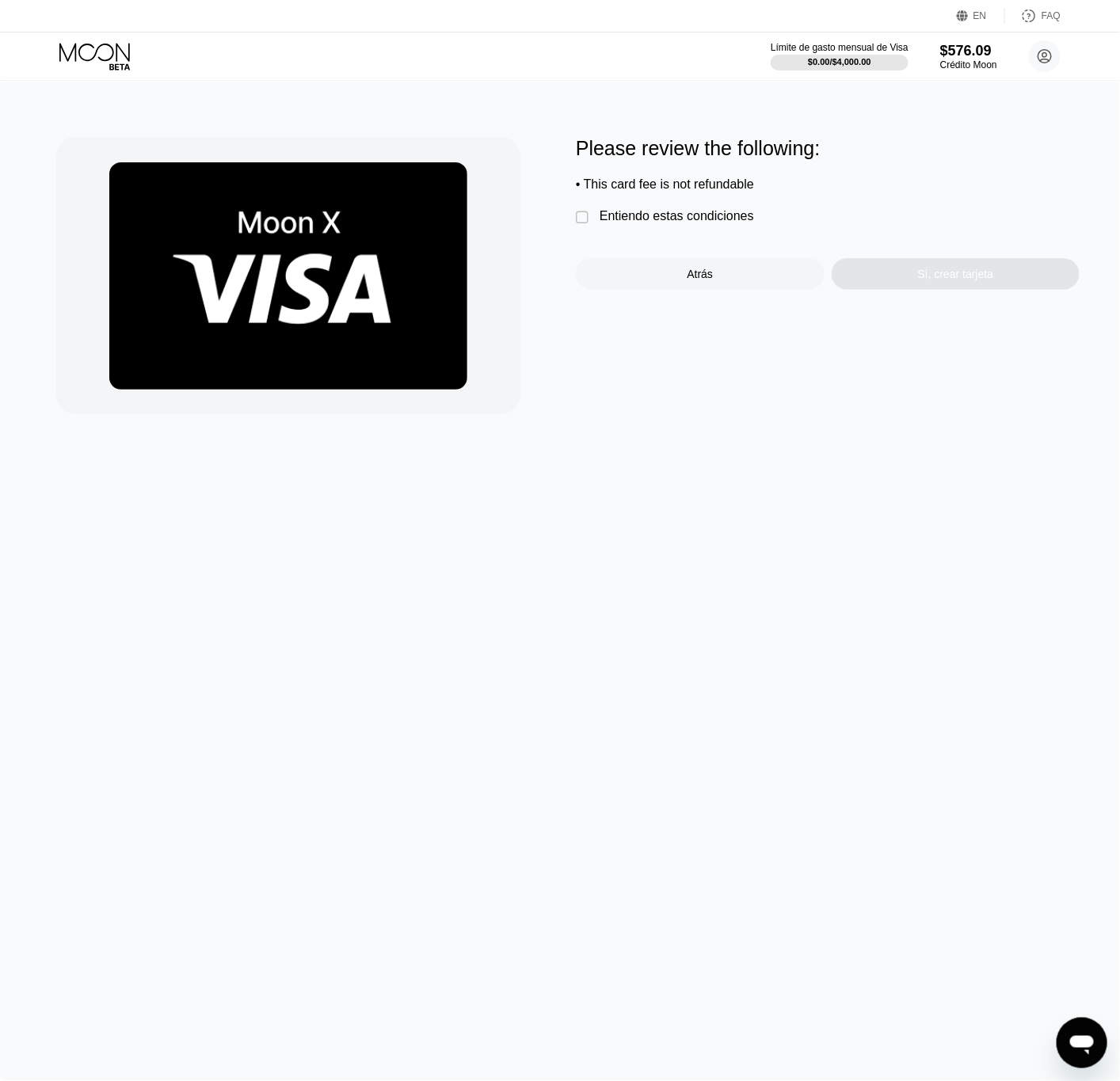 click on "Entiendo estas condiciones" at bounding box center (676, 216) 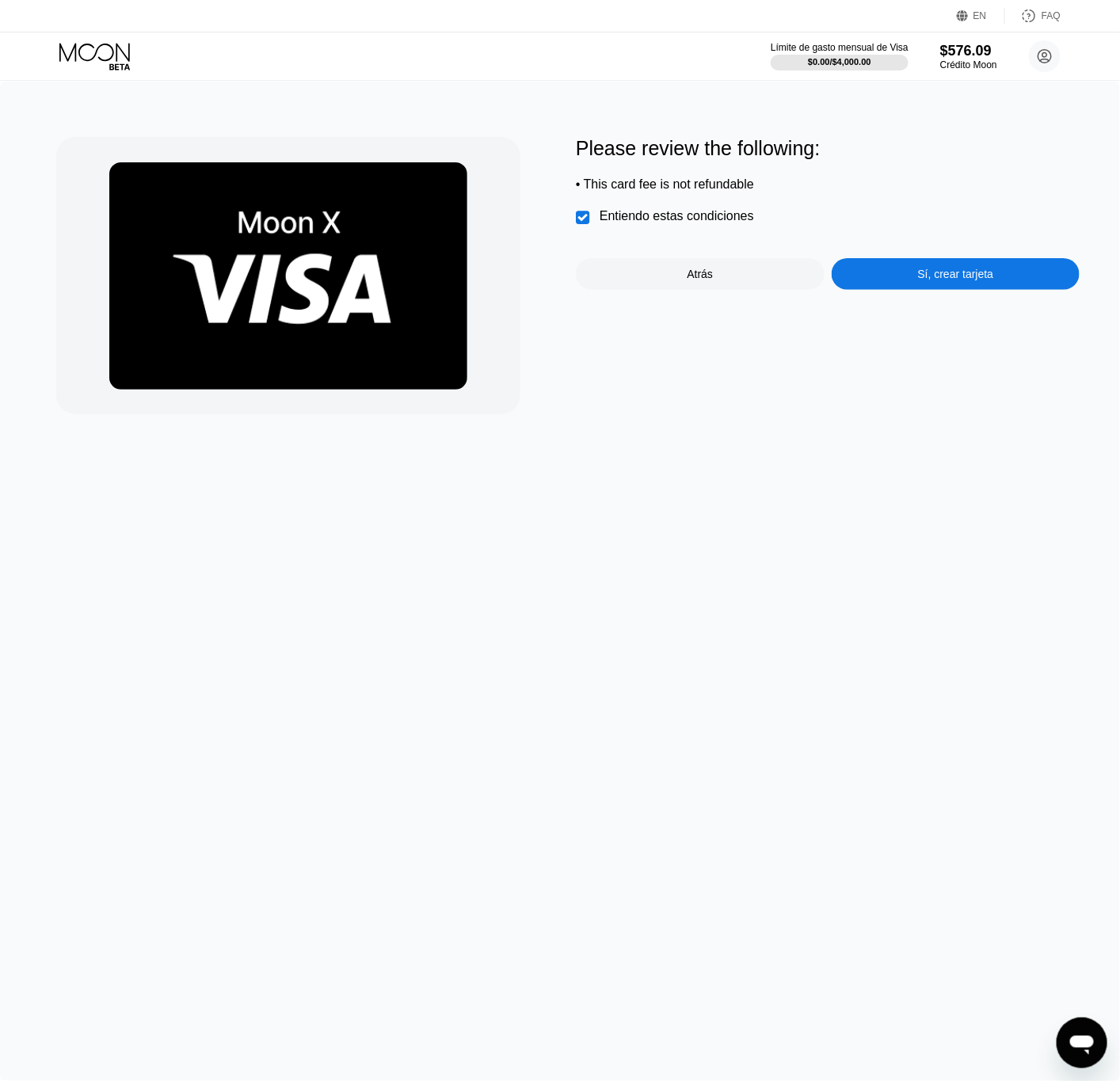 click on "Sí, crear tarjeta" at bounding box center [956, 274] 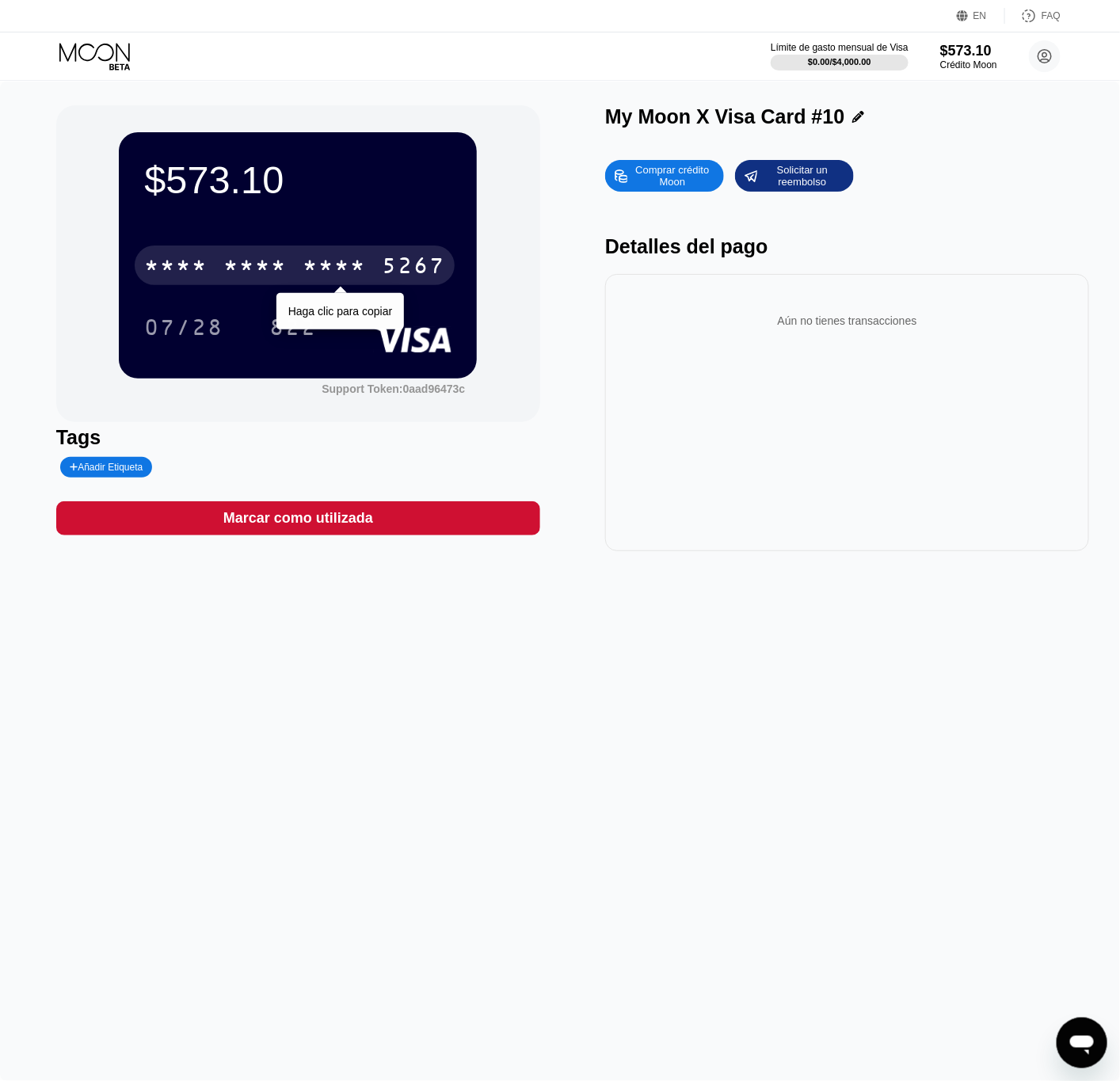 click on "* * * * * * * * * * * * [LAST_FOUR]" at bounding box center (295, 265) 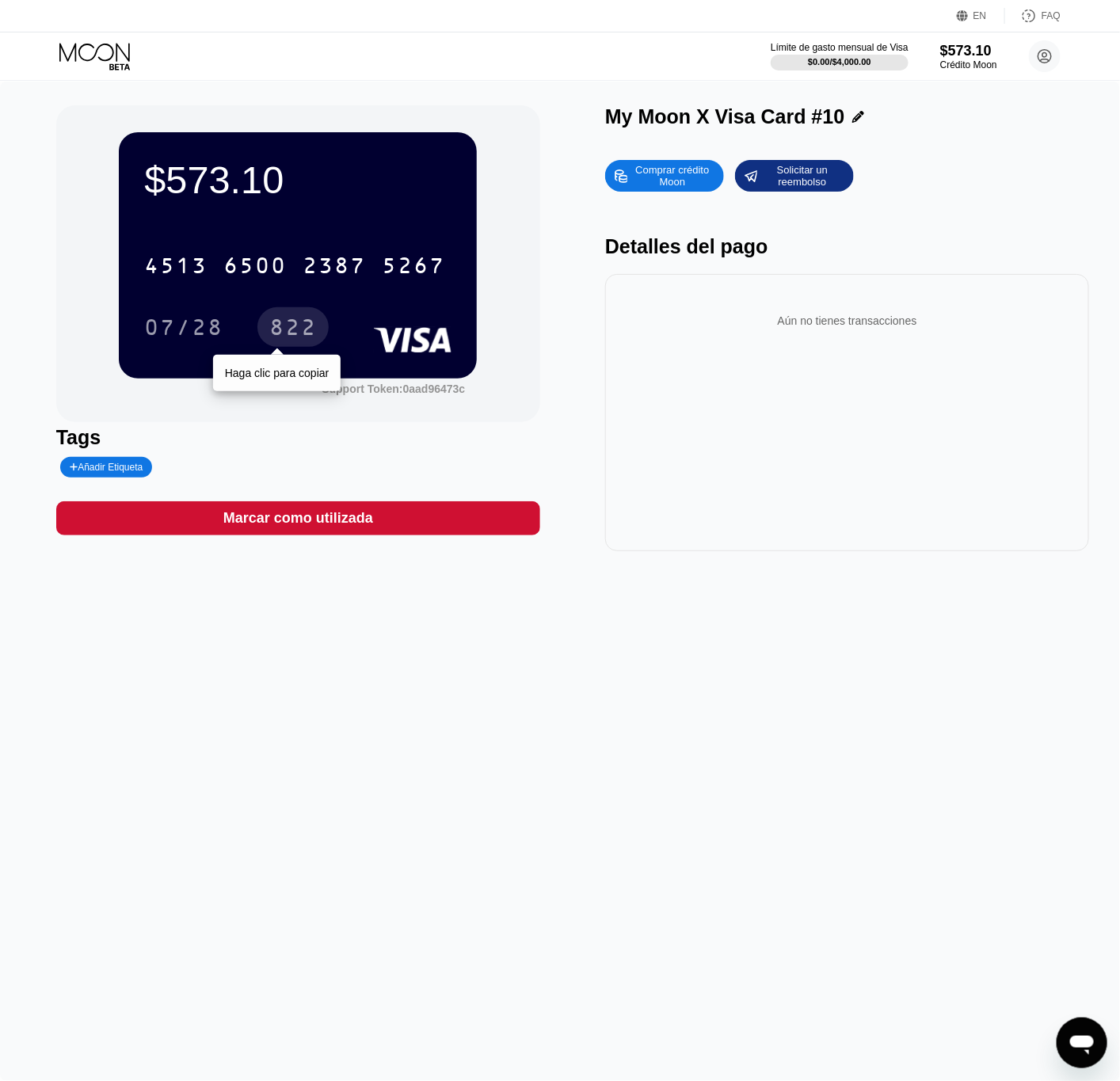drag, startPoint x: 292, startPoint y: 329, endPoint x: 246, endPoint y: 341, distance: 47.539457 